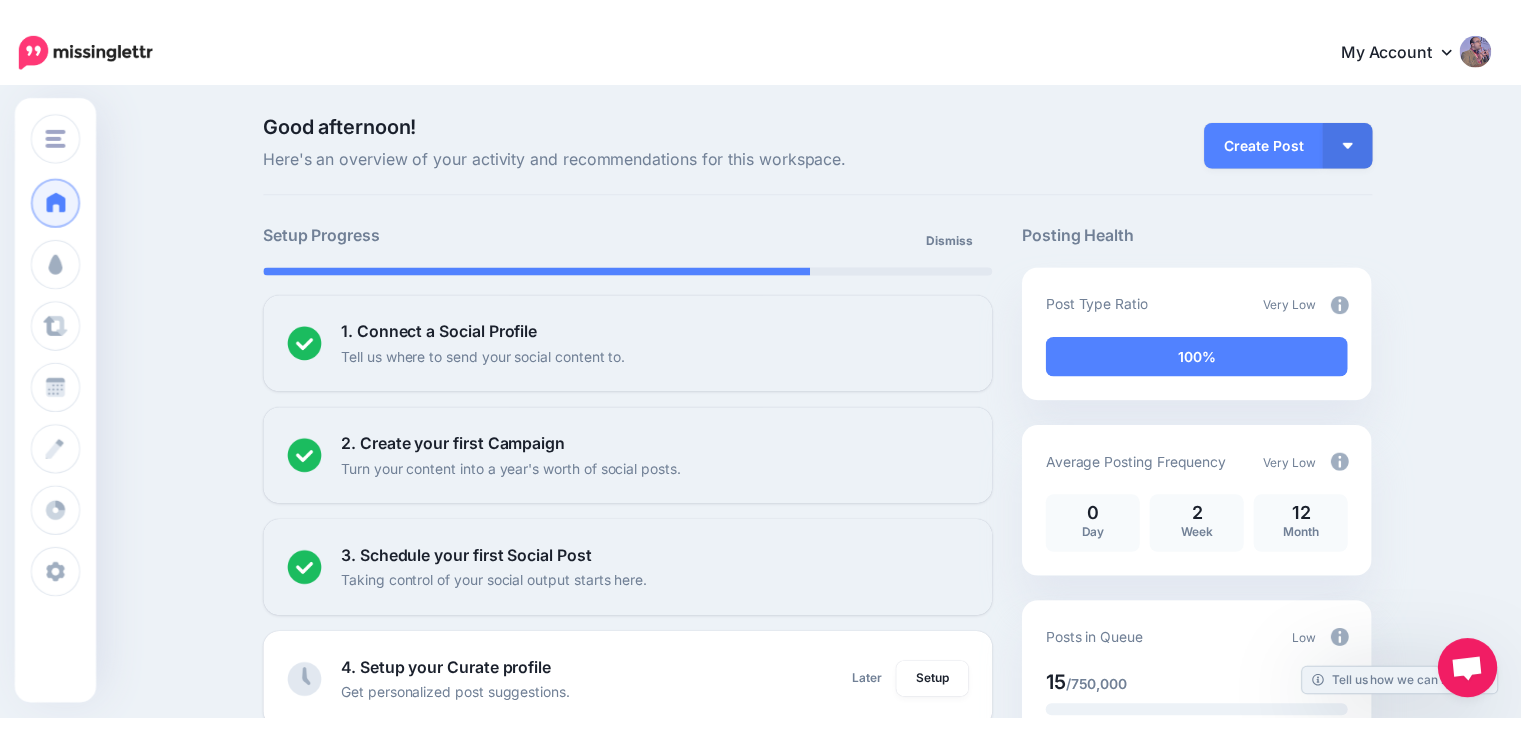scroll, scrollTop: 0, scrollLeft: 0, axis: both 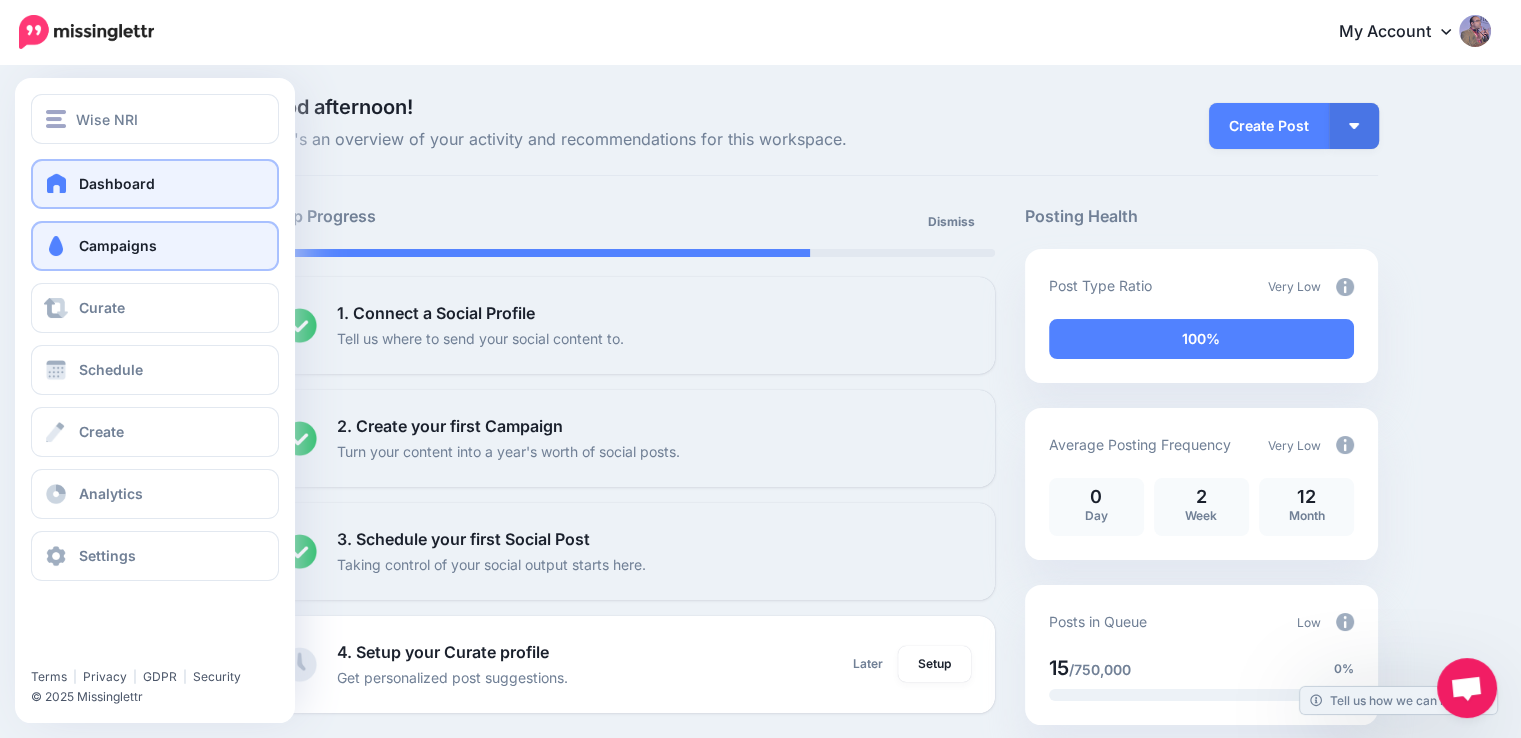 click on "Campaigns" at bounding box center (118, 245) 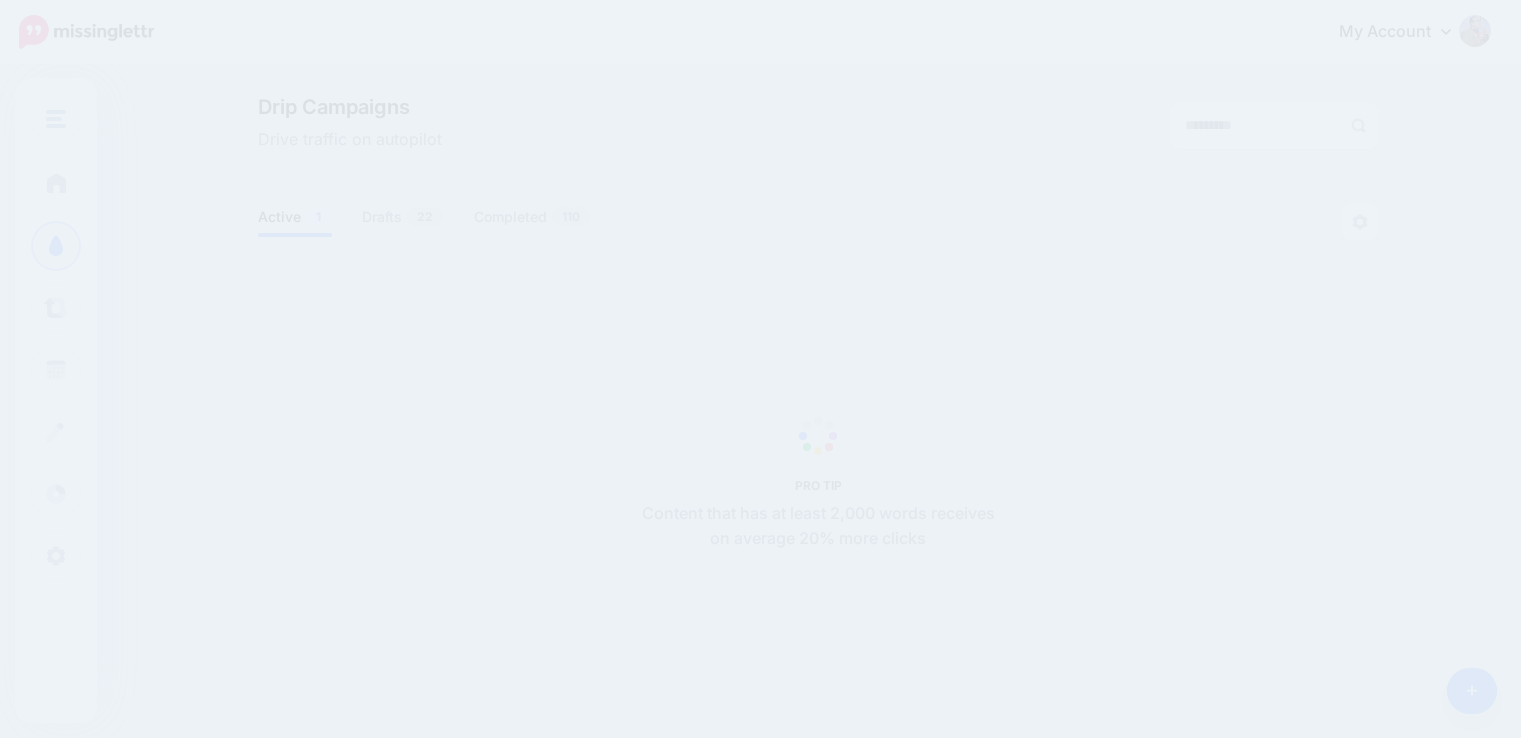 scroll, scrollTop: 0, scrollLeft: 0, axis: both 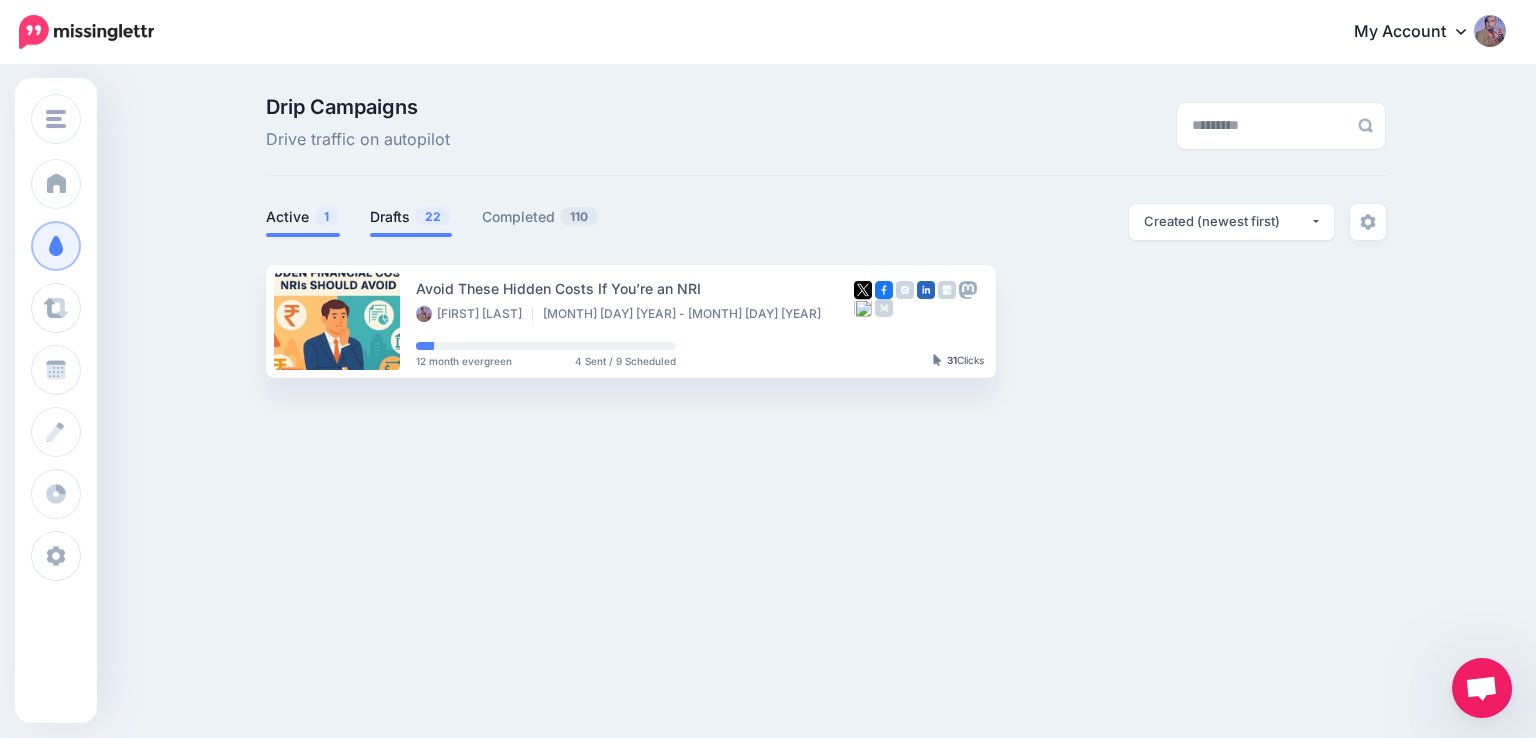 click on "Drafts  22" at bounding box center (411, 217) 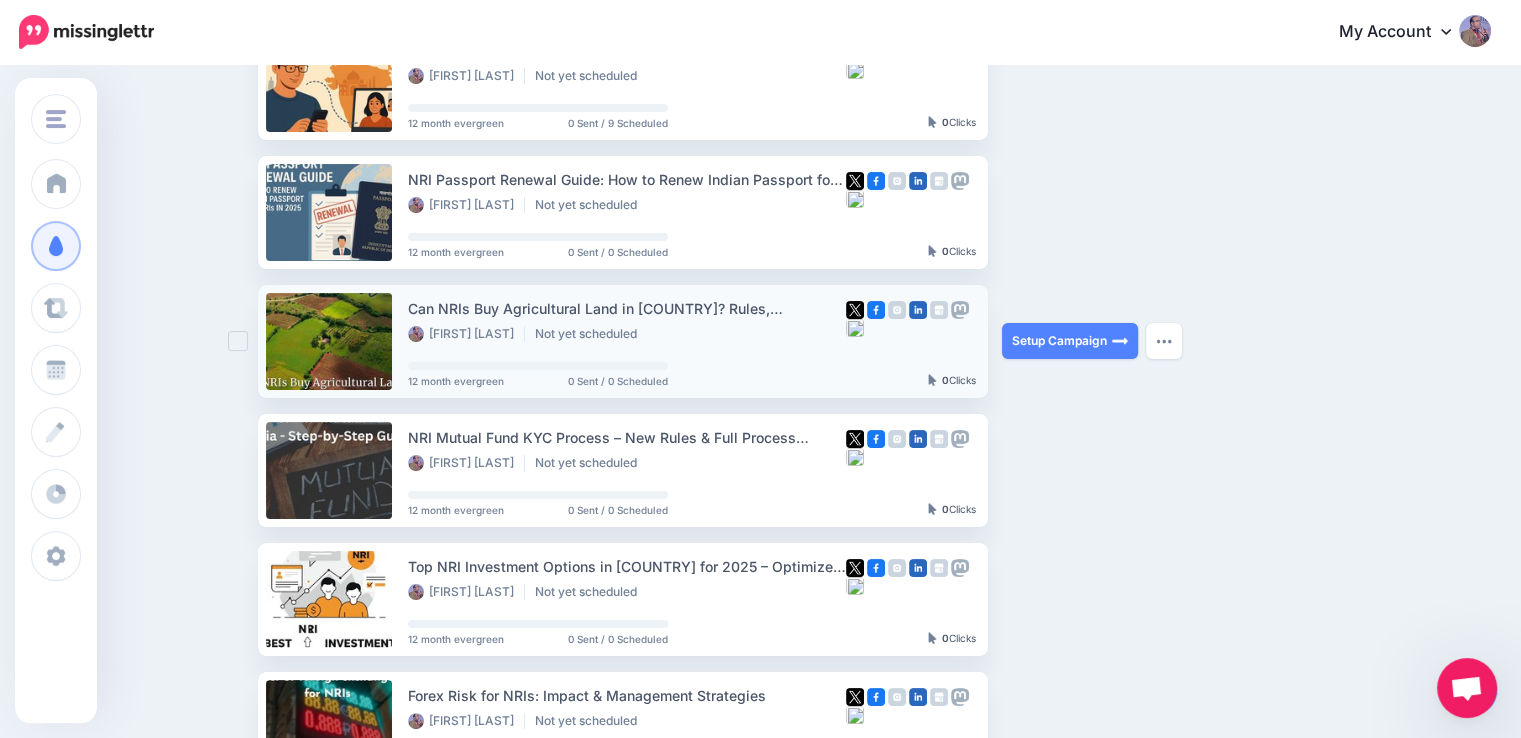 scroll, scrollTop: 72, scrollLeft: 0, axis: vertical 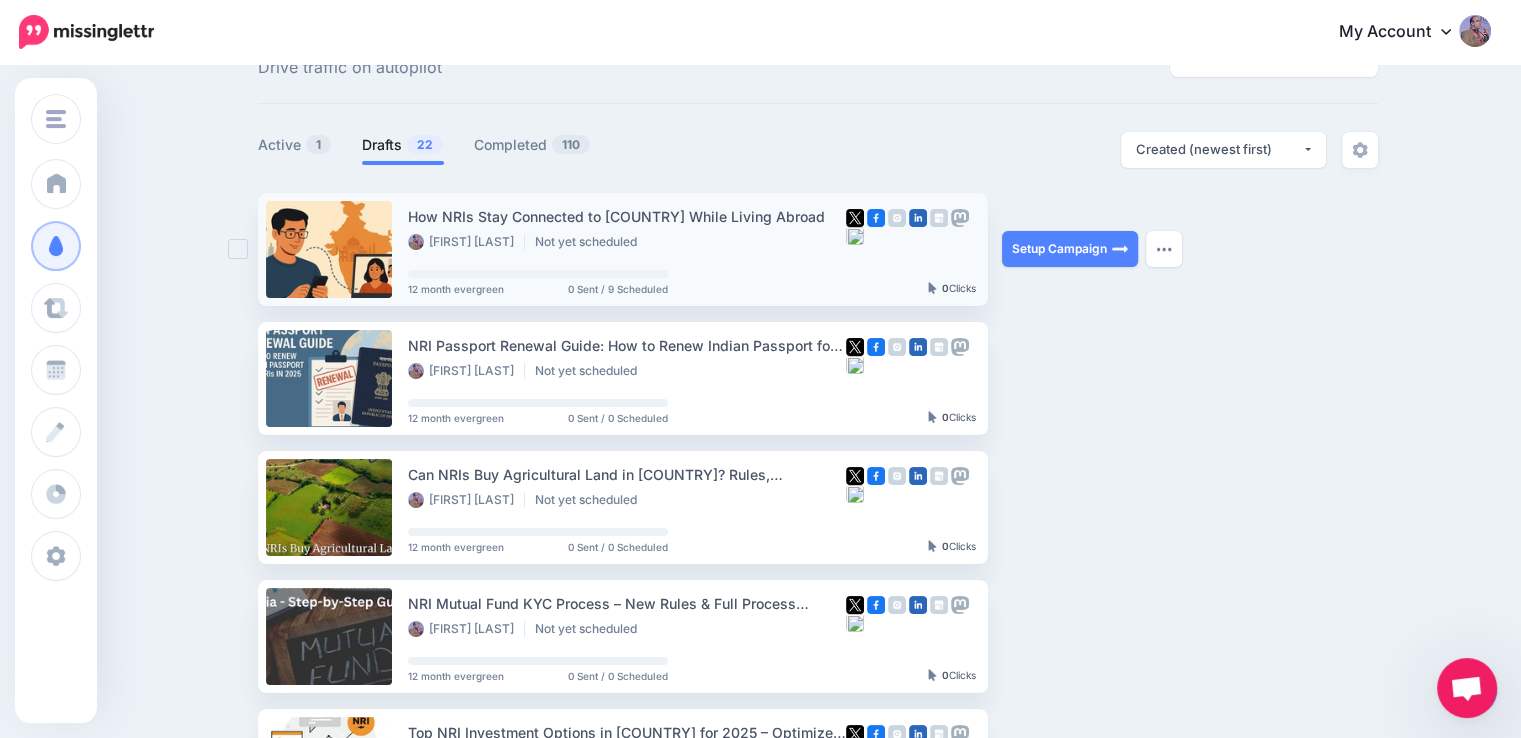 click on "Hemant Beniwal" at bounding box center (466, 242) 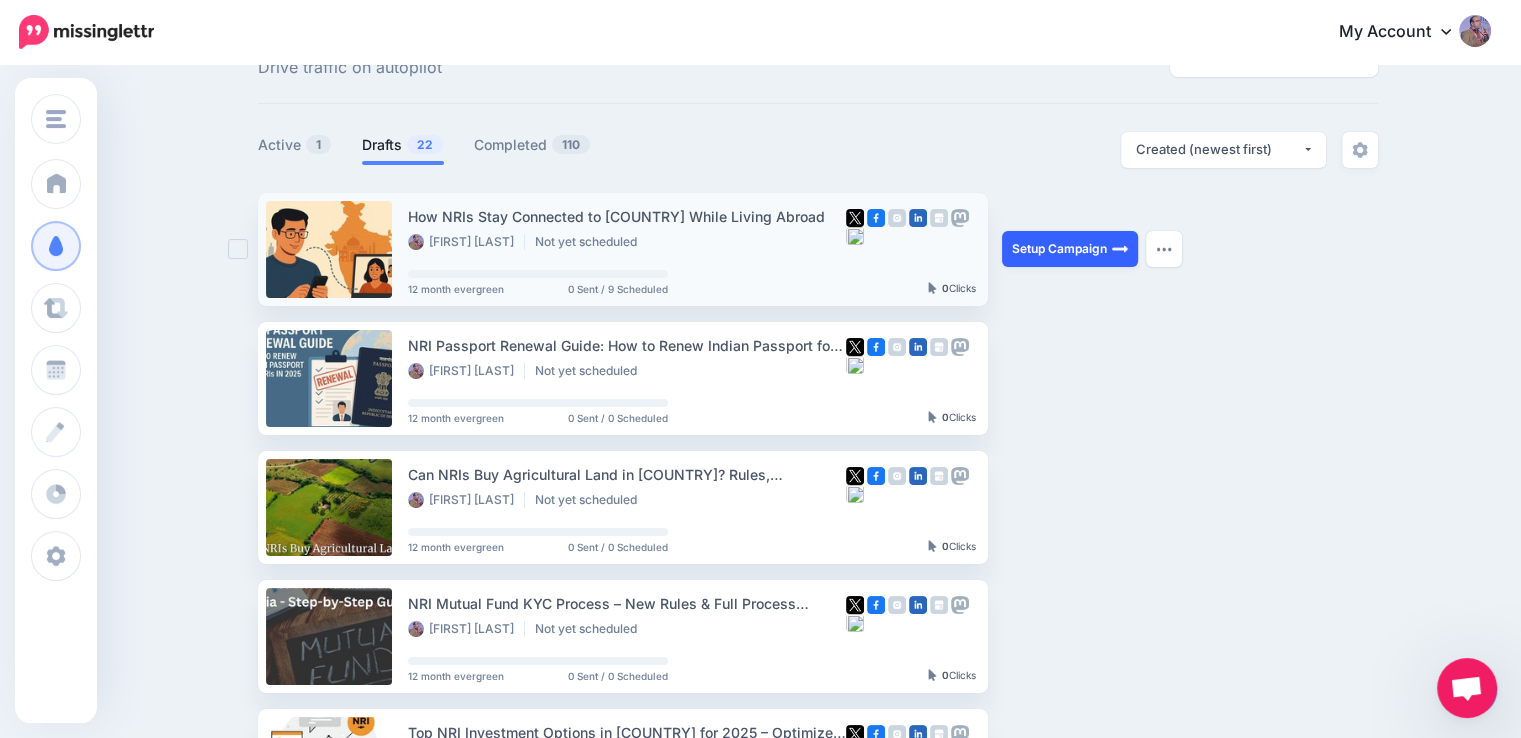 click on "Setup Campaign" at bounding box center [1070, 249] 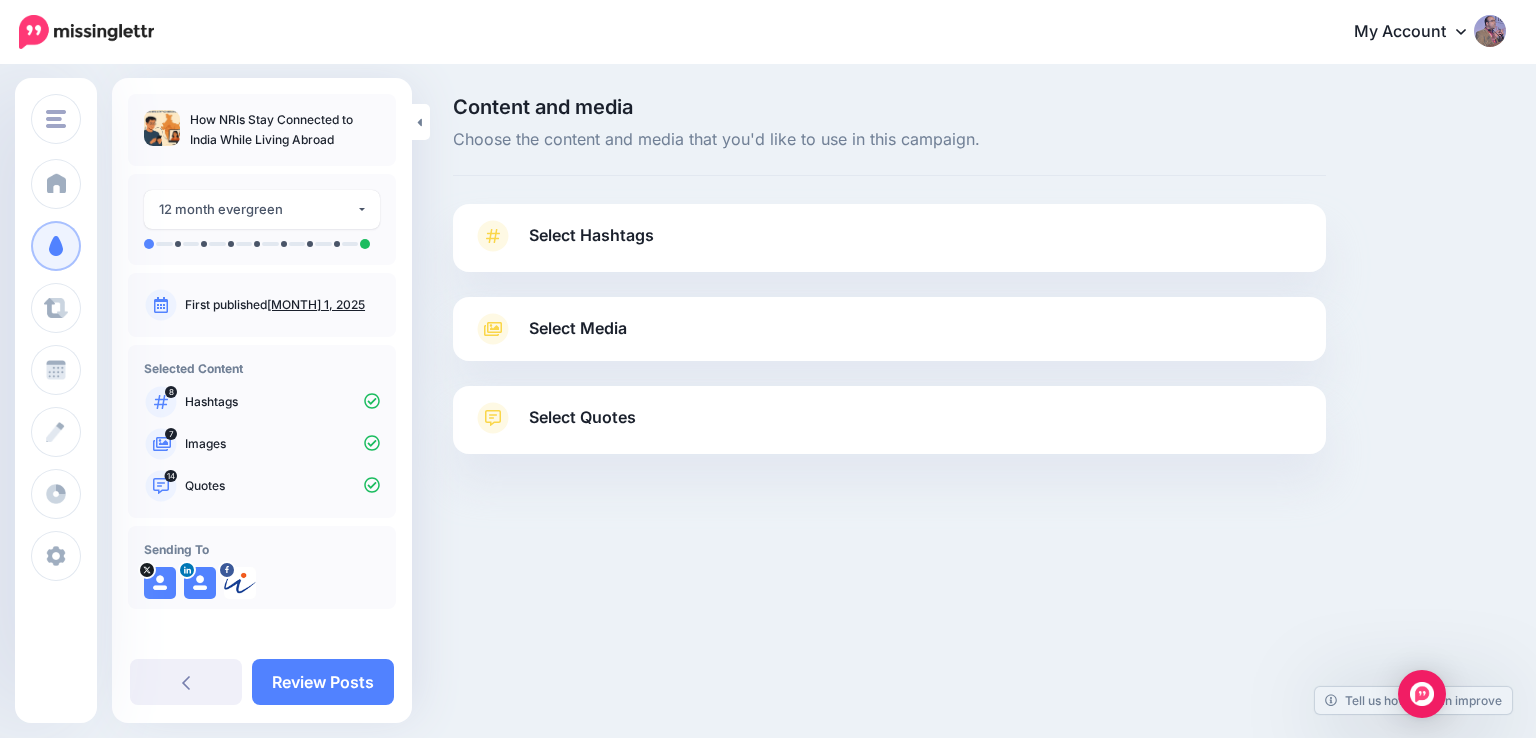 scroll, scrollTop: 0, scrollLeft: 0, axis: both 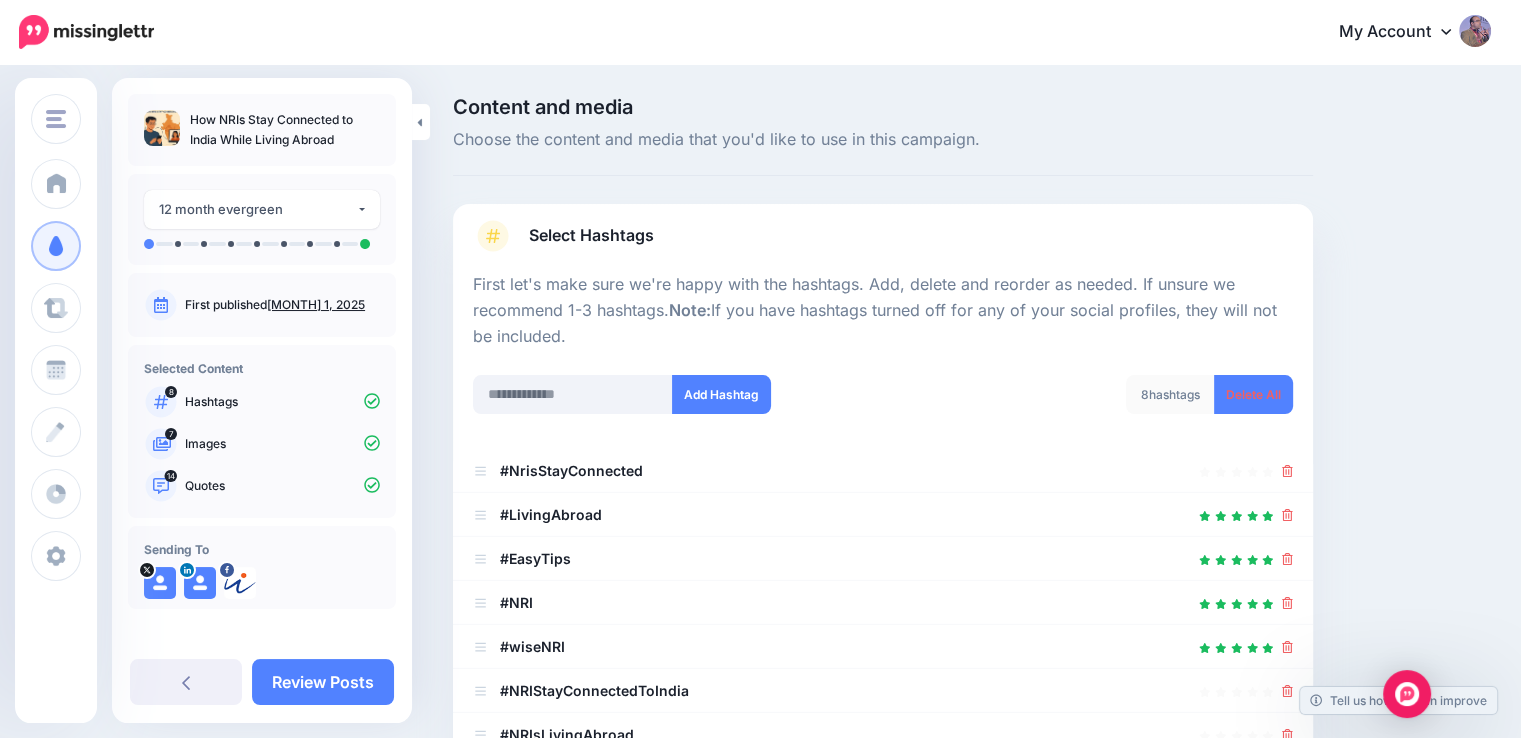 click on "Select Hashtags" at bounding box center [591, 235] 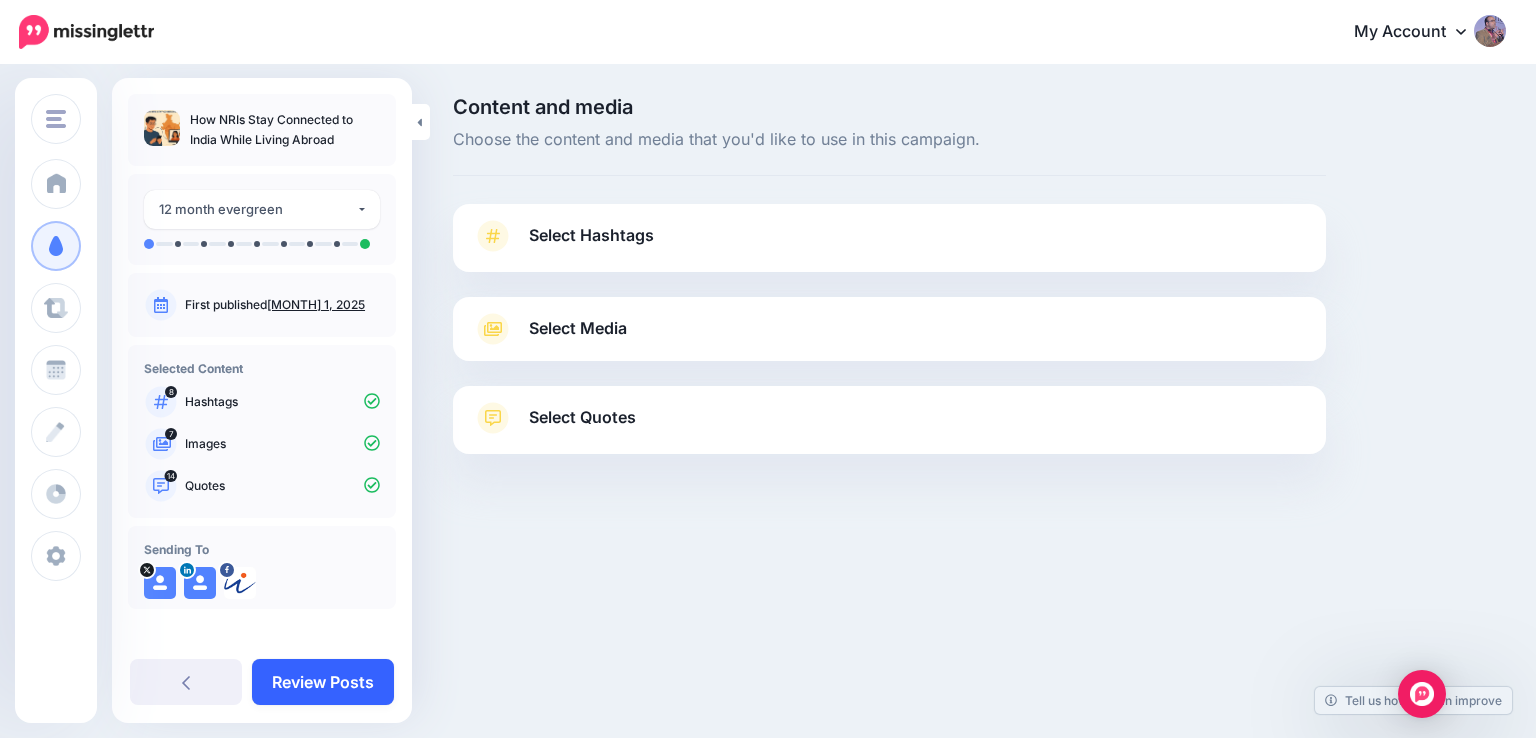 click on "Review Posts" at bounding box center [323, 682] 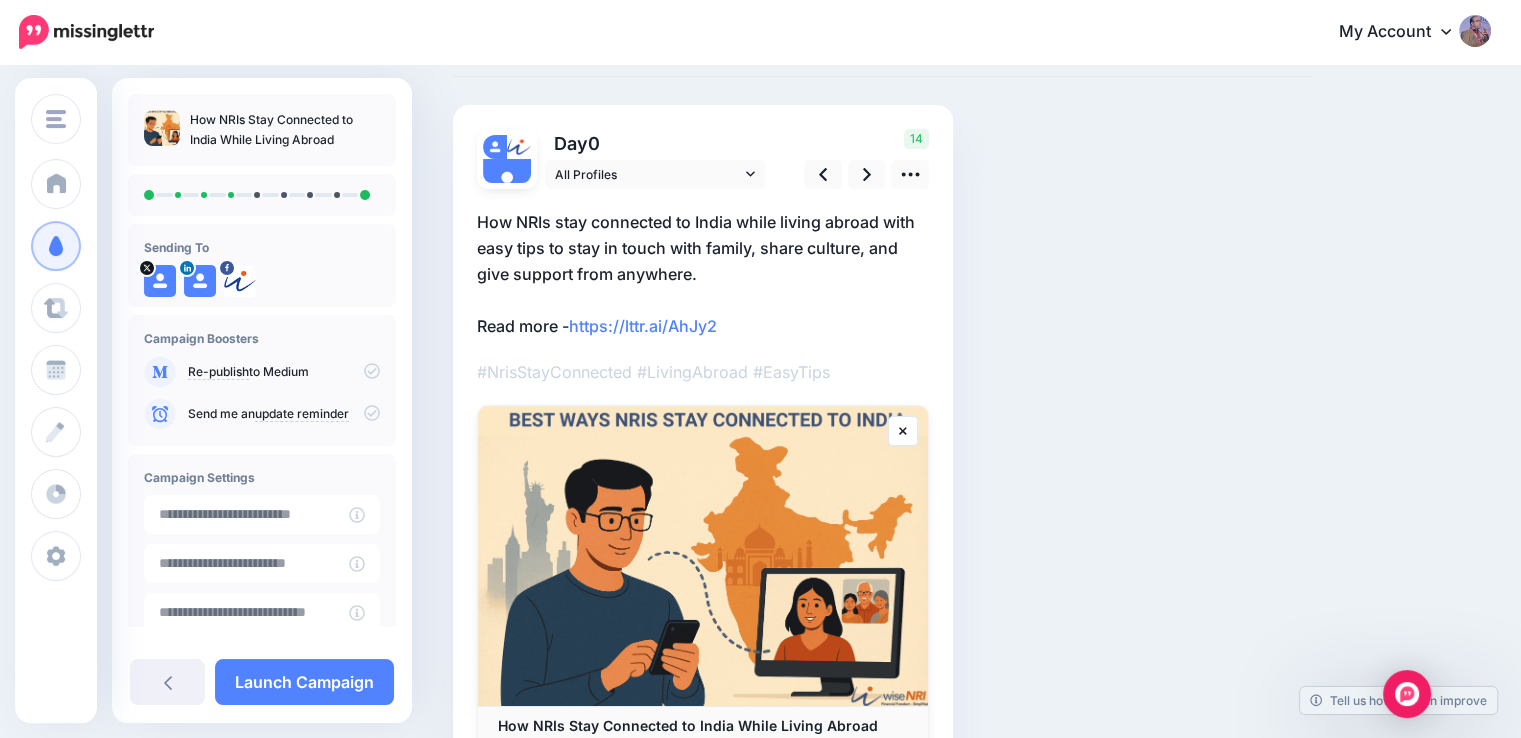 scroll, scrollTop: 39, scrollLeft: 0, axis: vertical 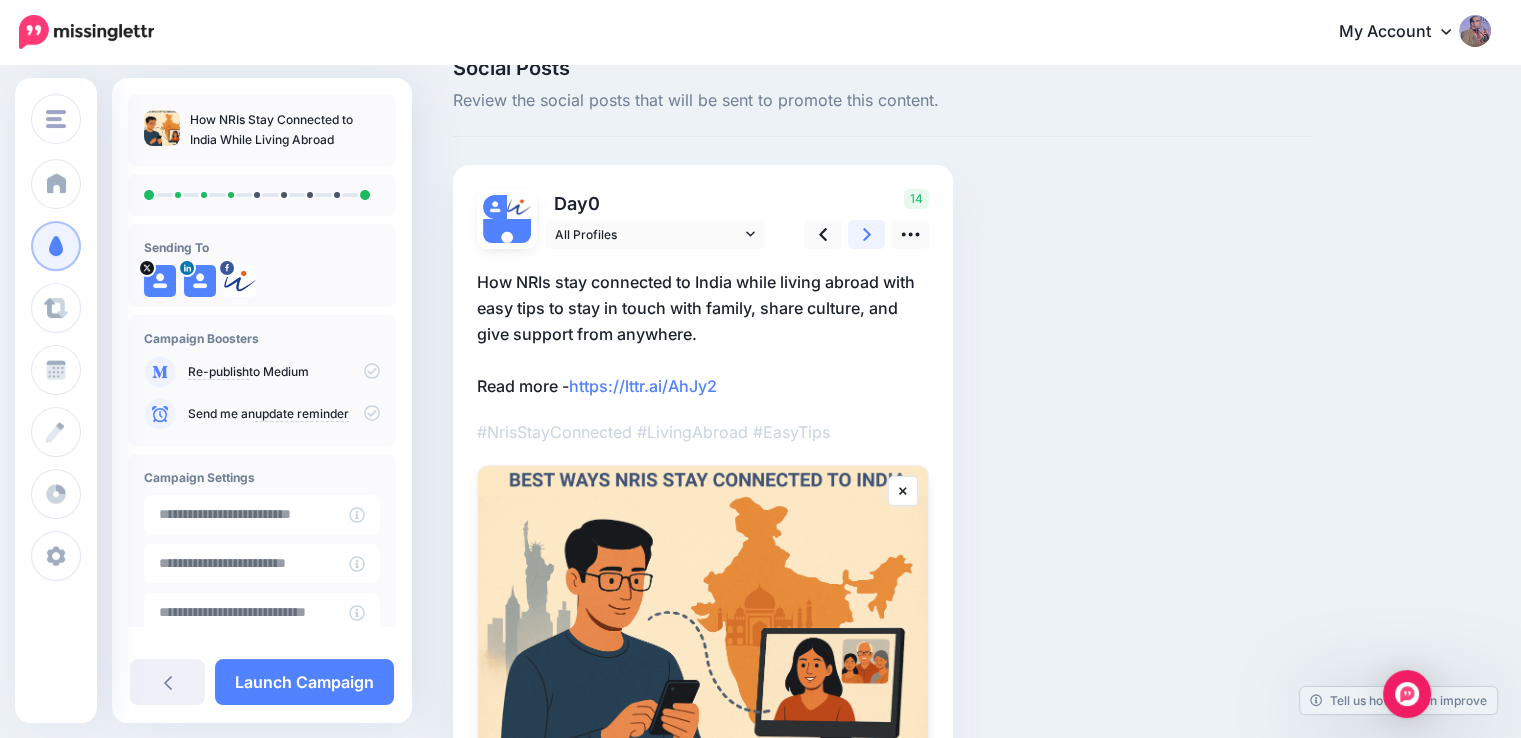 click 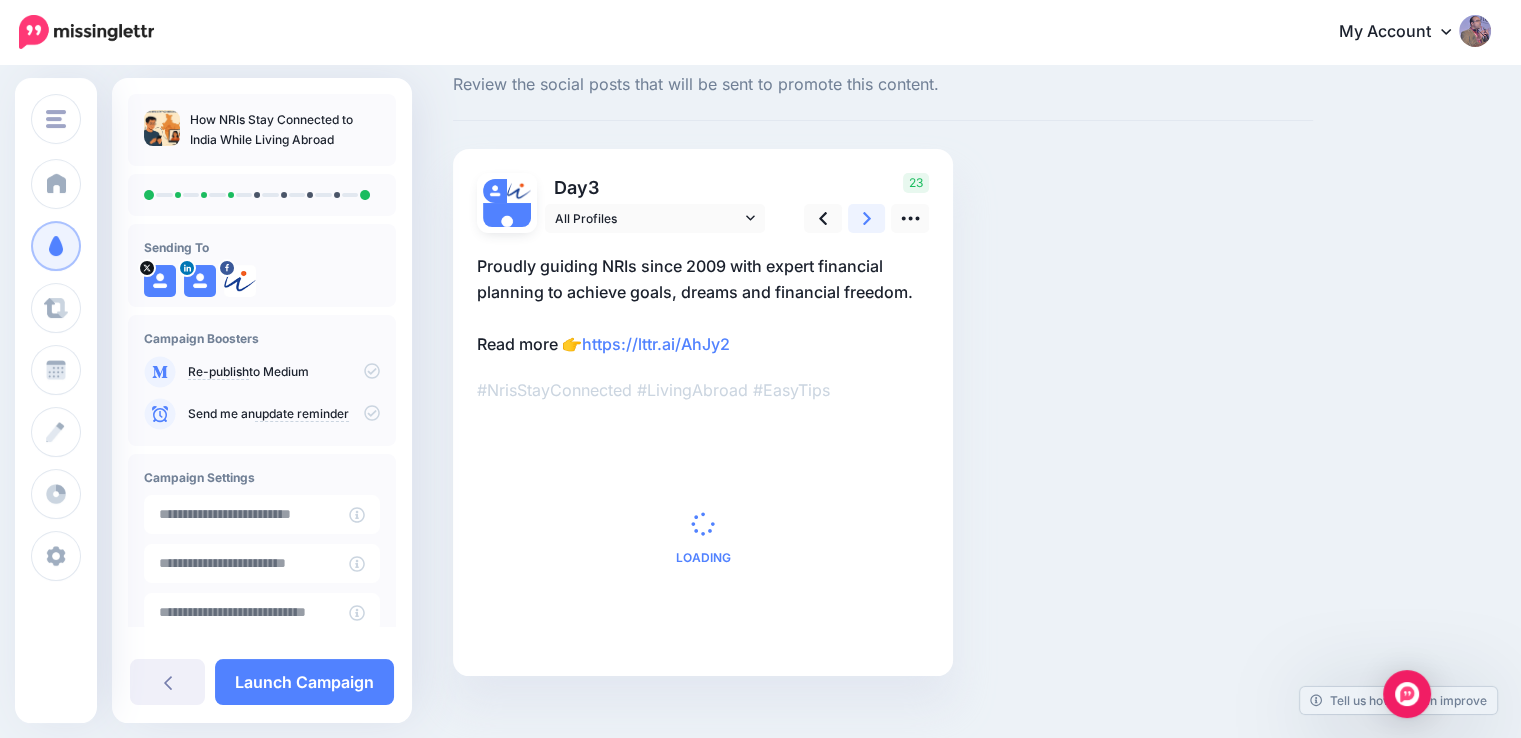 scroll, scrollTop: 83, scrollLeft: 0, axis: vertical 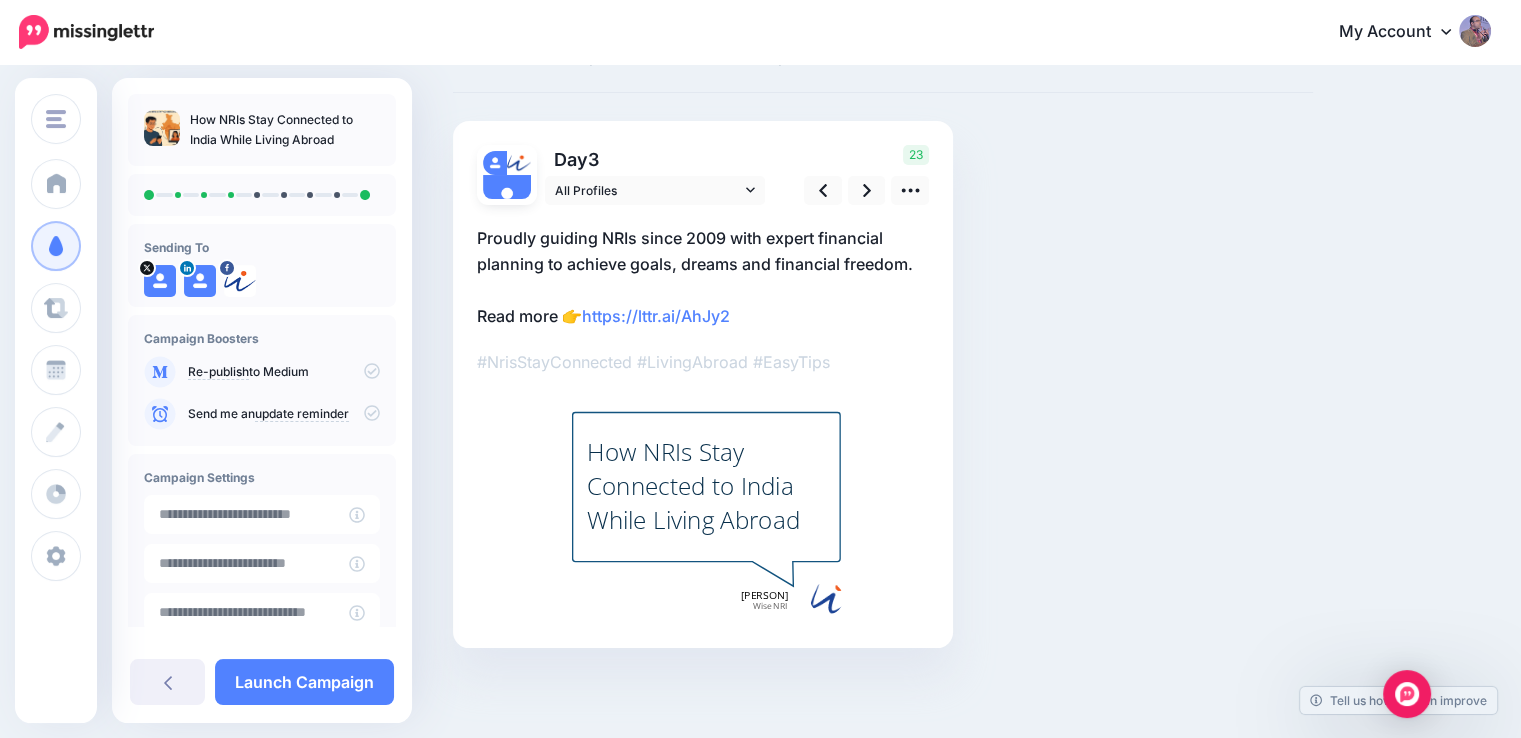 click at bounding box center [706, 509] 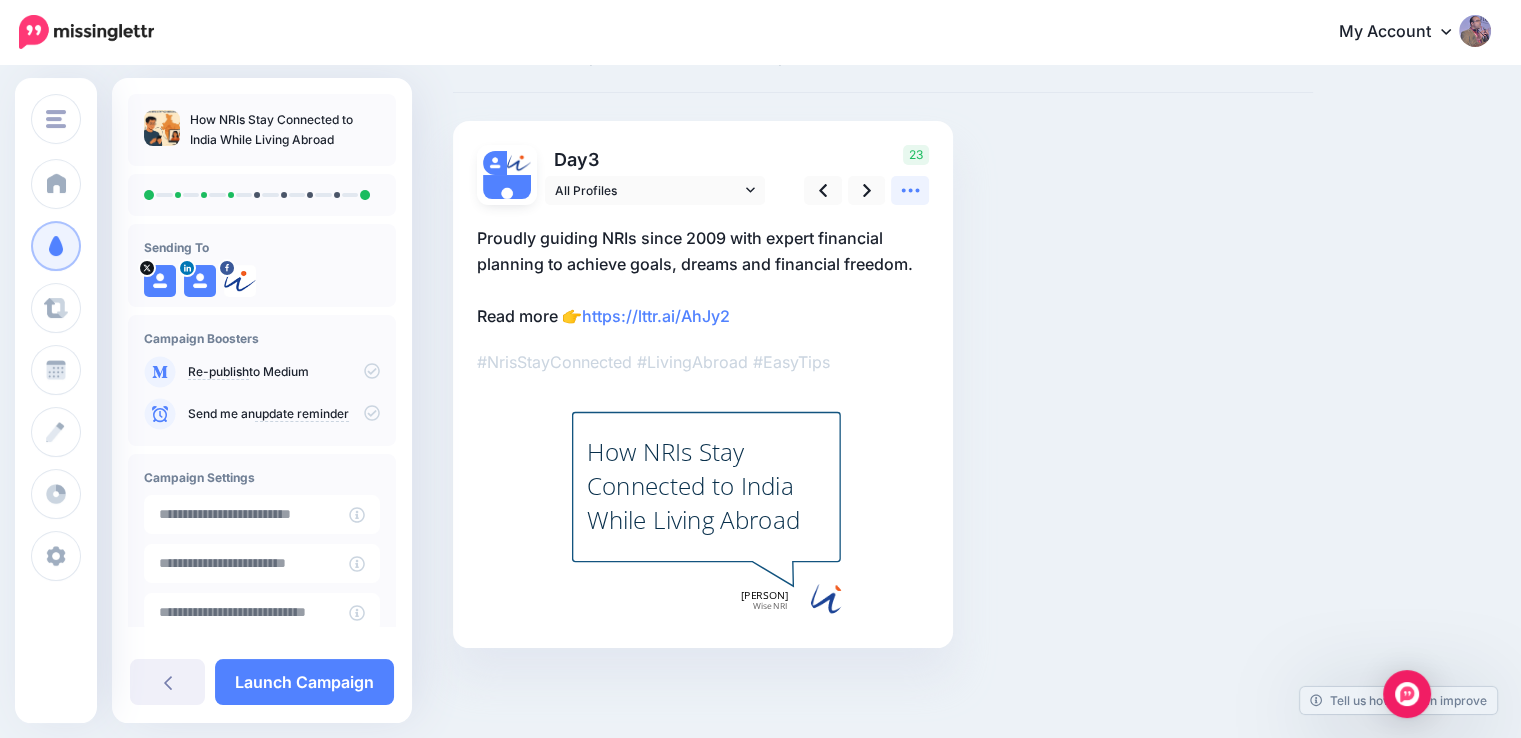 click at bounding box center [910, 190] 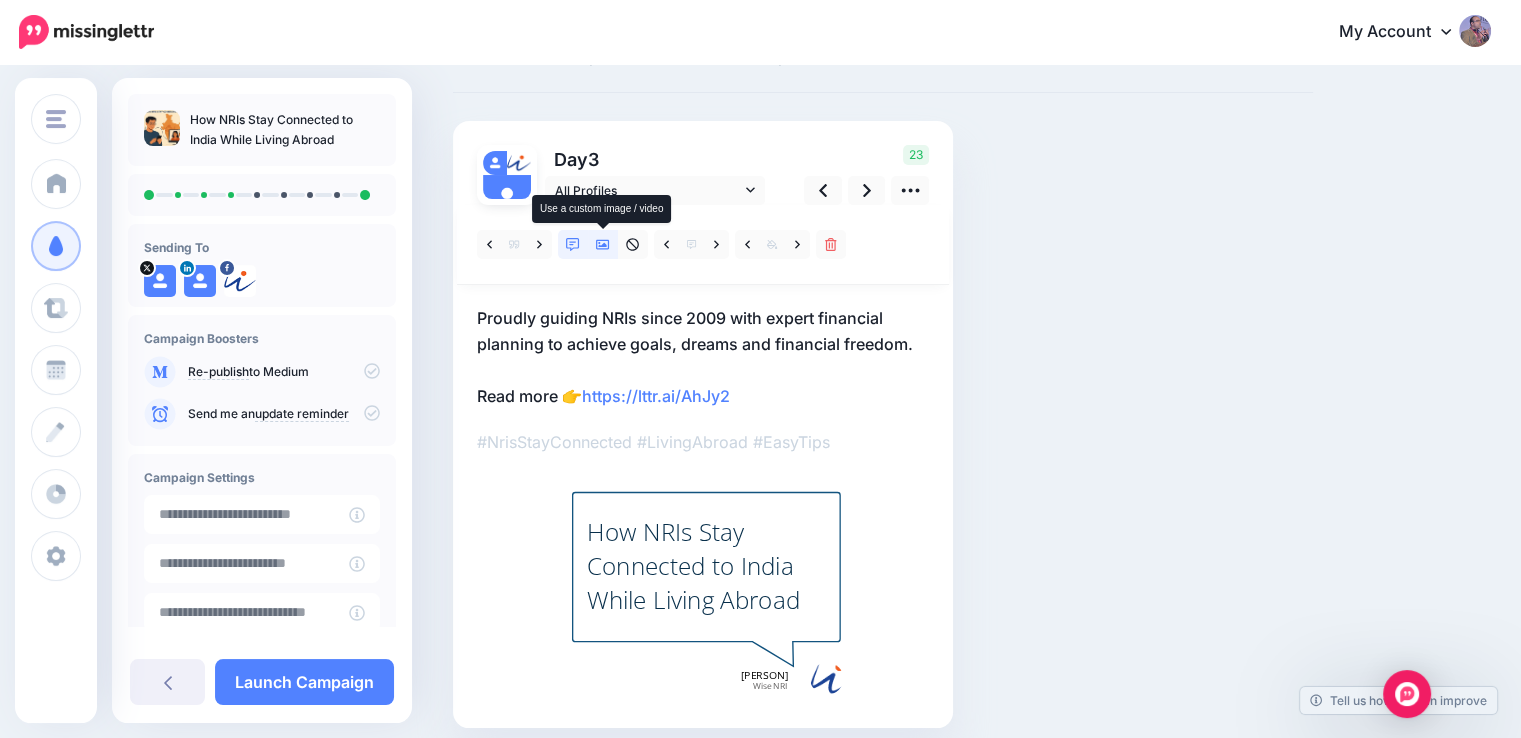 click at bounding box center (603, 244) 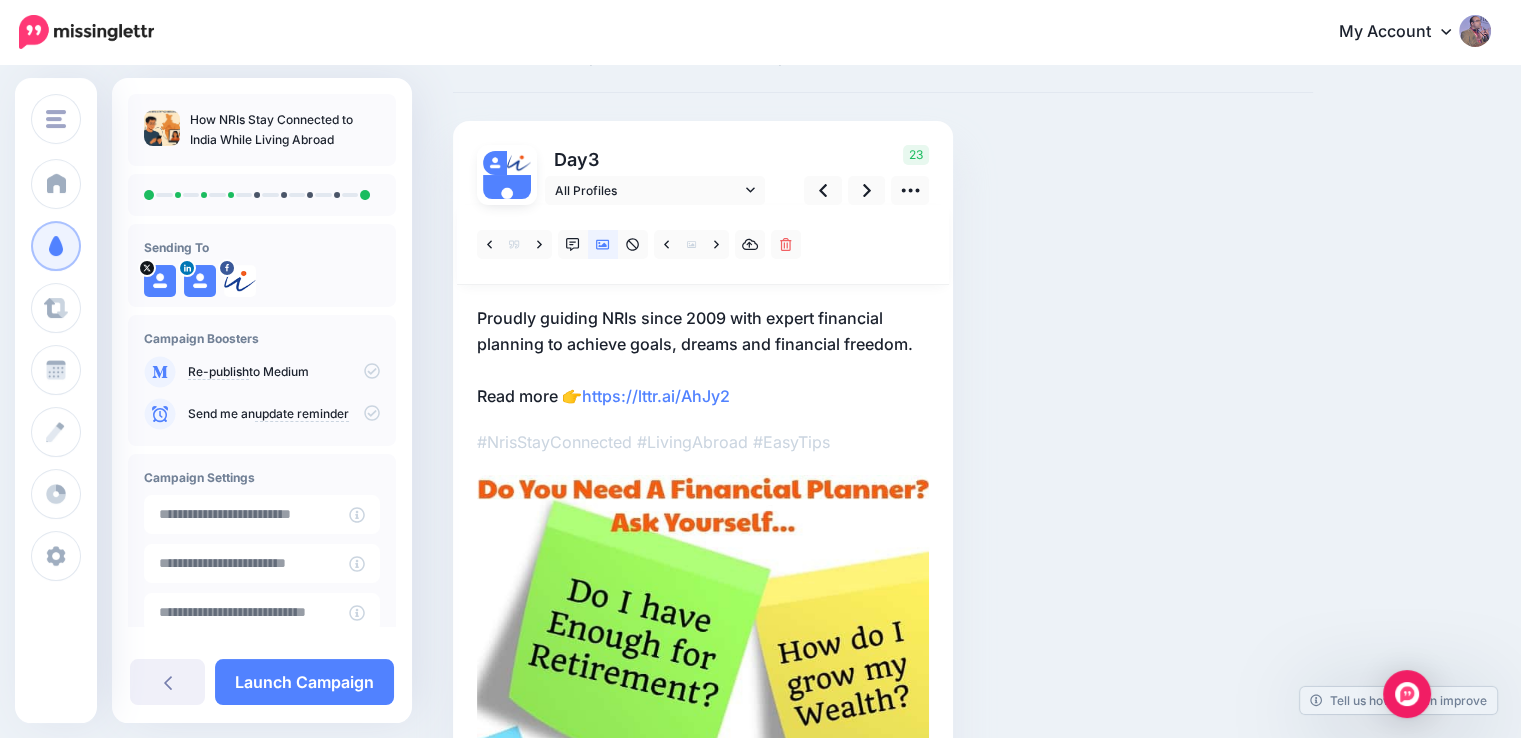 scroll, scrollTop: 0, scrollLeft: 0, axis: both 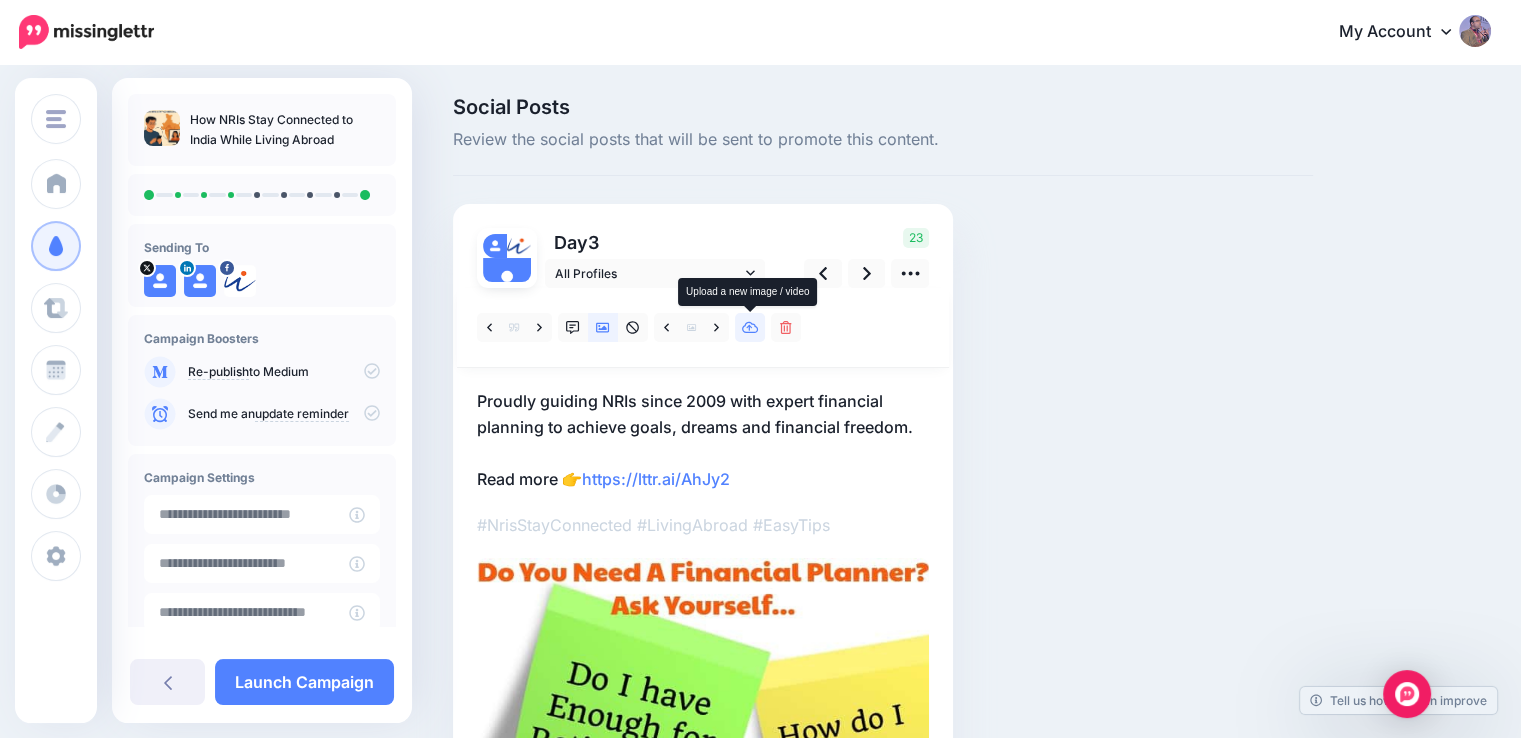 click 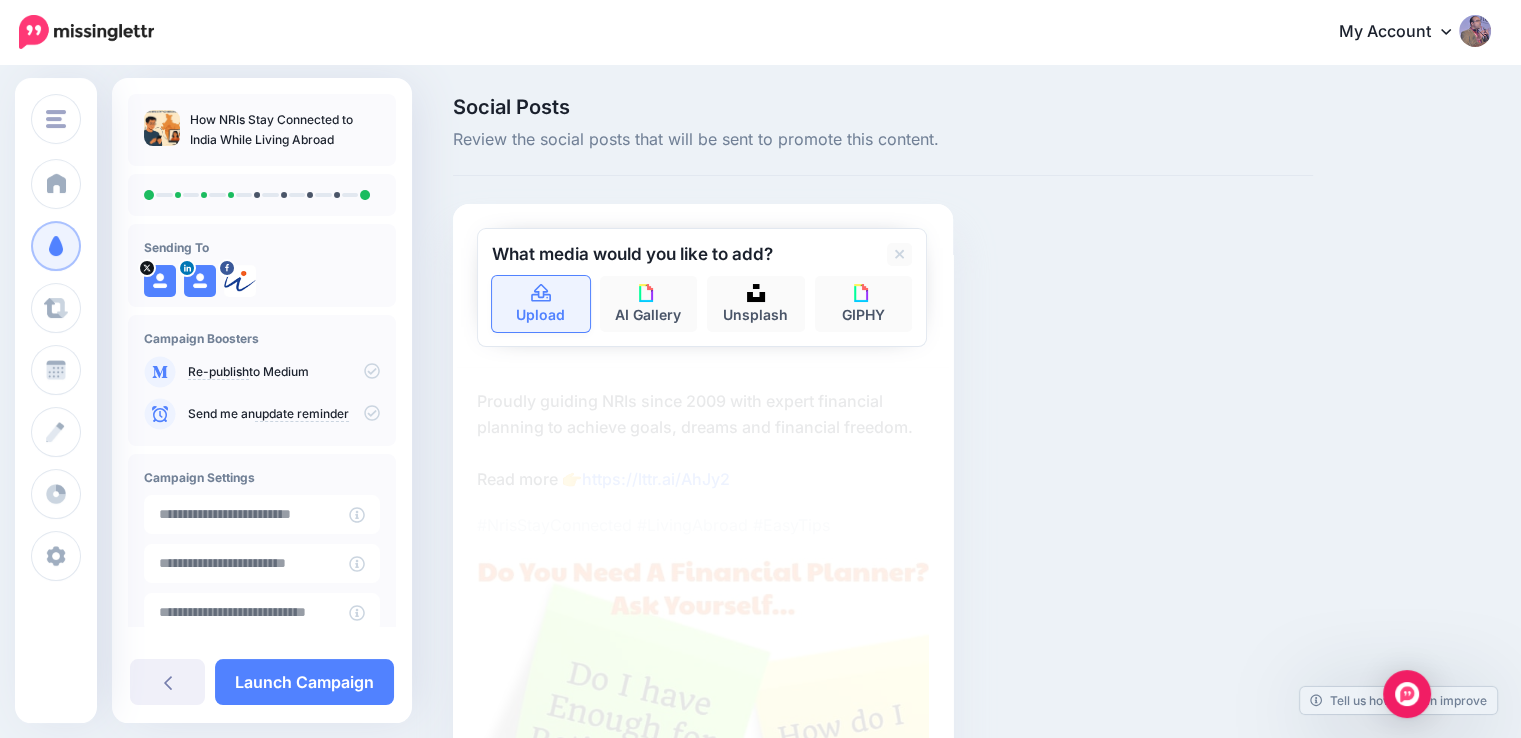 click on "Upload" at bounding box center (541, 304) 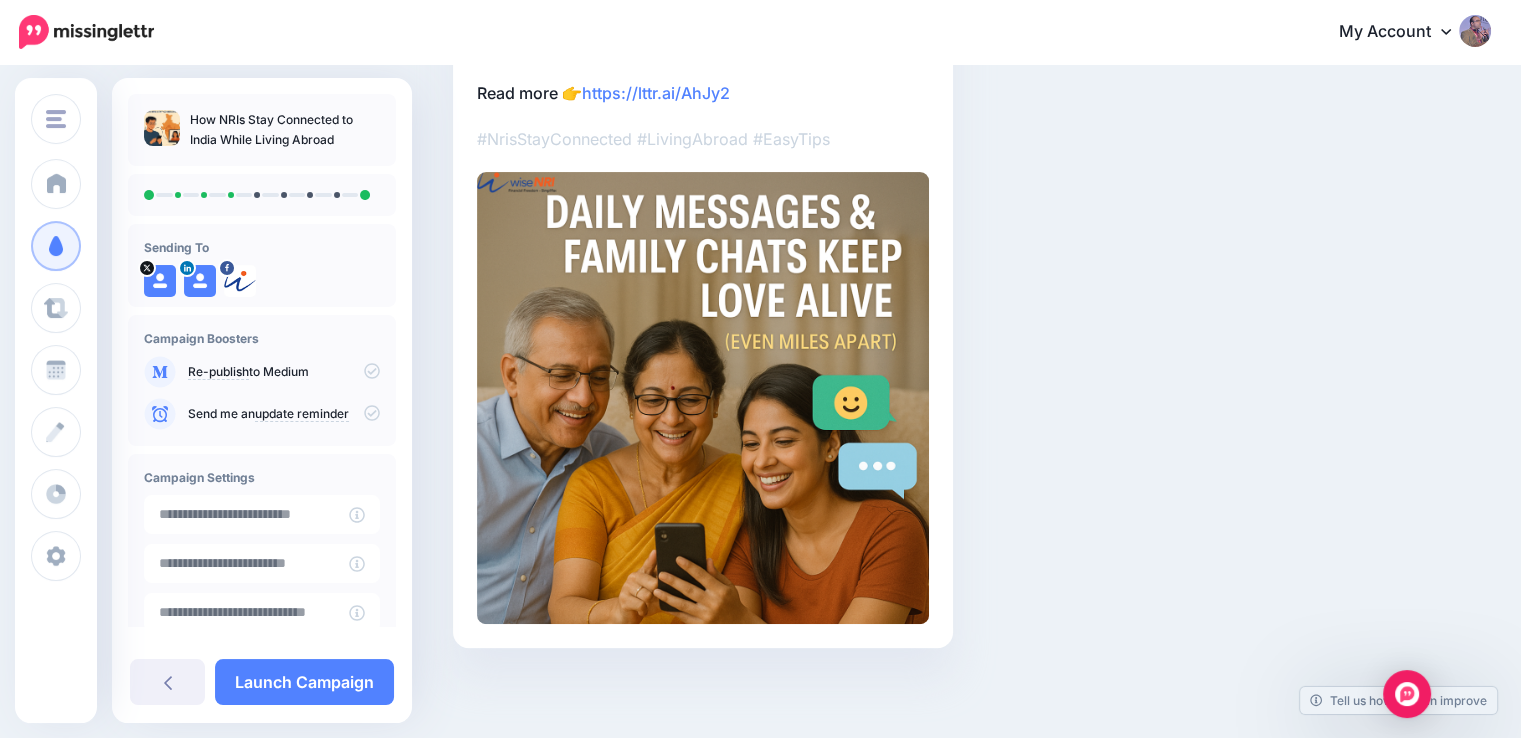 scroll, scrollTop: 86, scrollLeft: 0, axis: vertical 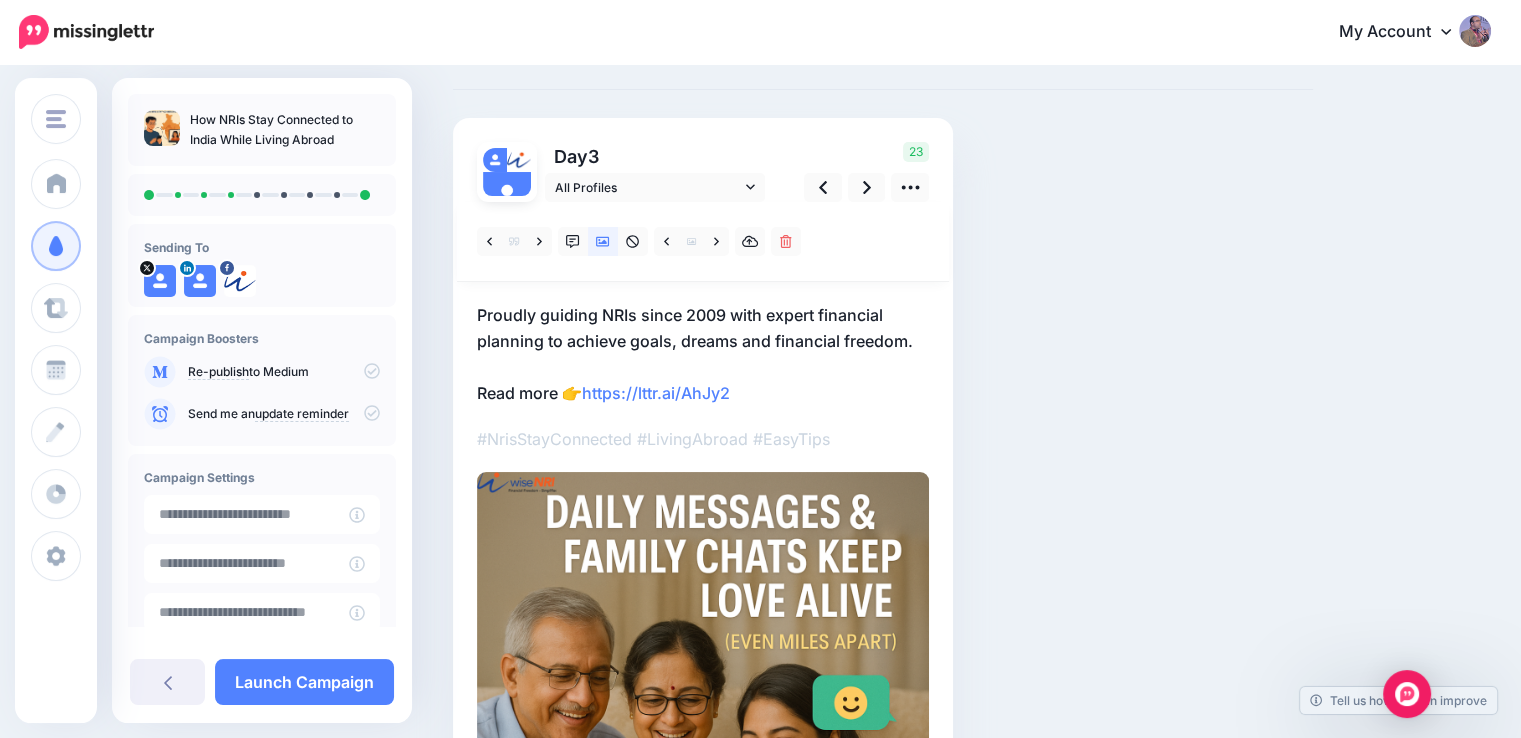 click on "Proudly guiding NRIs since 2009 with expert financial planning to achieve goals, dreams and financial freedom. Read more 👉  https://lttr.ai/AhJy2" at bounding box center (703, 354) 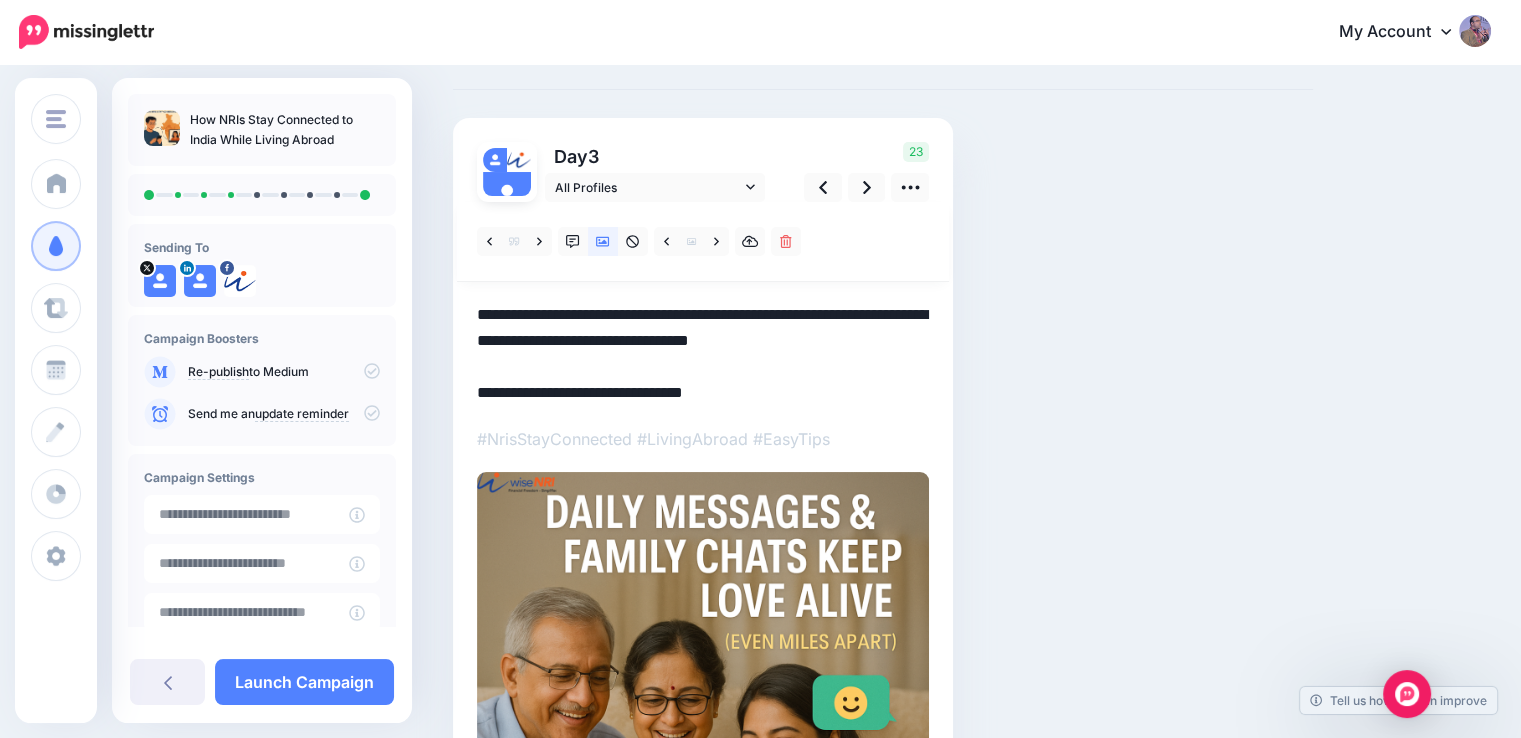 scroll, scrollTop: 0, scrollLeft: 0, axis: both 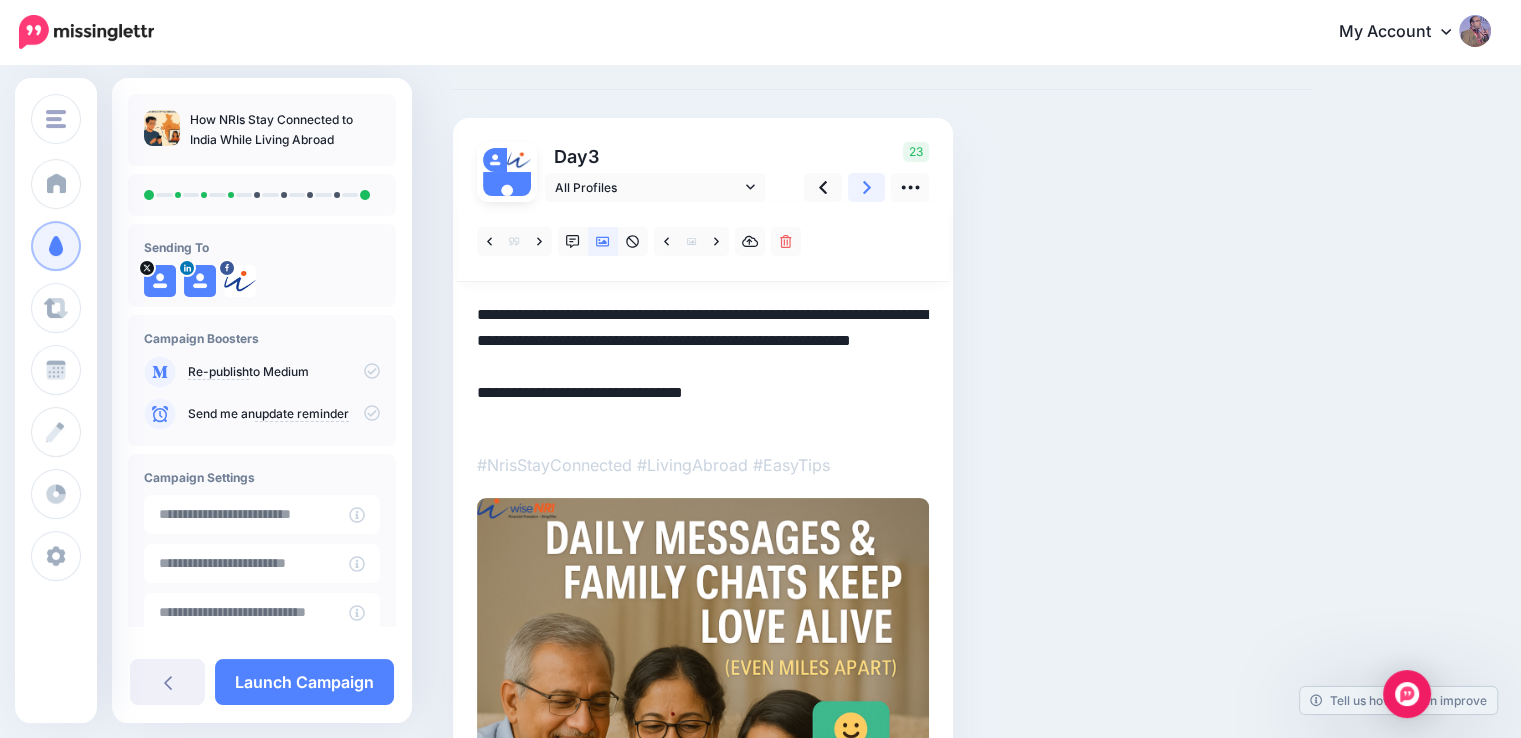 click at bounding box center [867, 187] 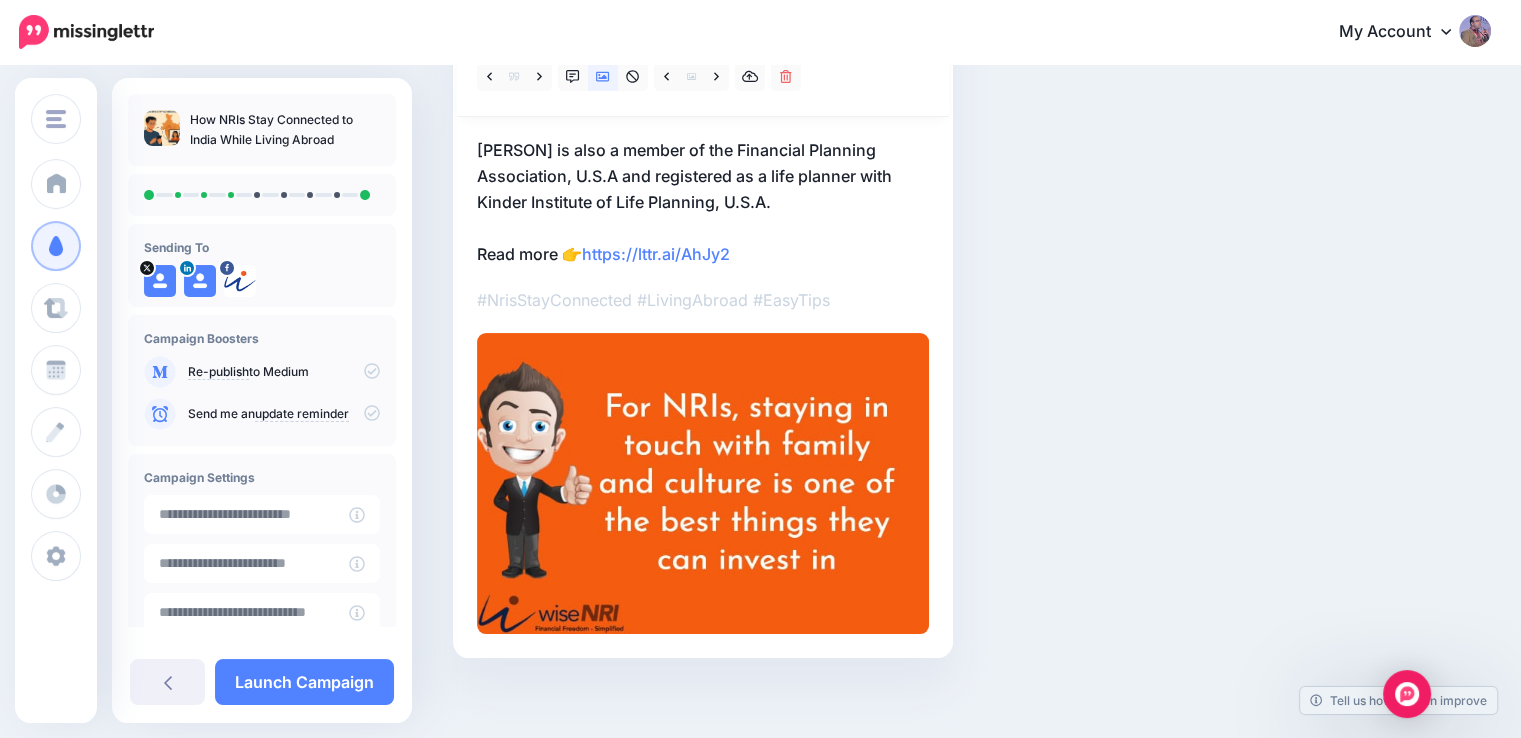 scroll, scrollTop: 261, scrollLeft: 0, axis: vertical 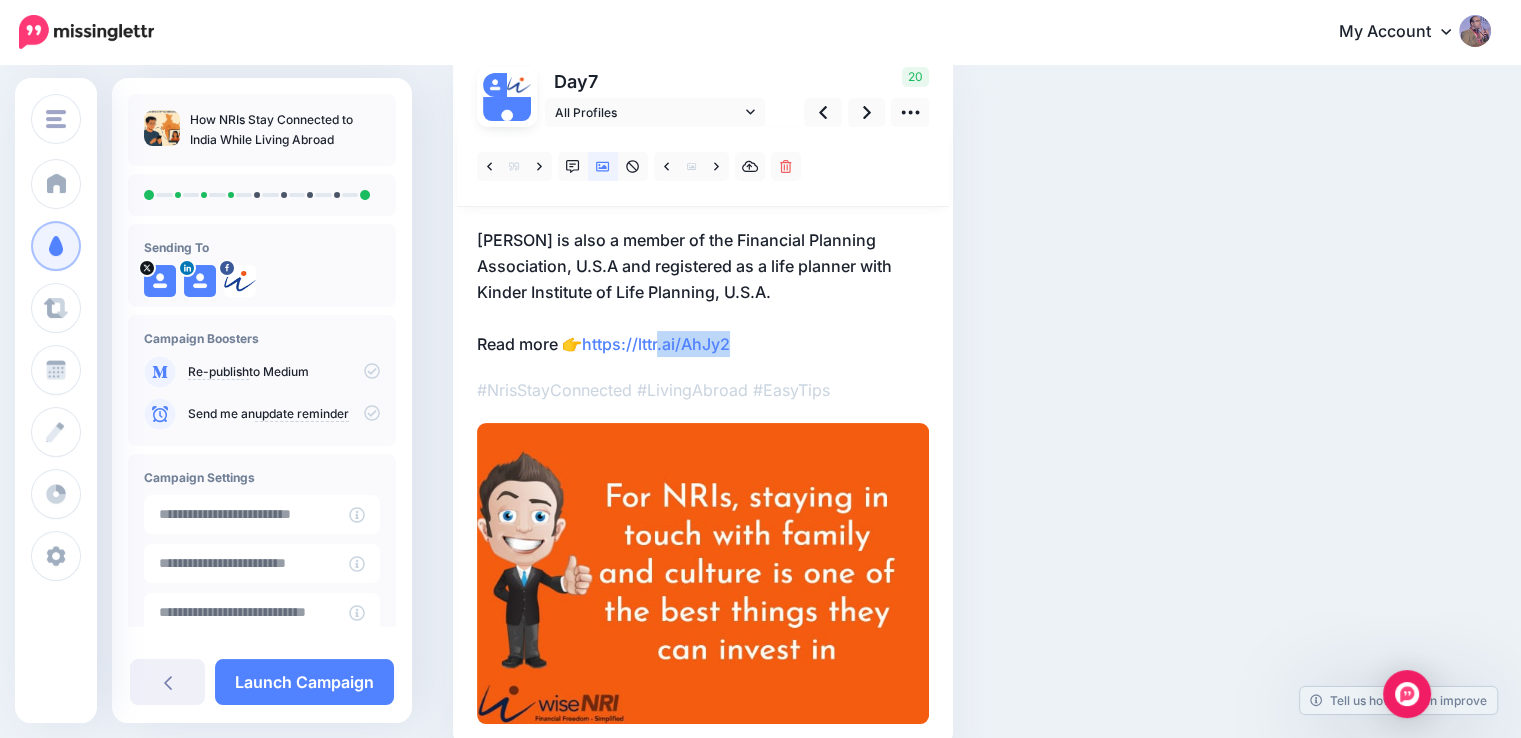 drag, startPoint x: 768, startPoint y: 340, endPoint x: 656, endPoint y: 339, distance: 112.00446 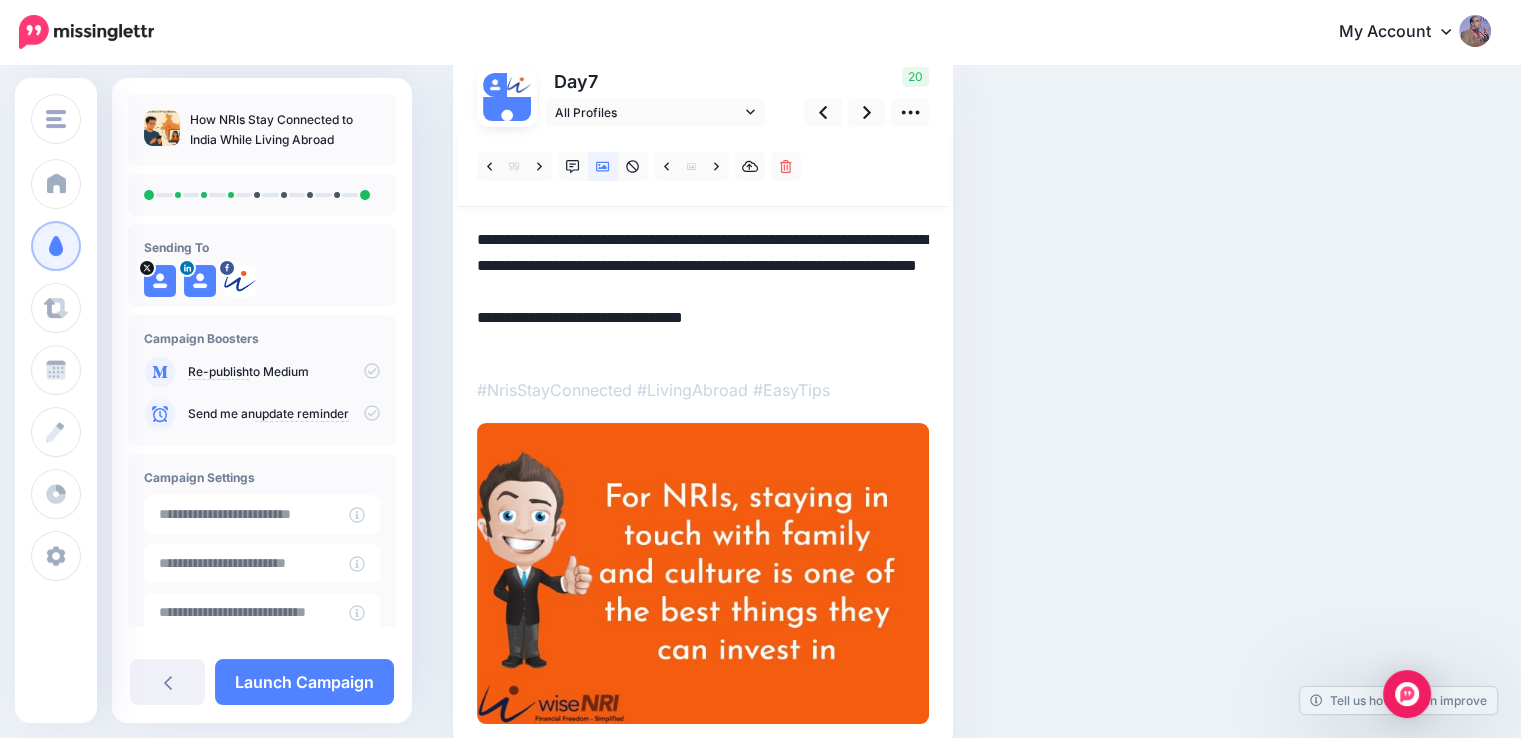 drag, startPoint x: 609, startPoint y: 339, endPoint x: 590, endPoint y: 341, distance: 19.104973 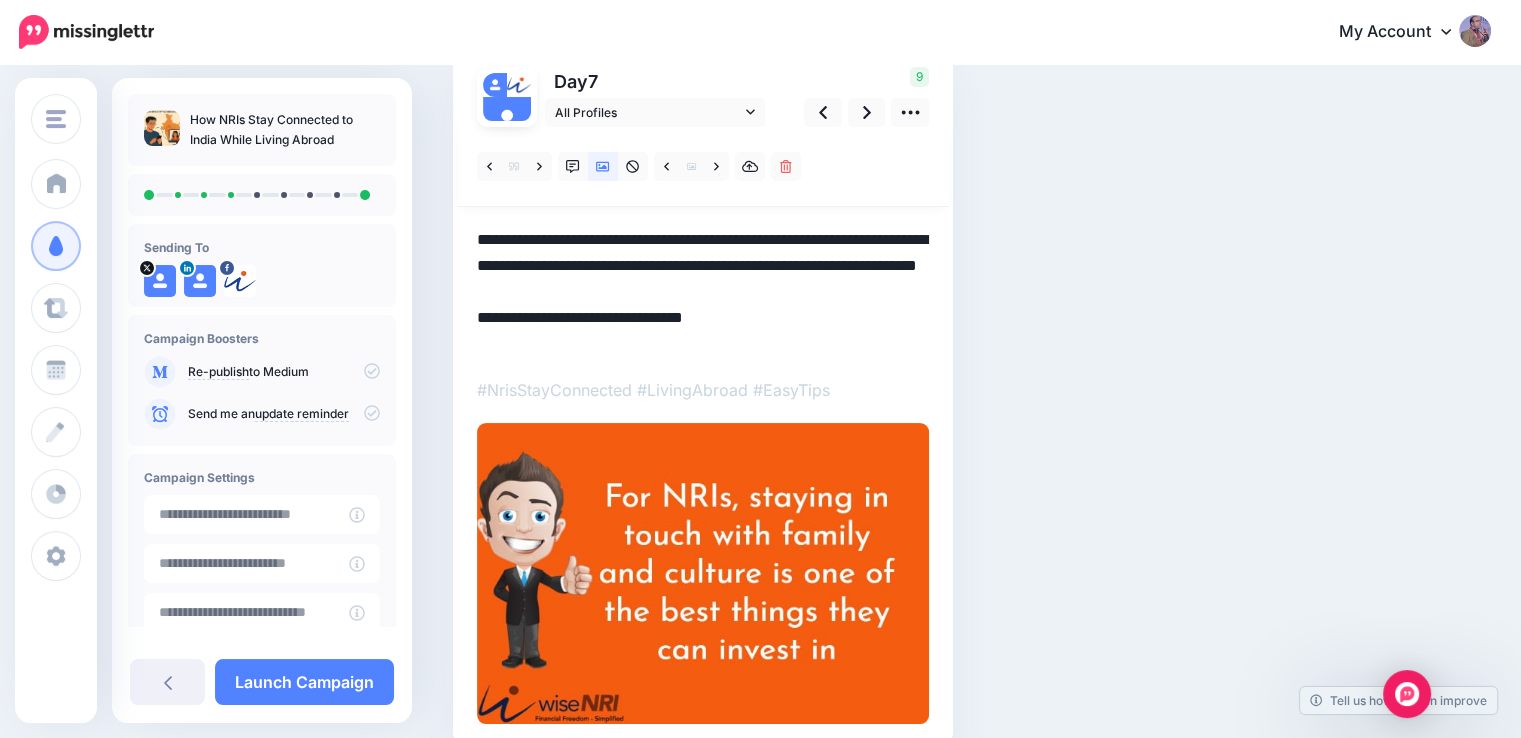 click on "**********" at bounding box center (703, 292) 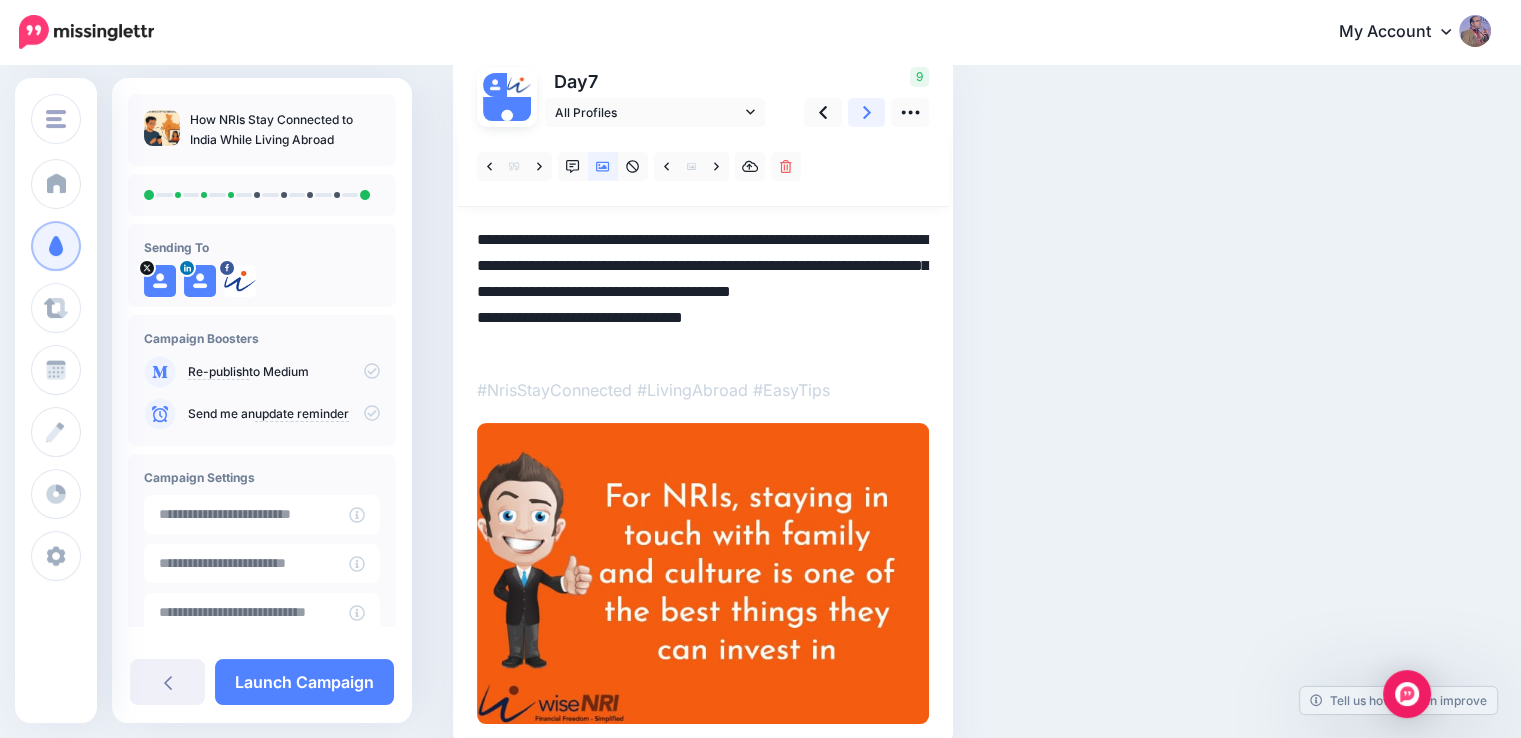 click at bounding box center [867, 112] 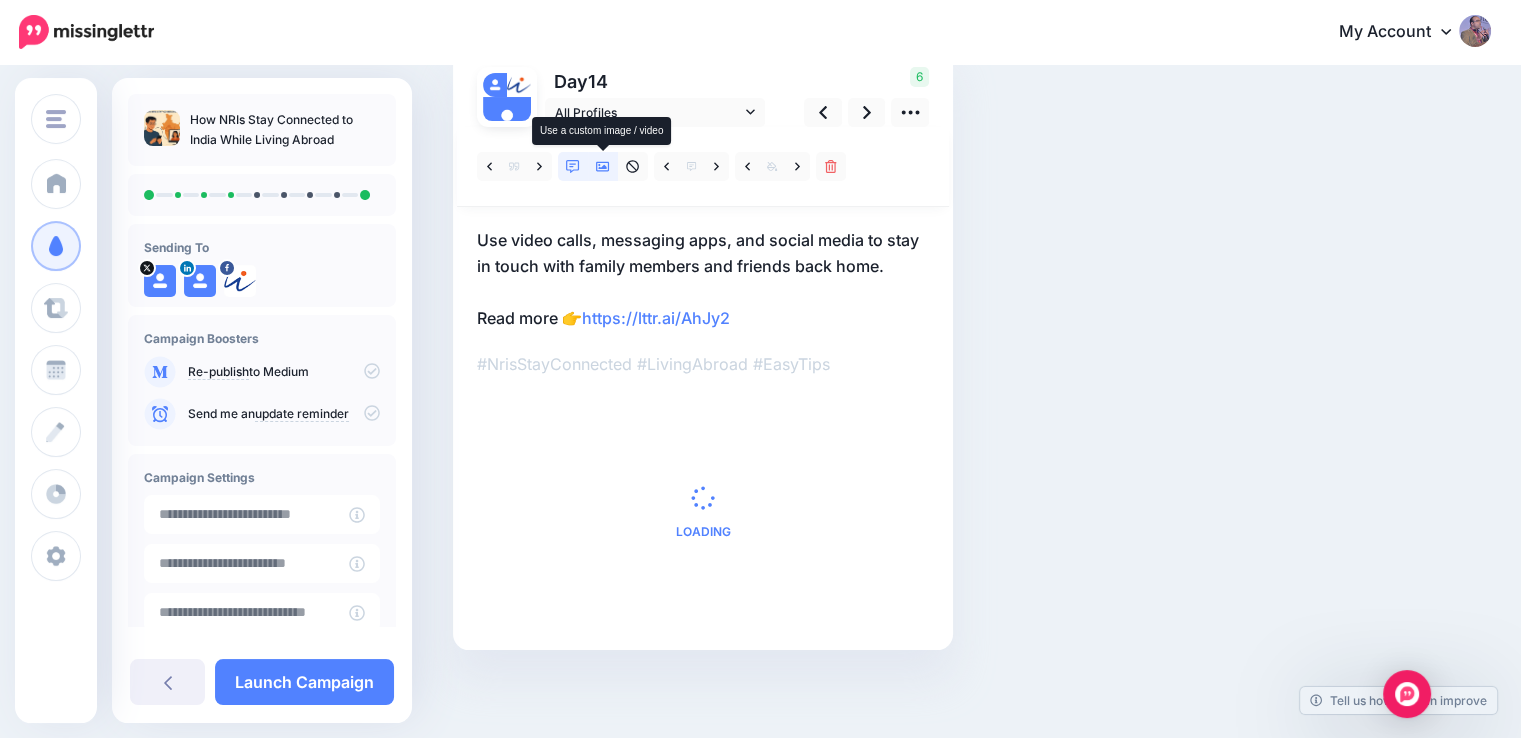 click 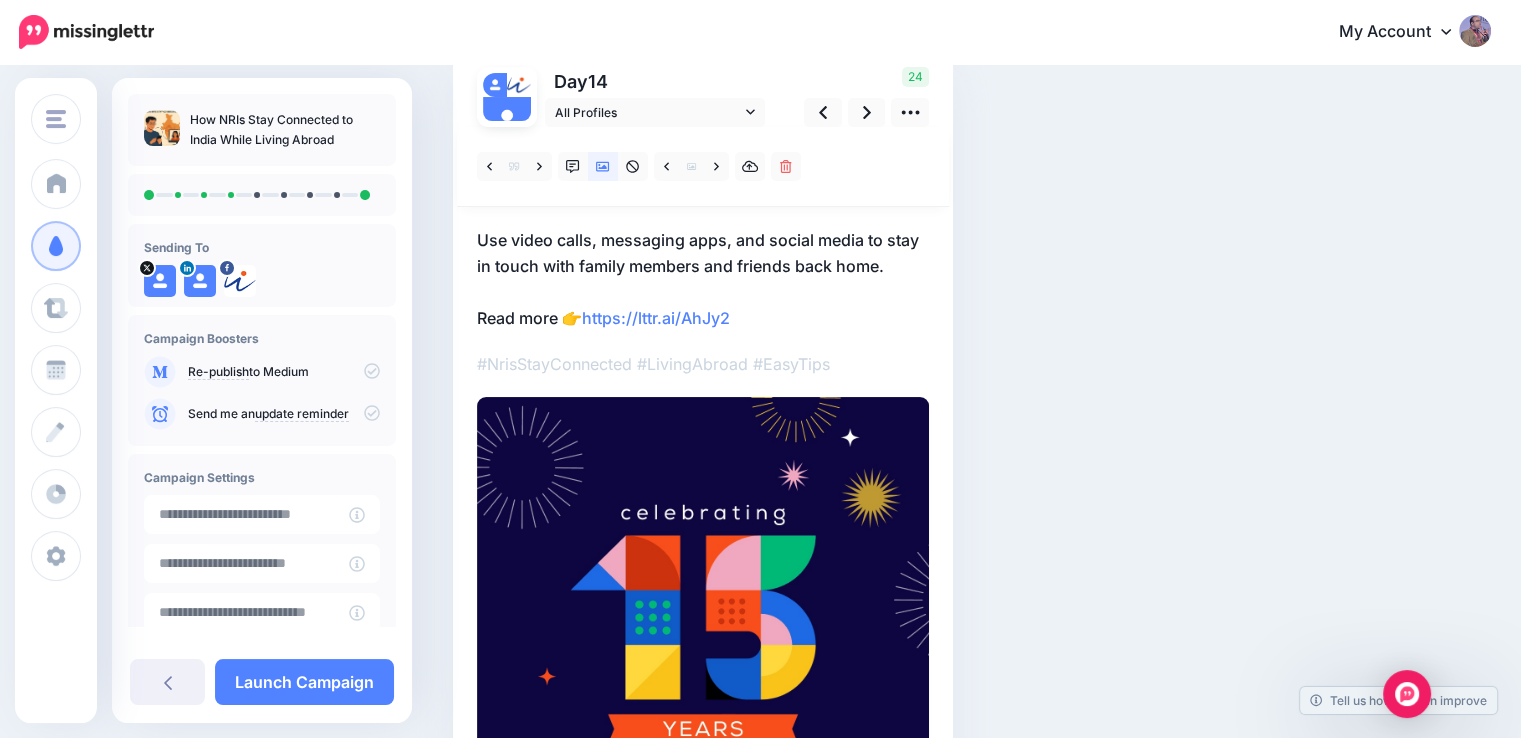 scroll, scrollTop: 0, scrollLeft: 0, axis: both 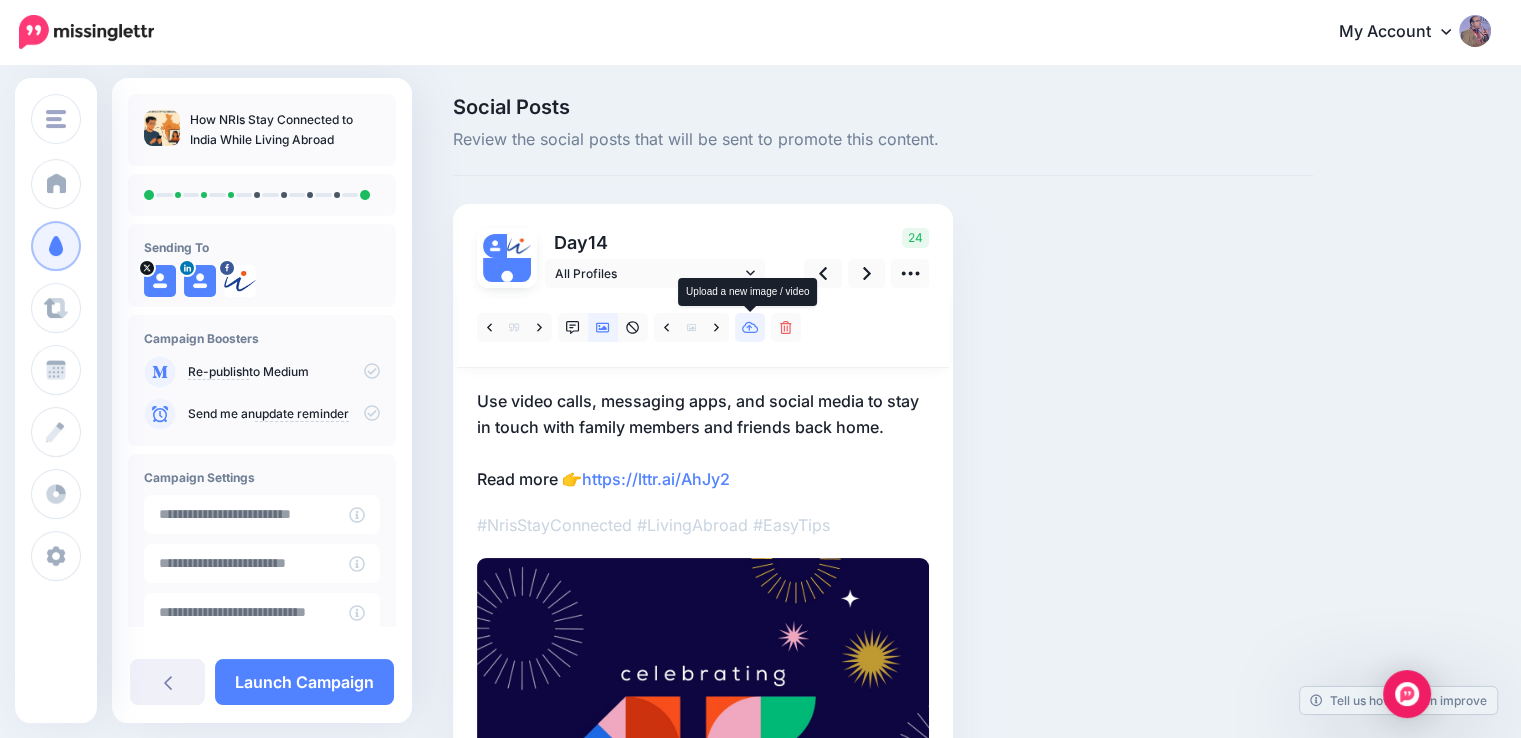 click 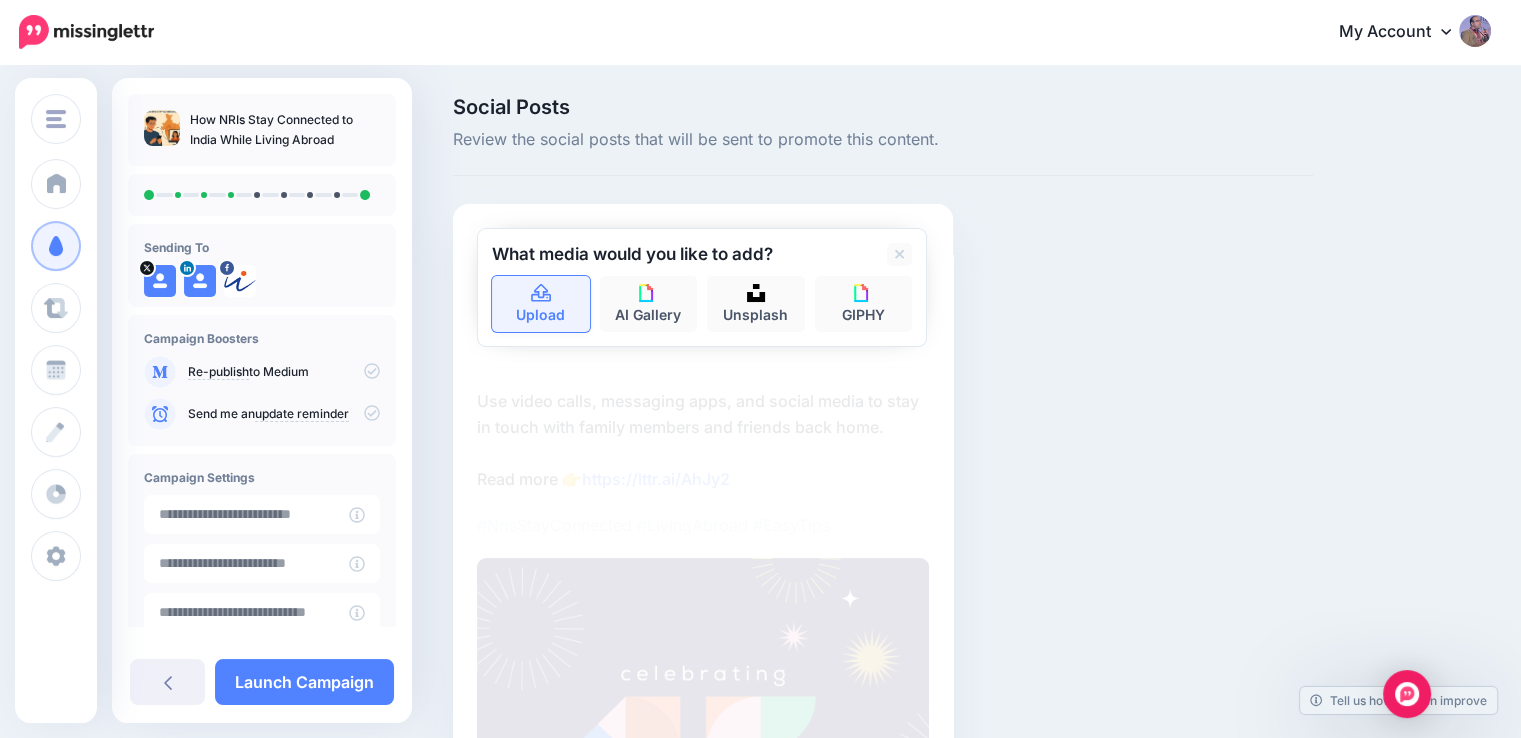 click on "Upload" at bounding box center (541, 304) 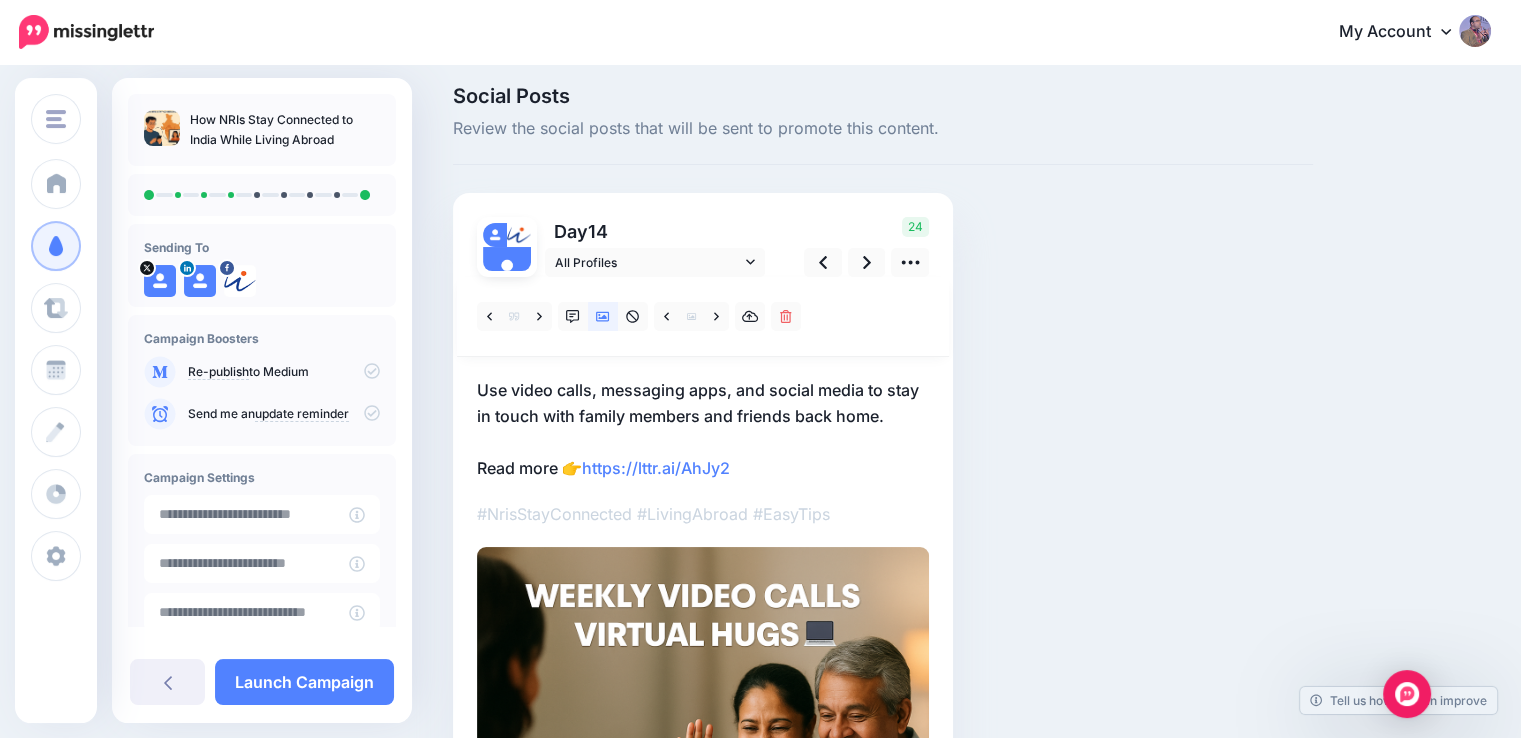 scroll, scrollTop: 0, scrollLeft: 0, axis: both 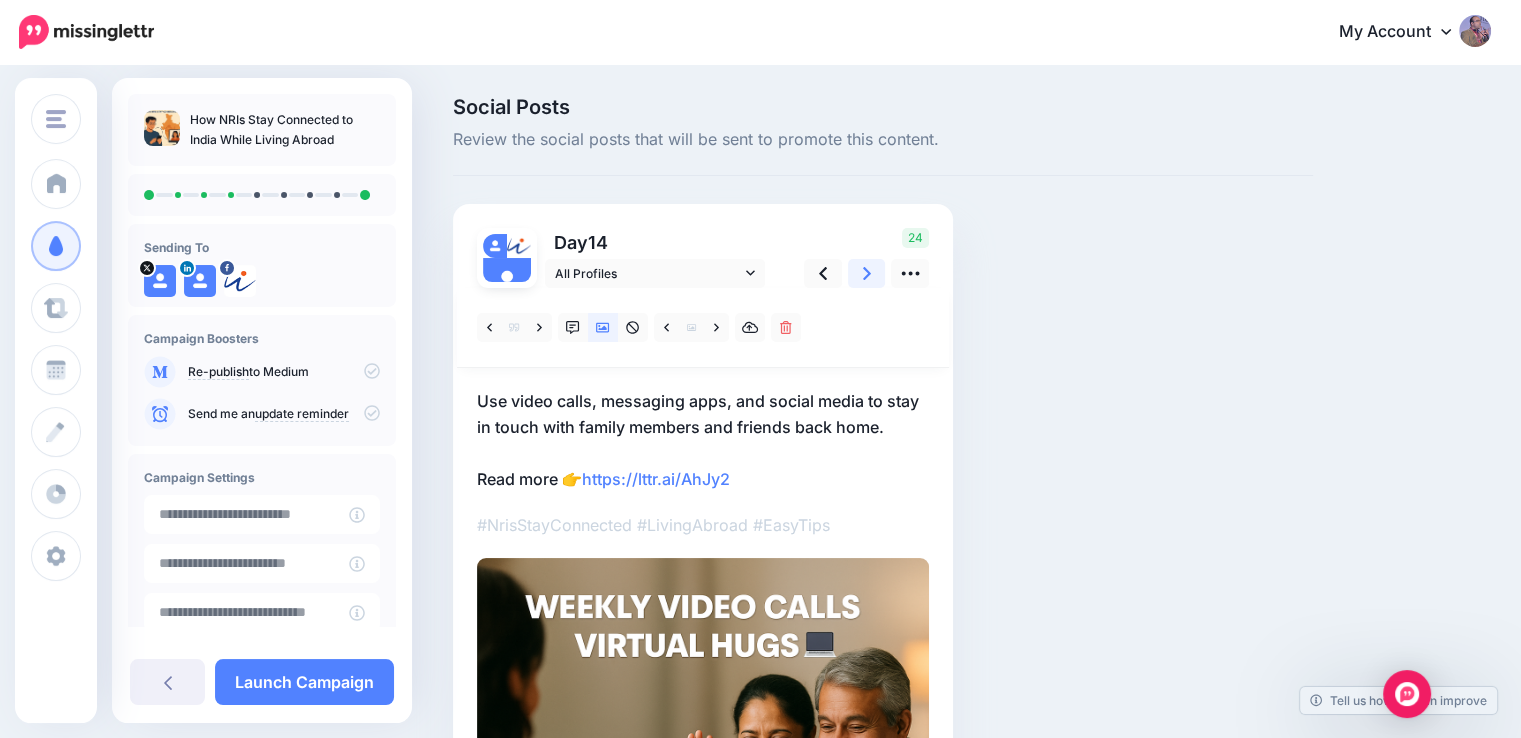 click at bounding box center [867, 273] 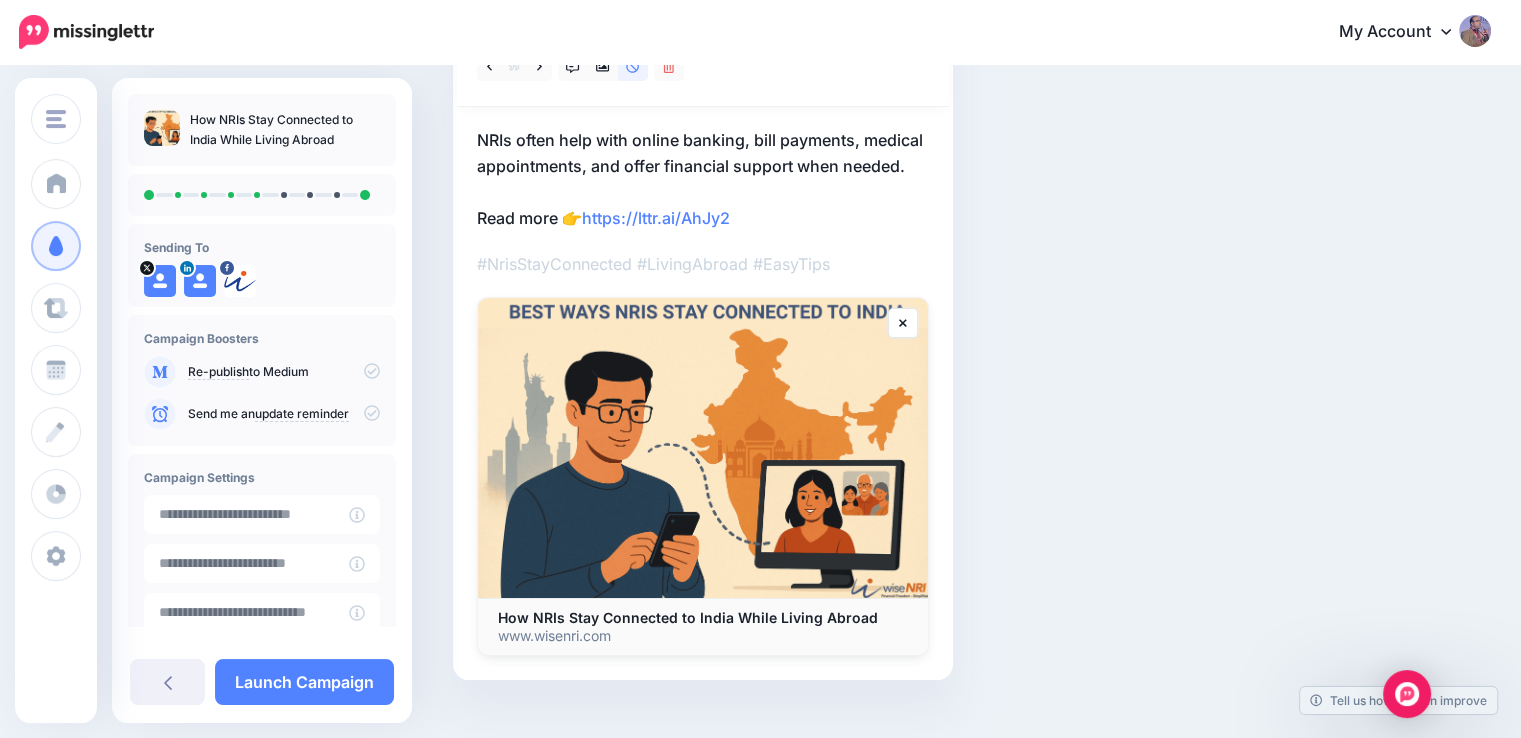 scroll, scrollTop: 292, scrollLeft: 0, axis: vertical 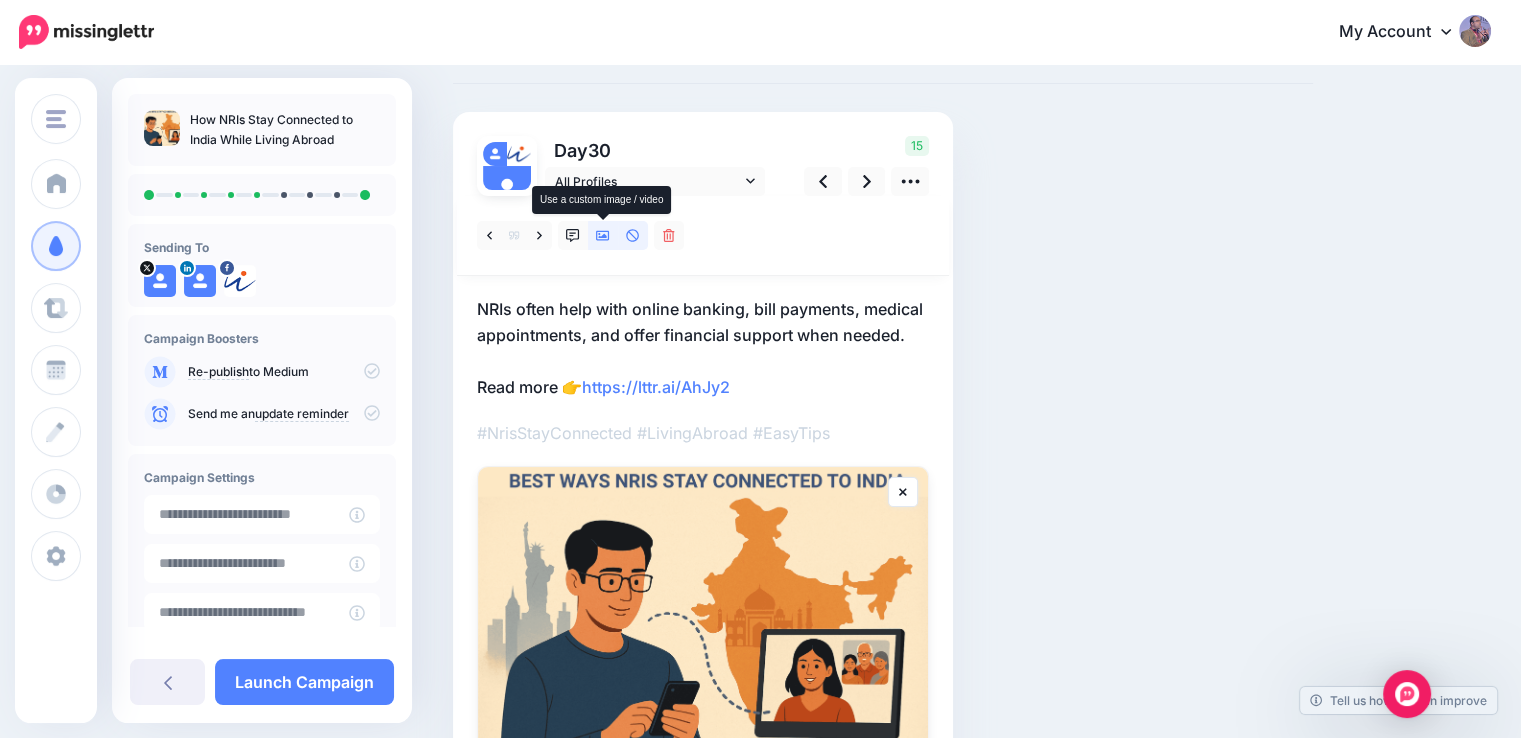click at bounding box center (603, 235) 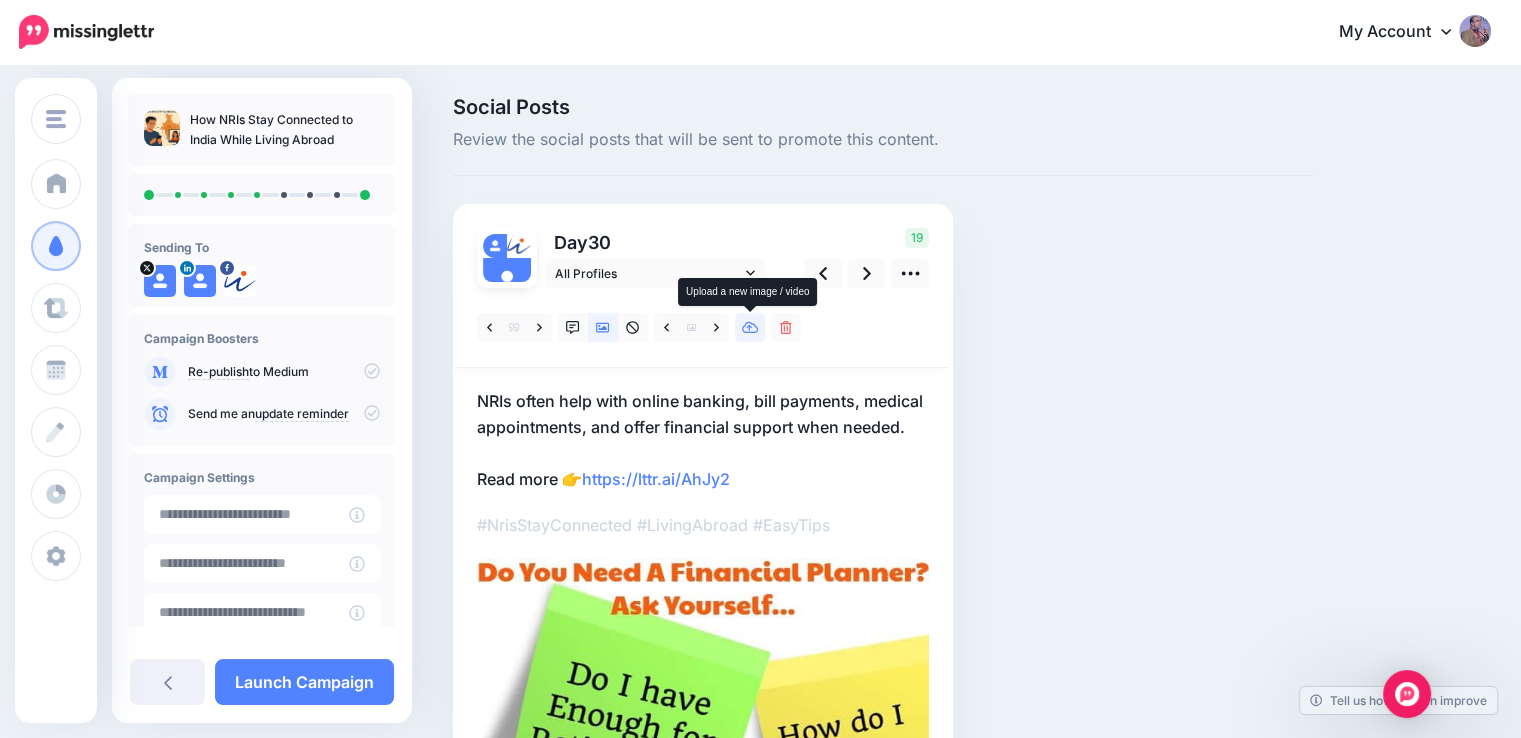 click 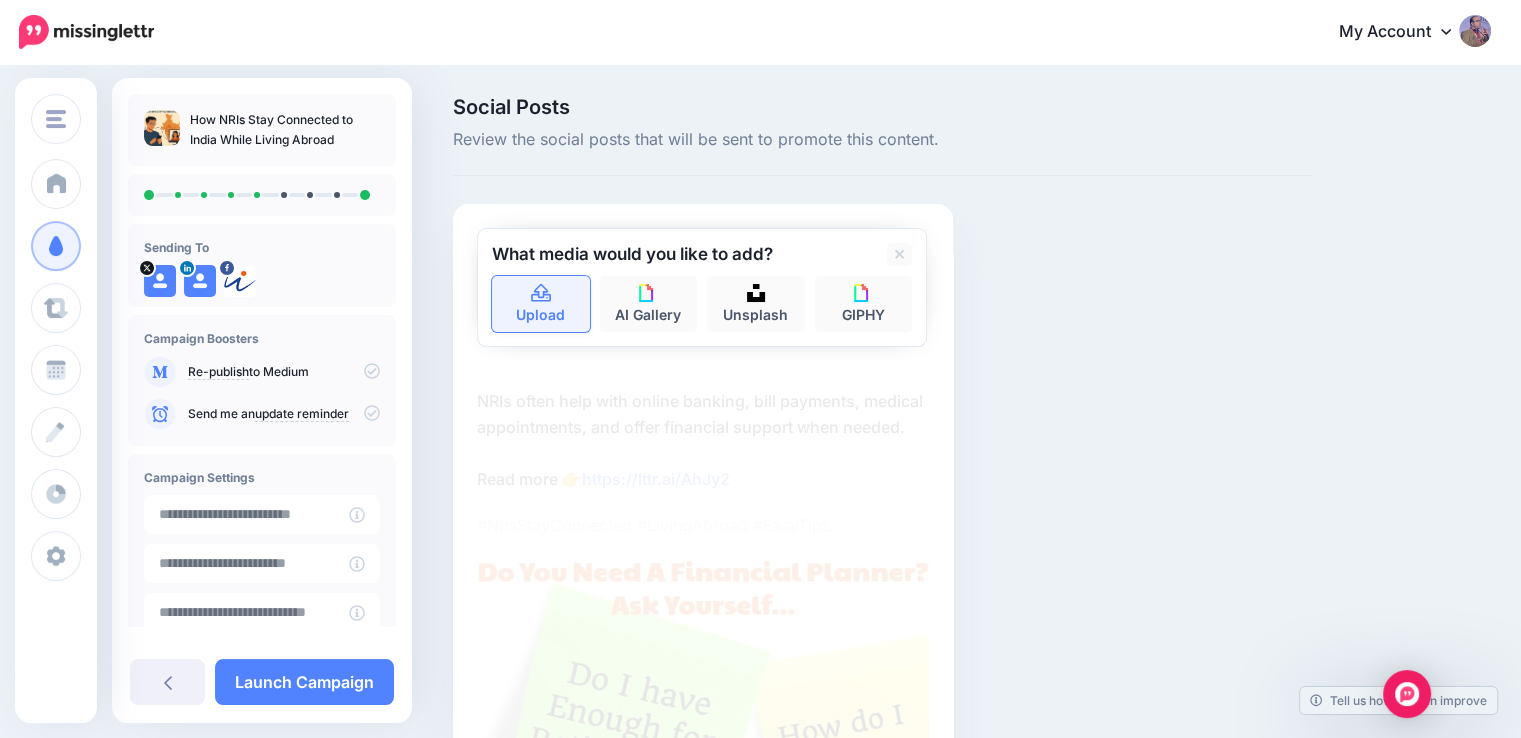 click on "Upload" at bounding box center (541, 304) 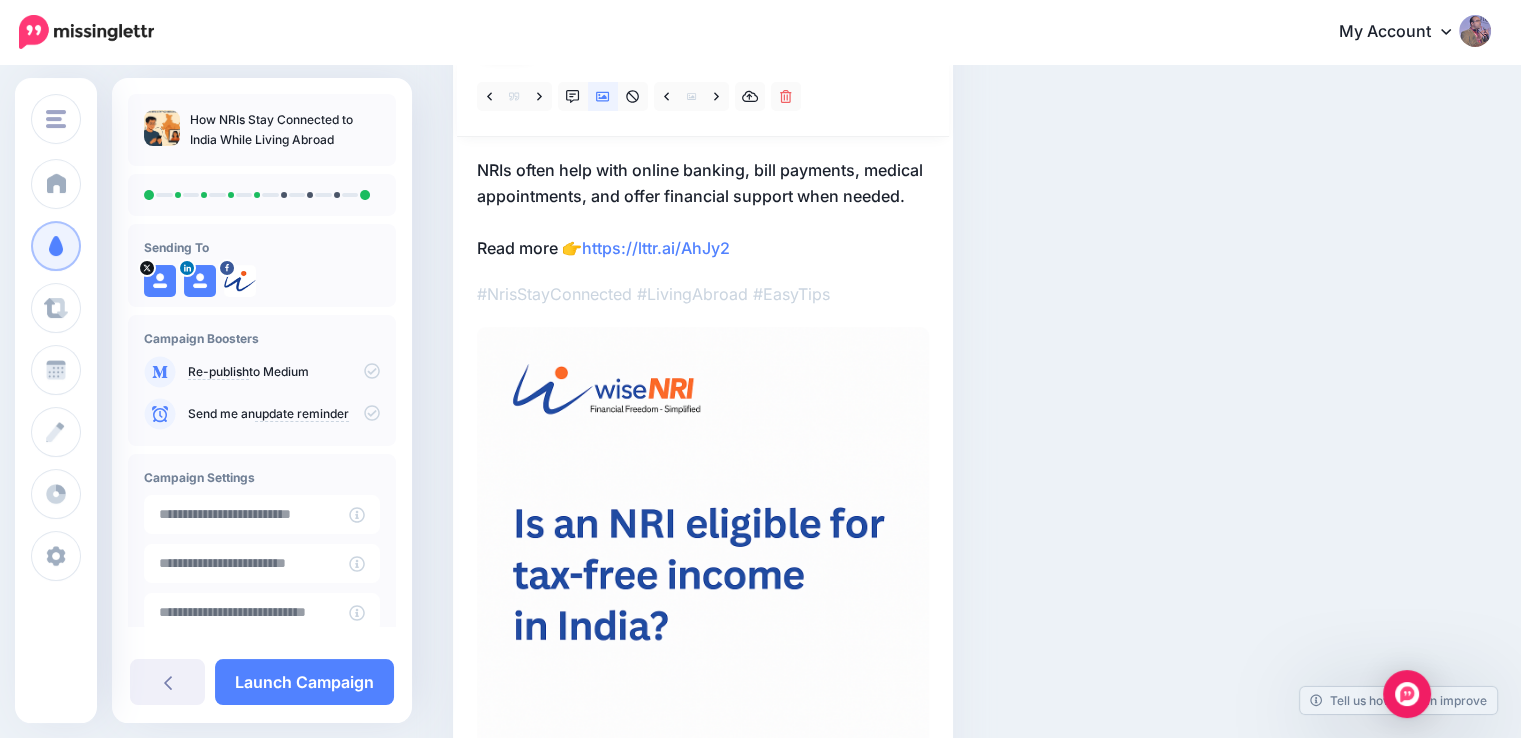 scroll, scrollTop: 200, scrollLeft: 0, axis: vertical 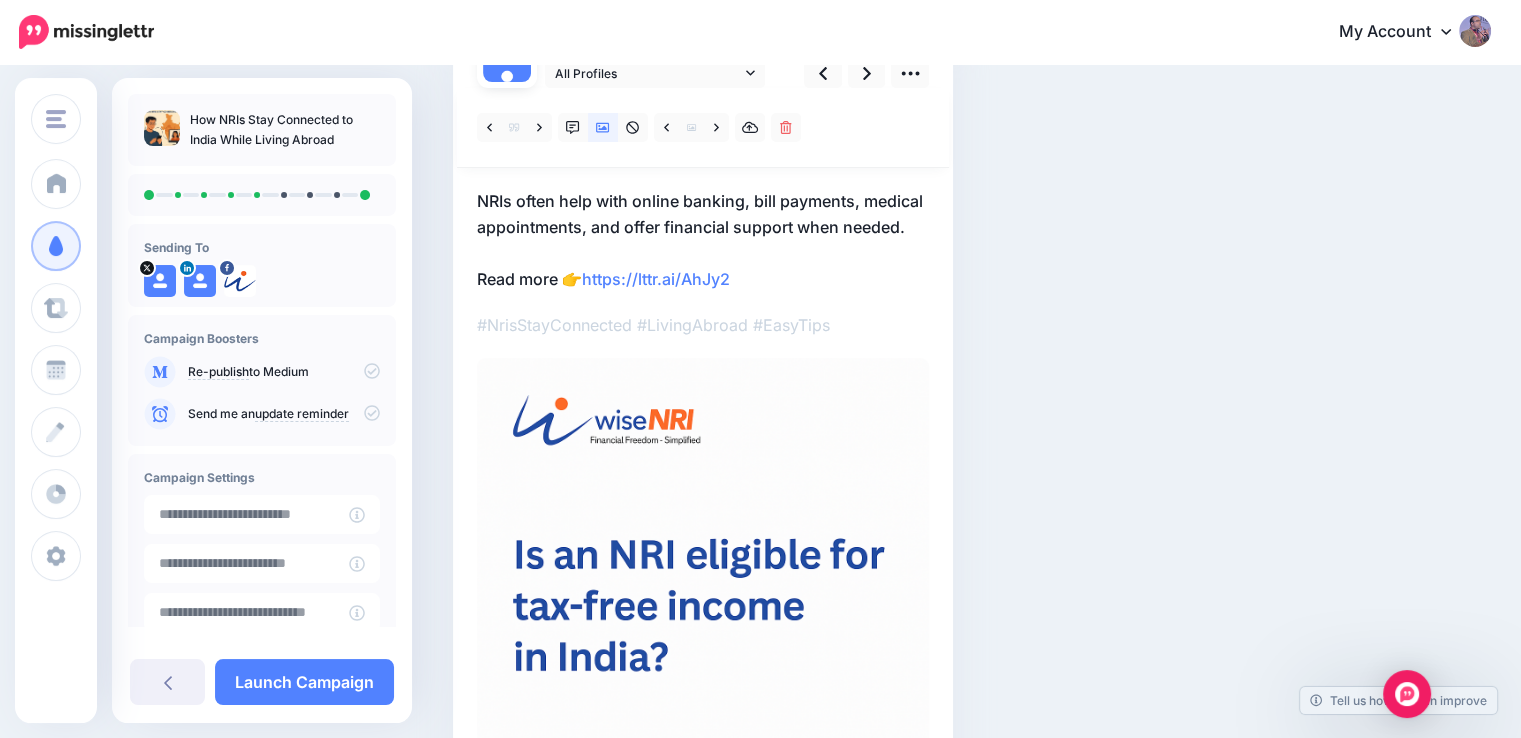 click on "NRIs often help with online banking, bill payments, medical appointments, and offer financial support when needed. Read more 👉  https://lttr.ai/AhJy2" at bounding box center [703, 240] 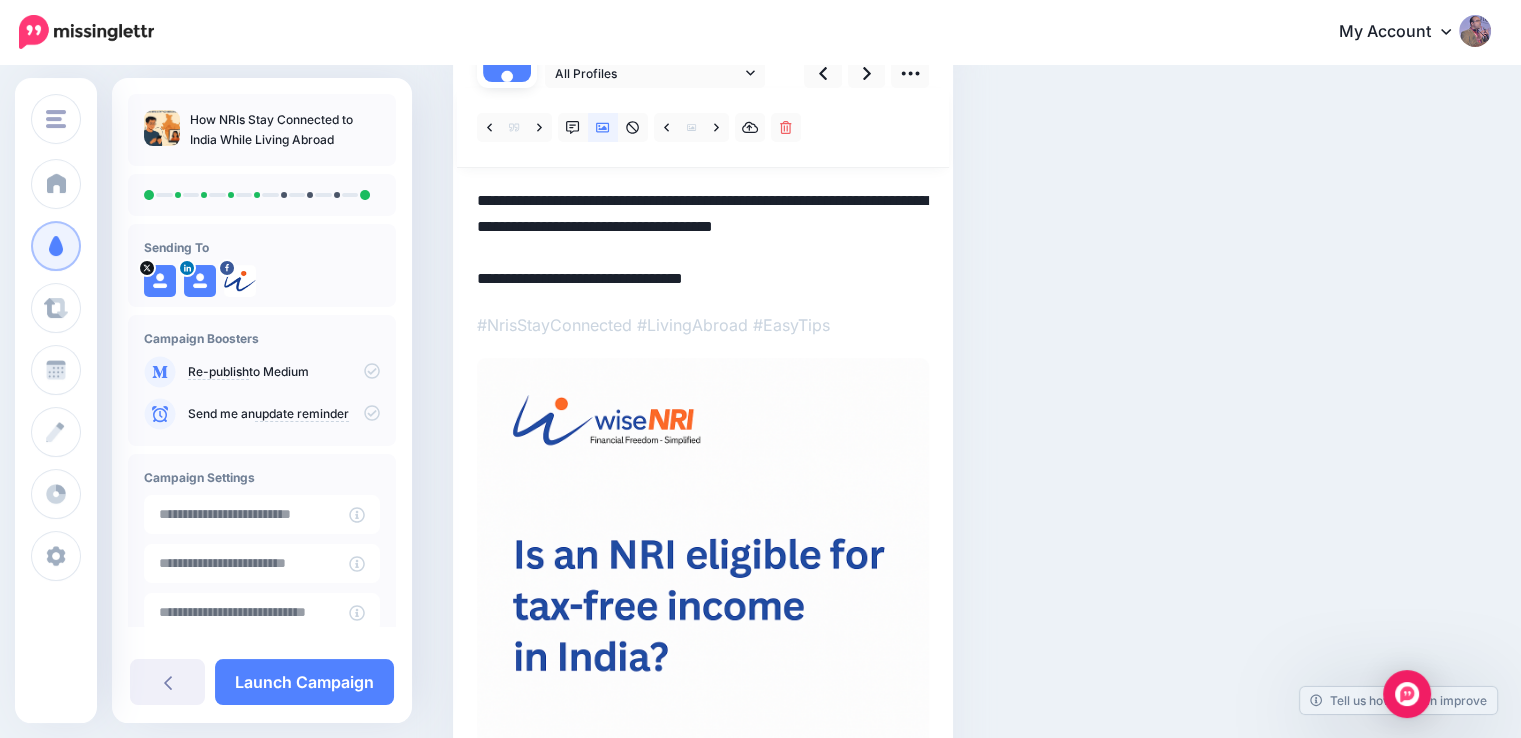 click on "**********" at bounding box center (703, 240) 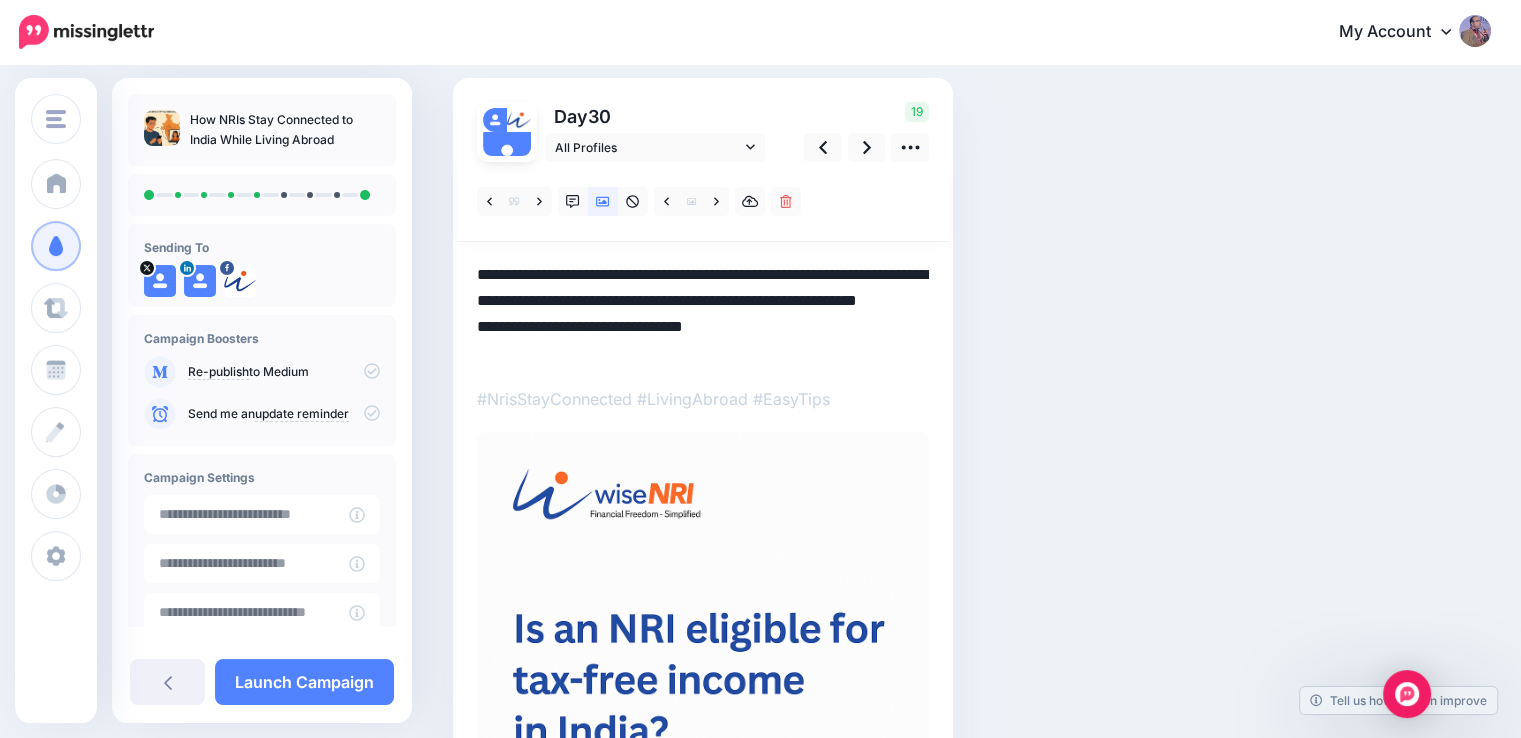 scroll, scrollTop: 0, scrollLeft: 0, axis: both 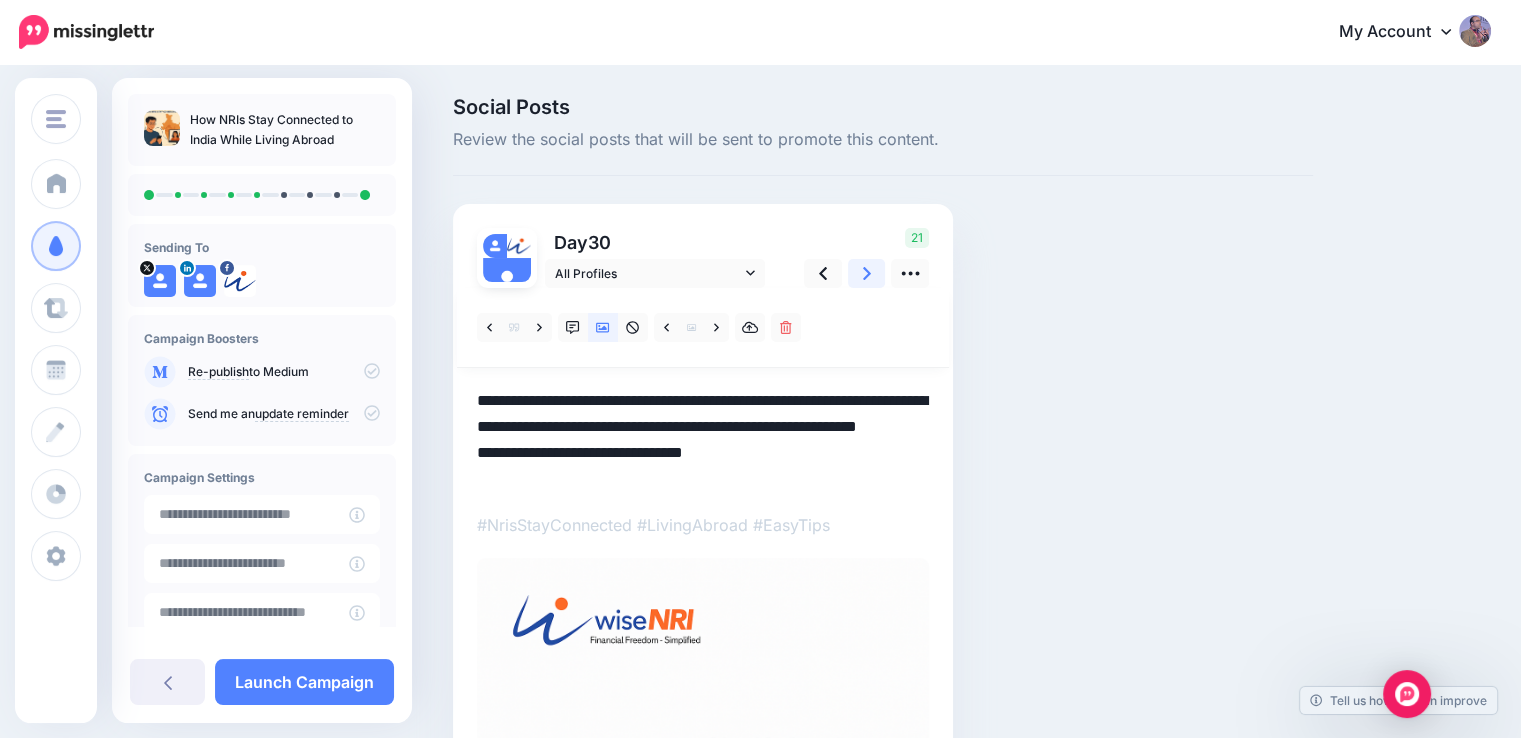 click at bounding box center [867, 273] 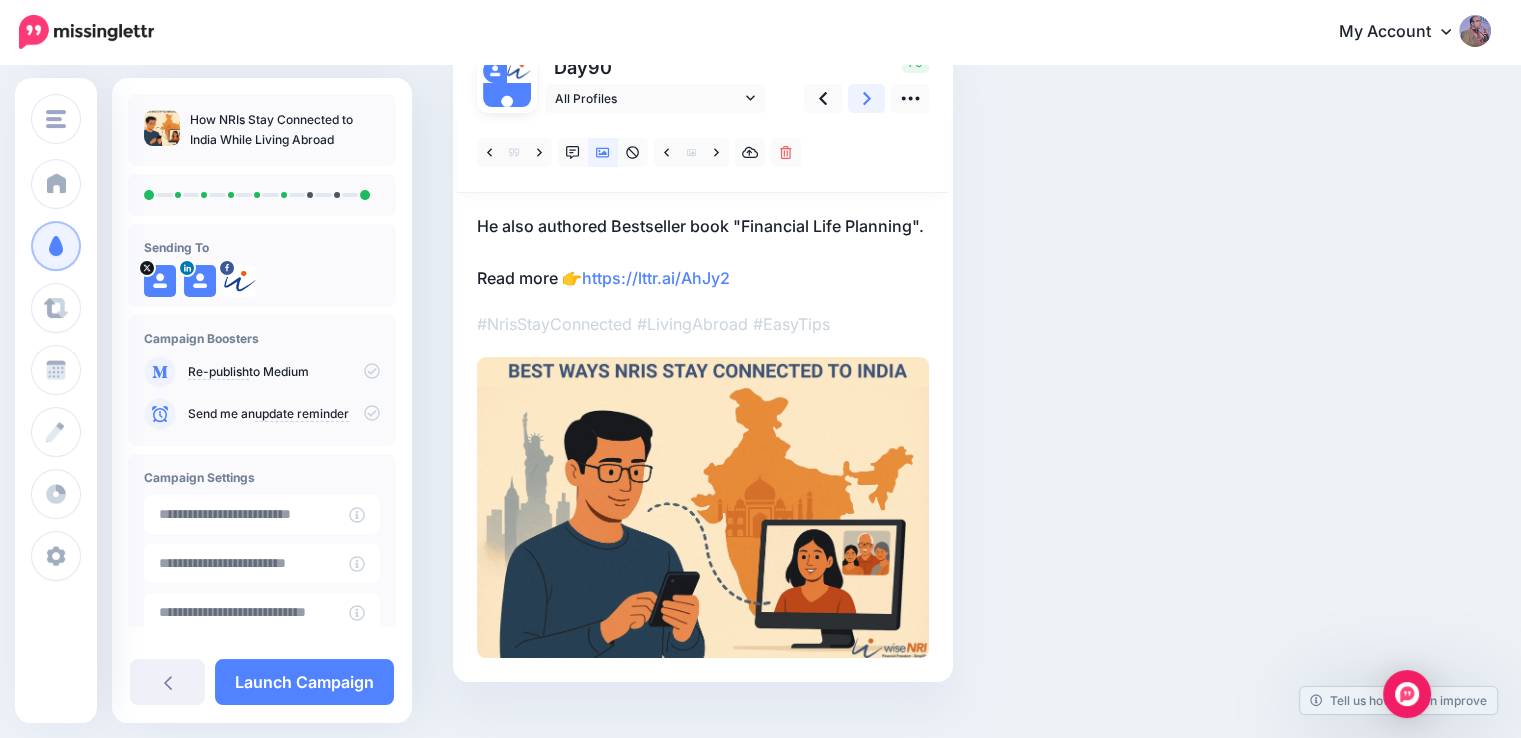 scroll, scrollTop: 200, scrollLeft: 0, axis: vertical 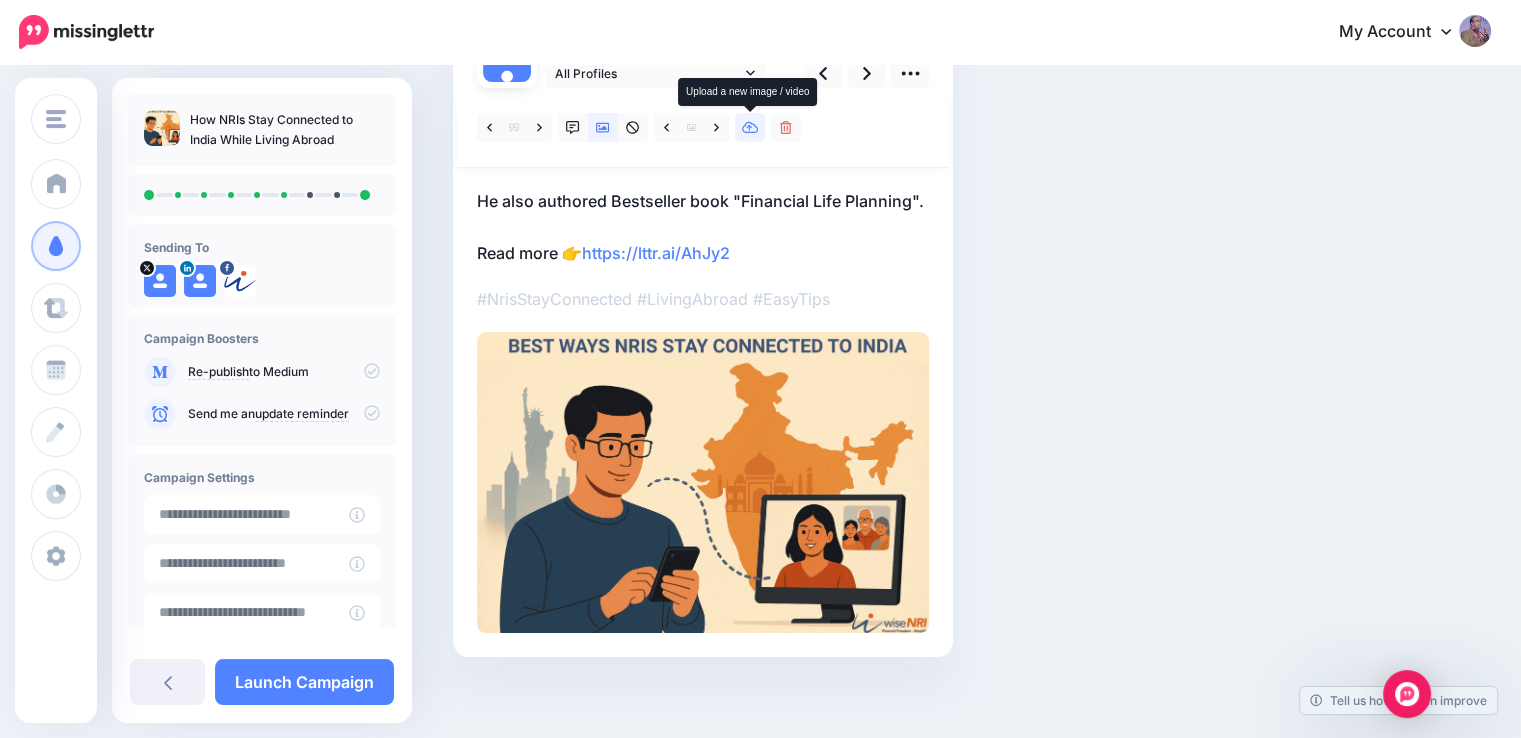 click 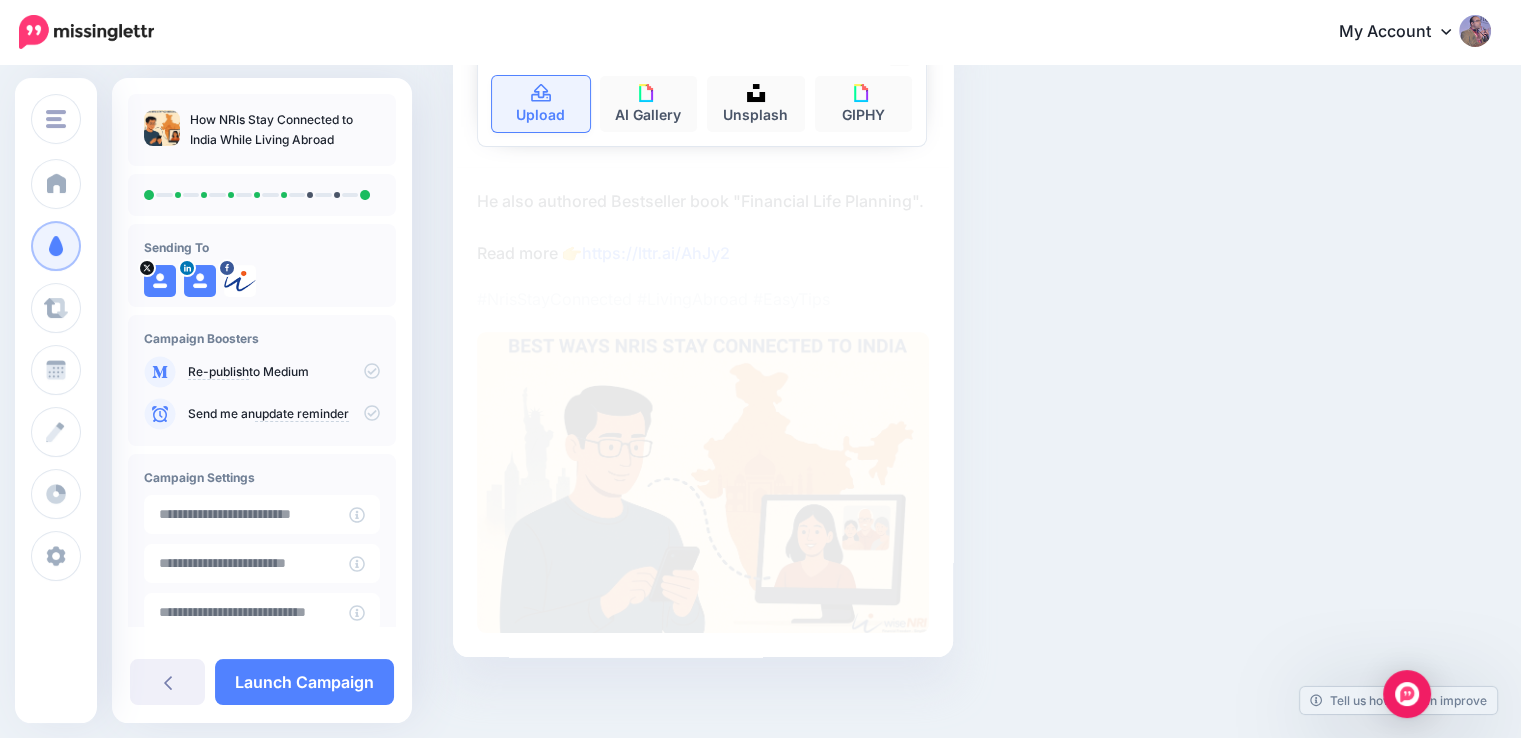 click on "Upload" at bounding box center (541, 104) 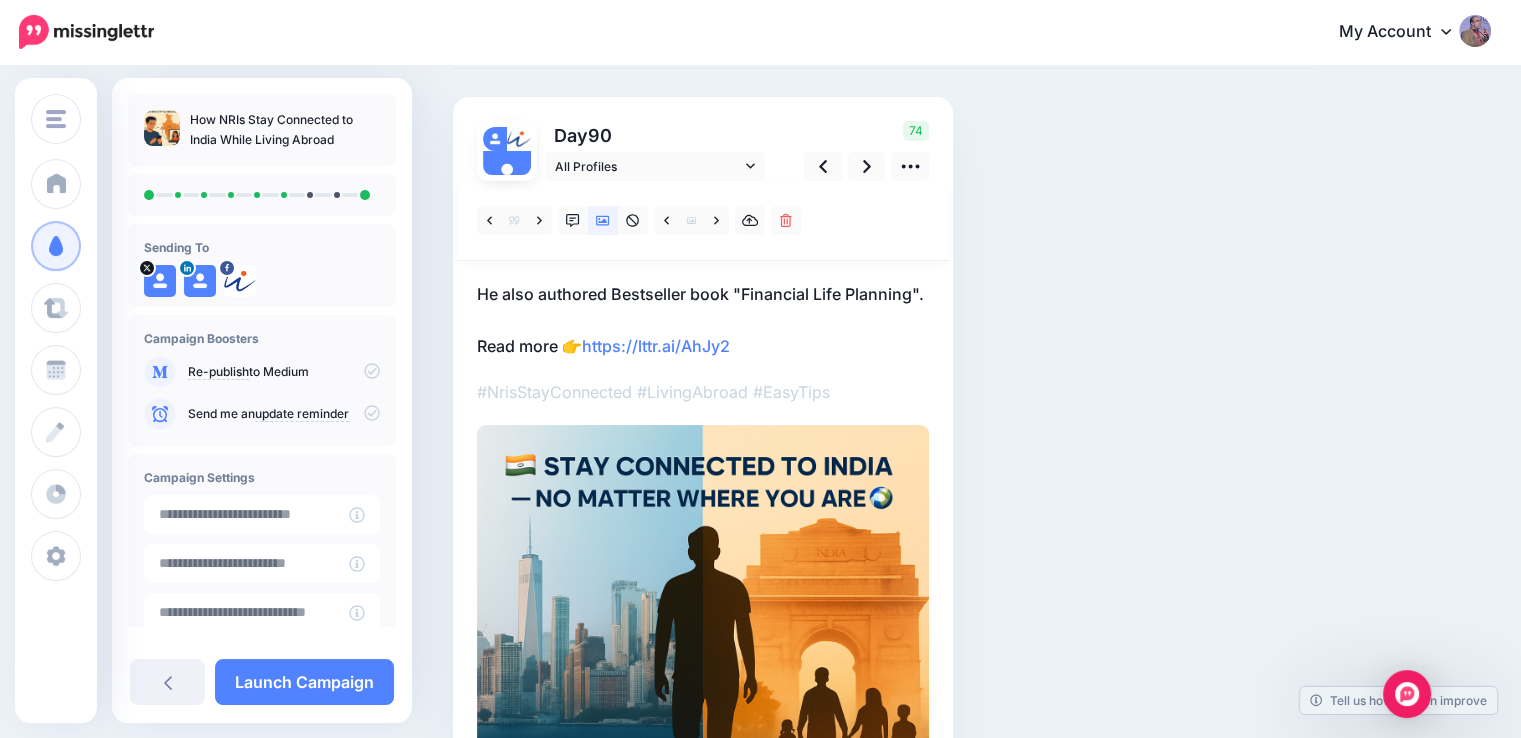 scroll, scrollTop: 200, scrollLeft: 0, axis: vertical 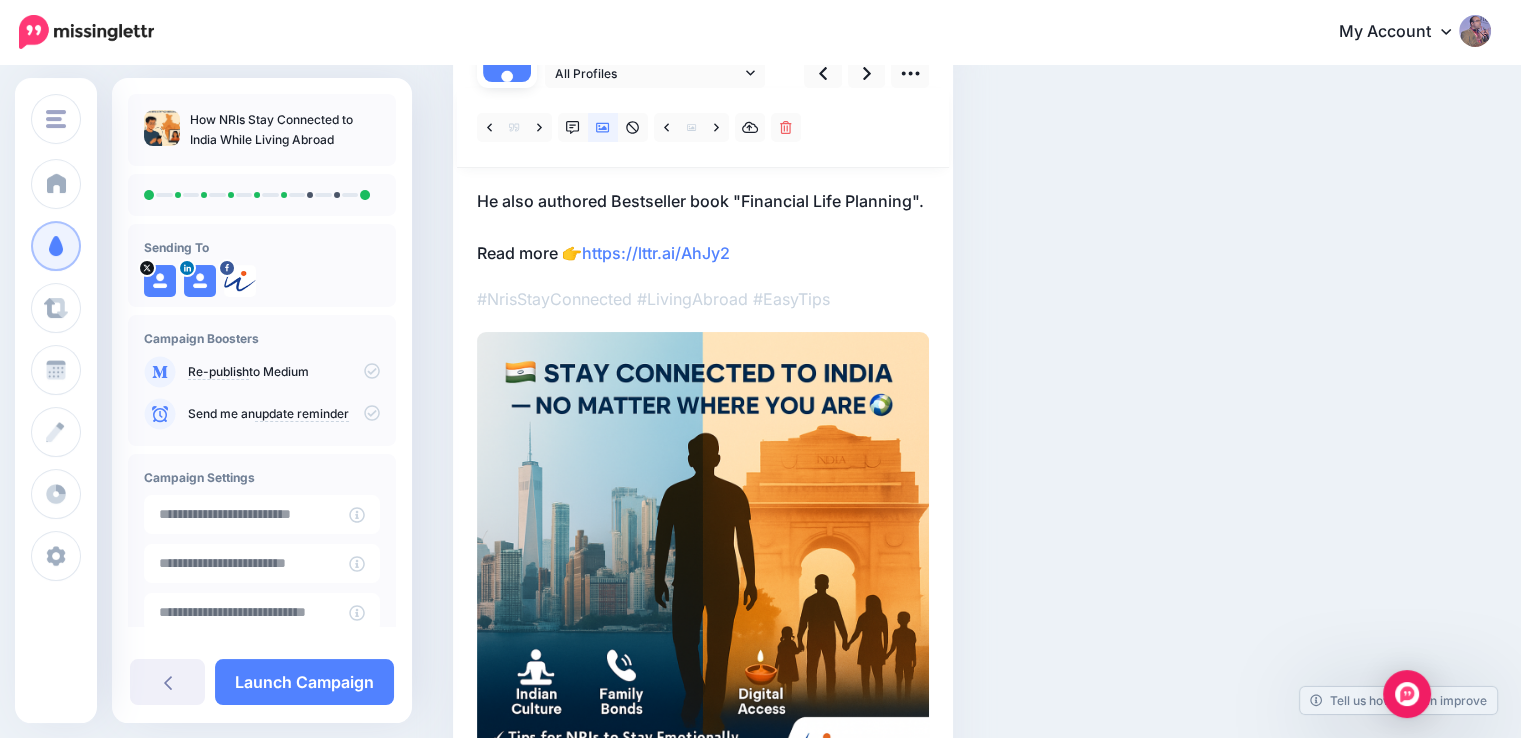click on "He also authored Bestseller book "Financial Life Planning". Read more 👉  https://lttr.ai/AhJy2" at bounding box center [703, 227] 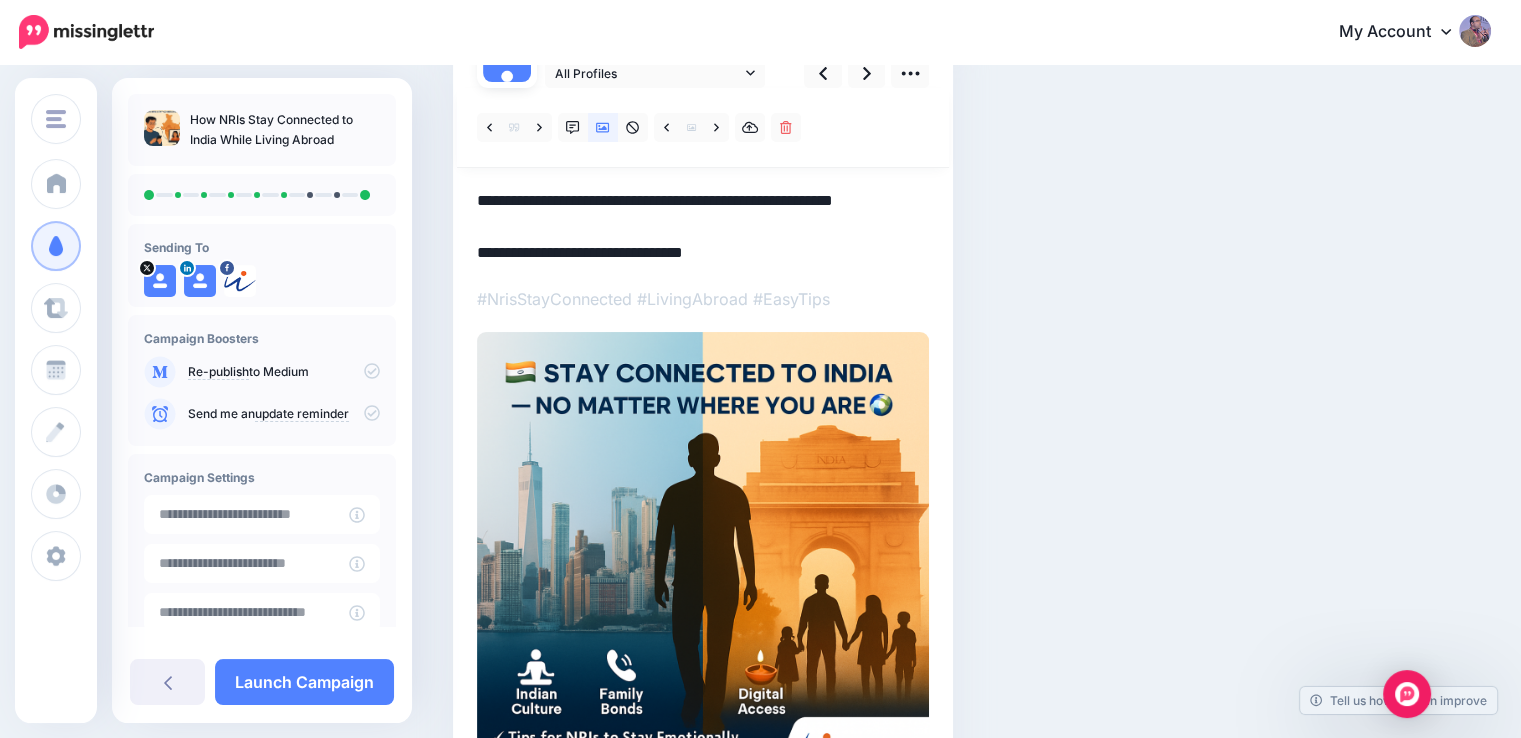 click on "**********" at bounding box center (703, 227) 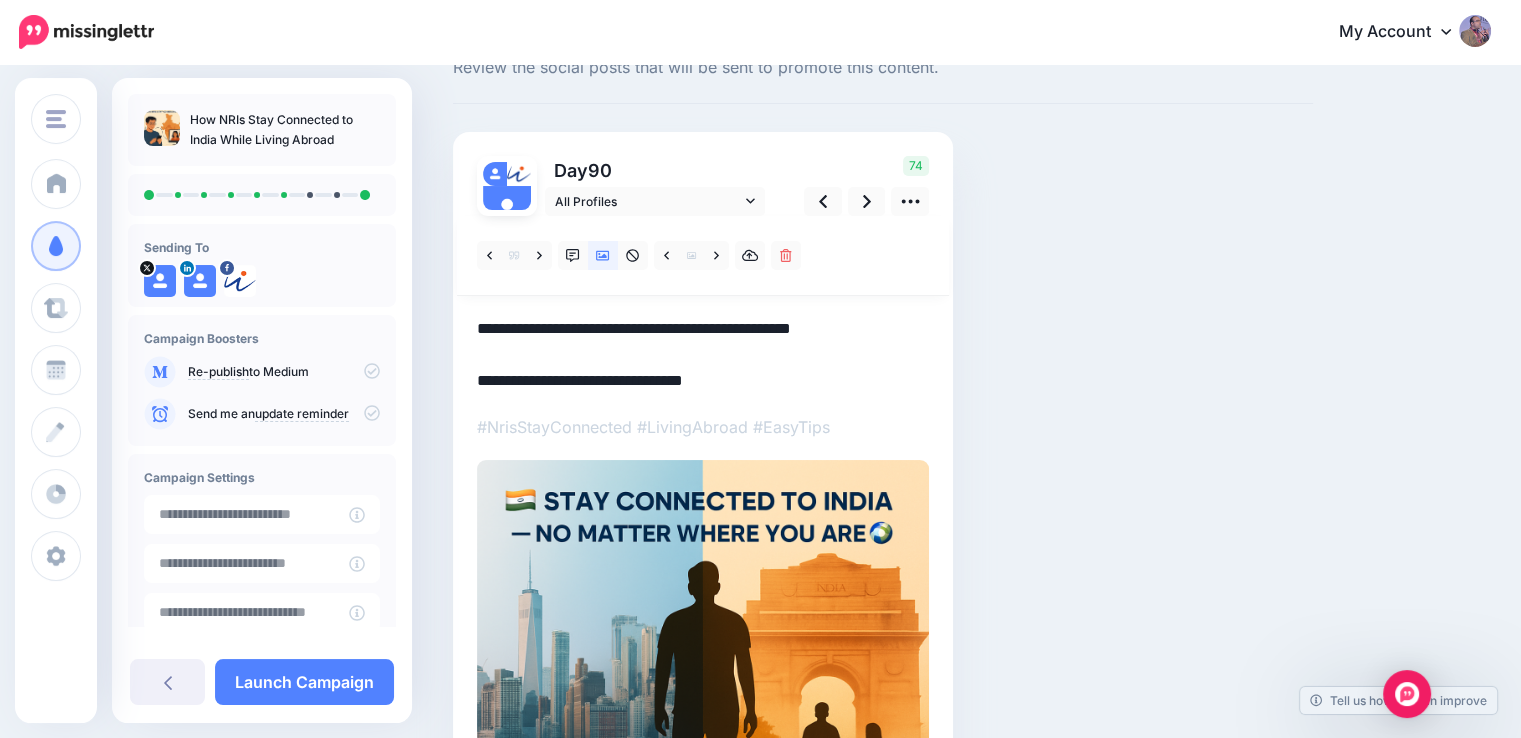 scroll, scrollTop: 0, scrollLeft: 0, axis: both 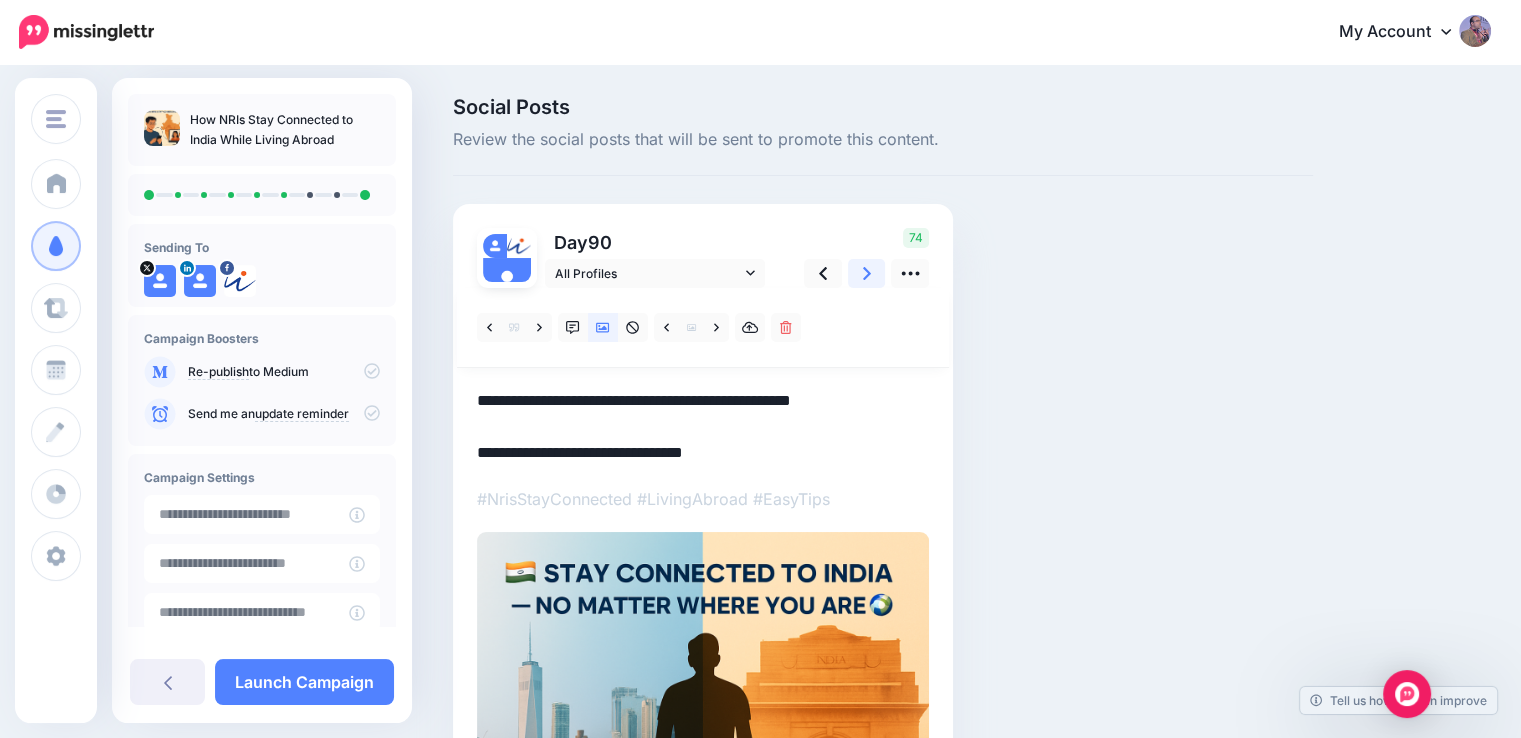 click at bounding box center (867, 273) 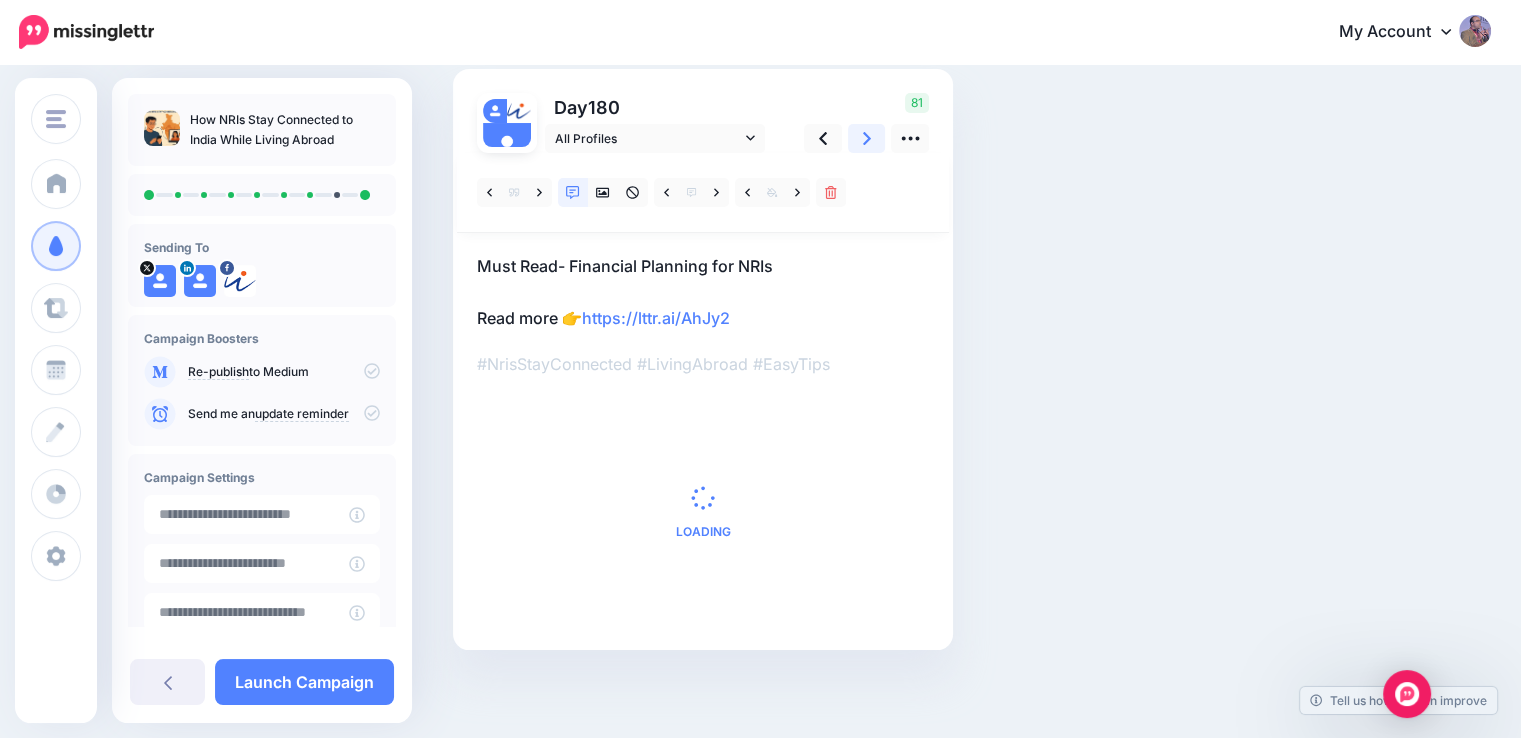 scroll, scrollTop: 137, scrollLeft: 0, axis: vertical 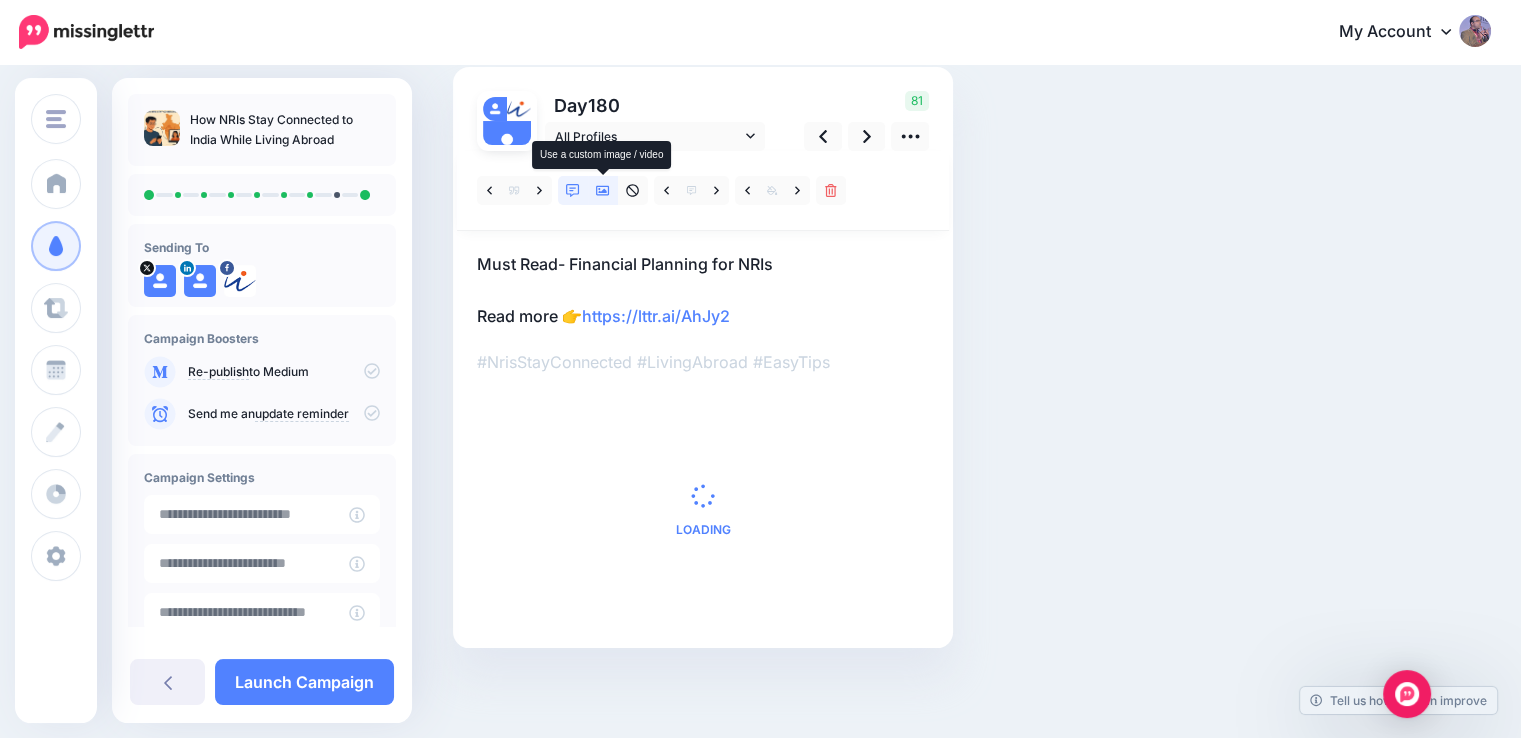 click at bounding box center (603, 190) 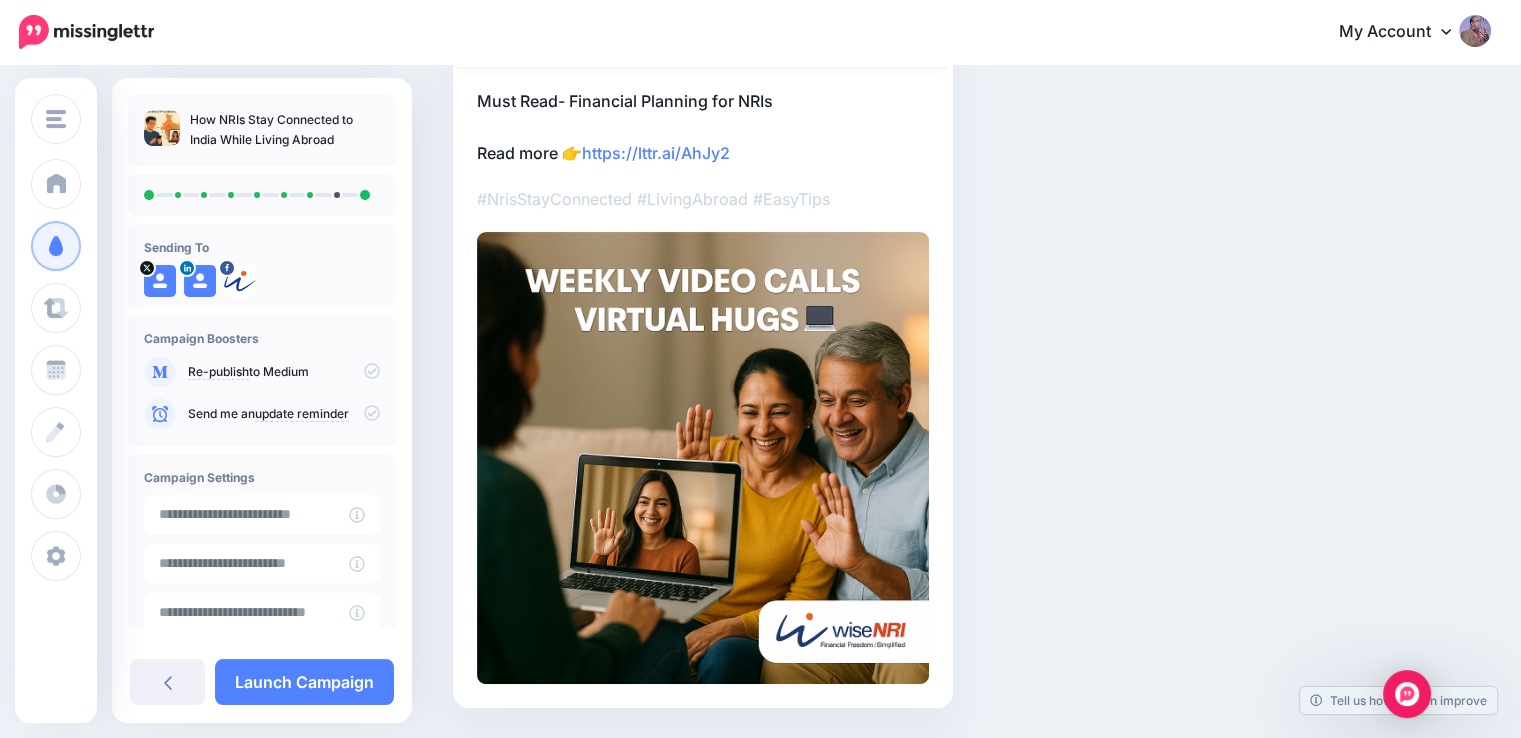 scroll, scrollTop: 100, scrollLeft: 0, axis: vertical 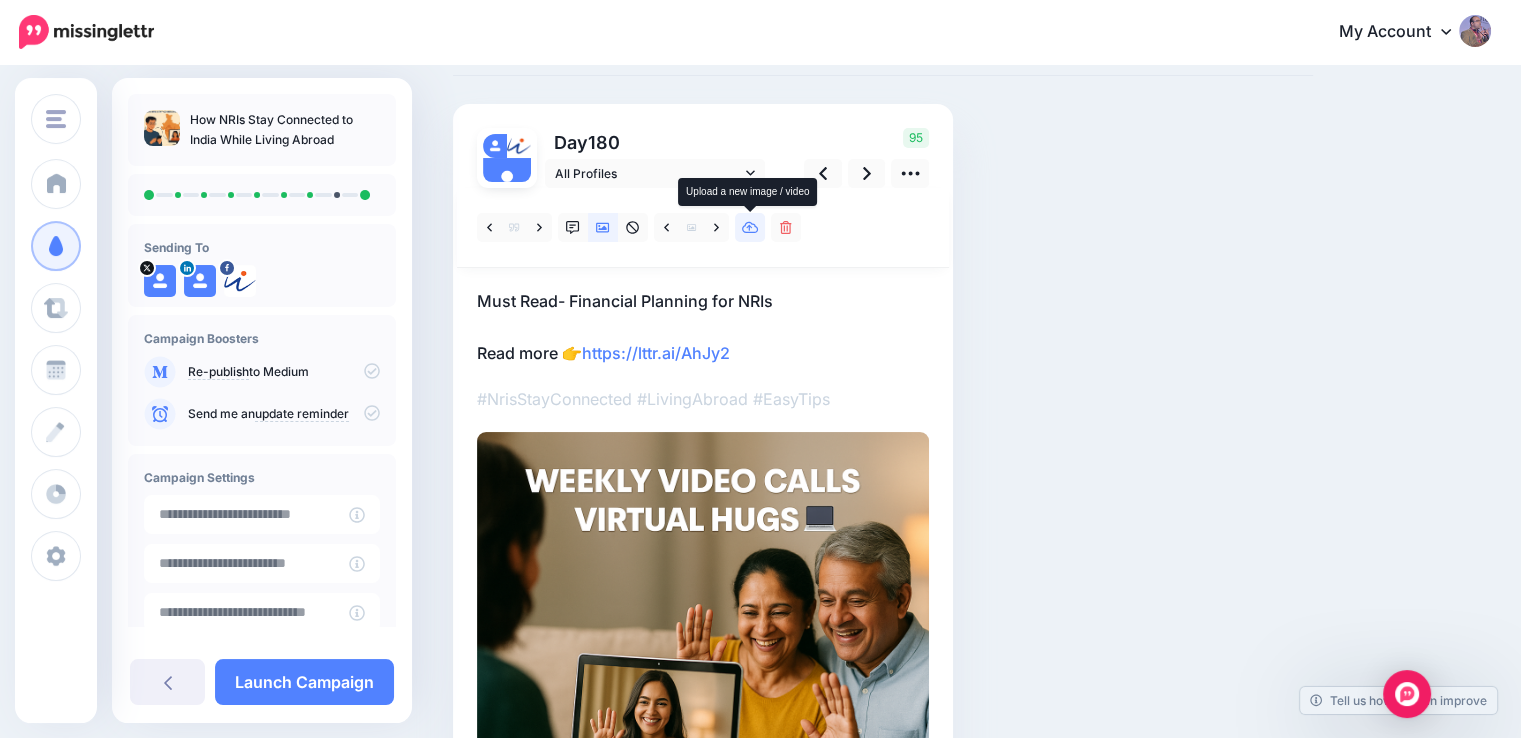 click 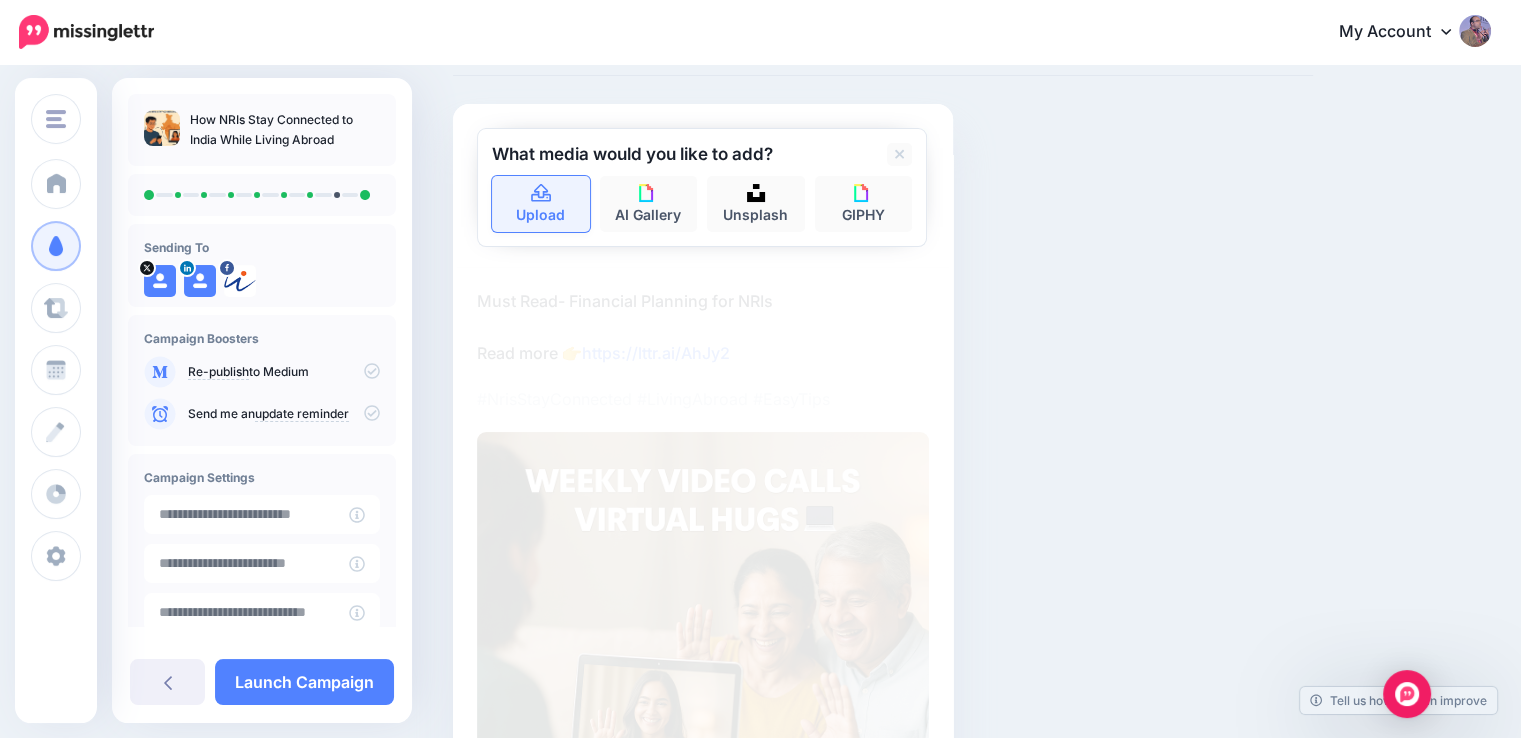 click 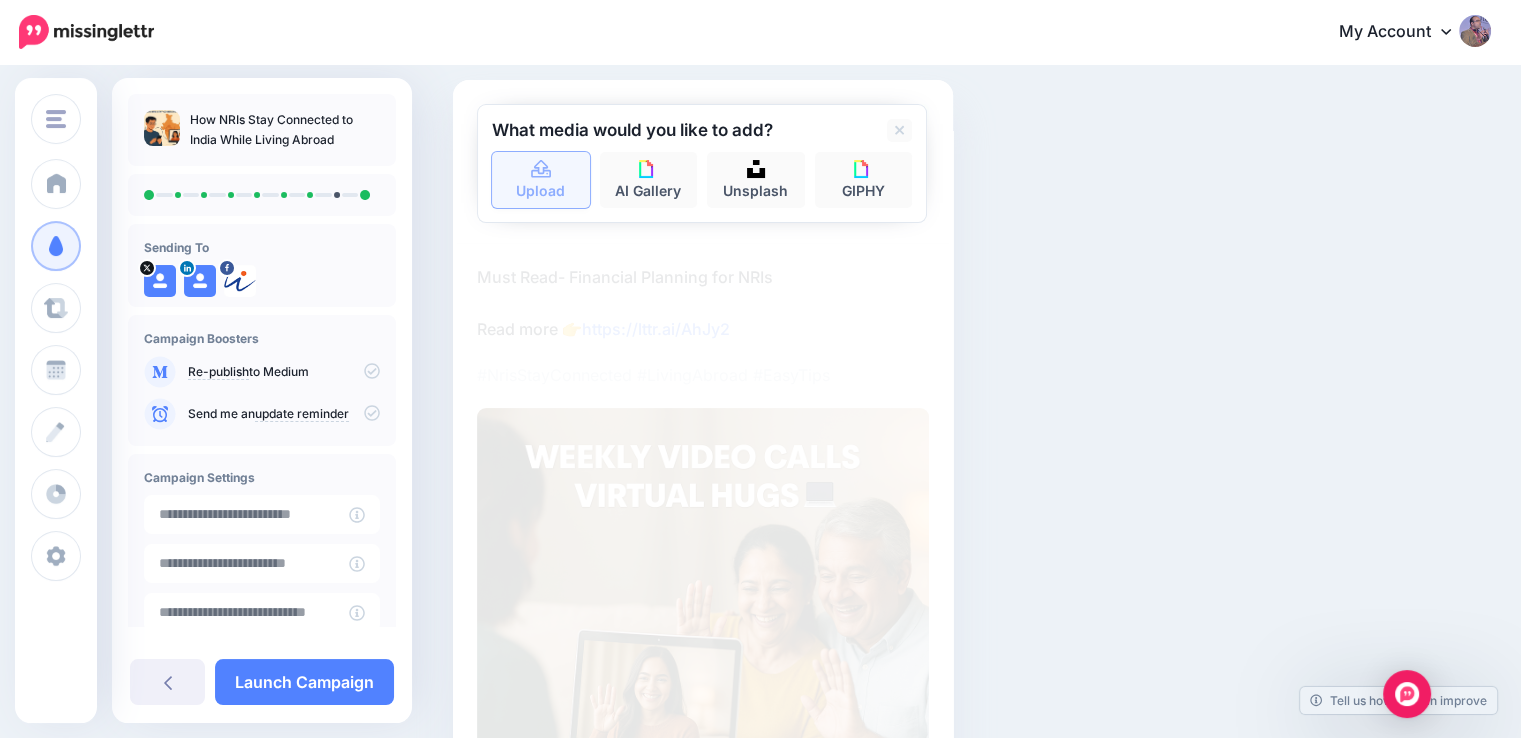 scroll, scrollTop: 200, scrollLeft: 0, axis: vertical 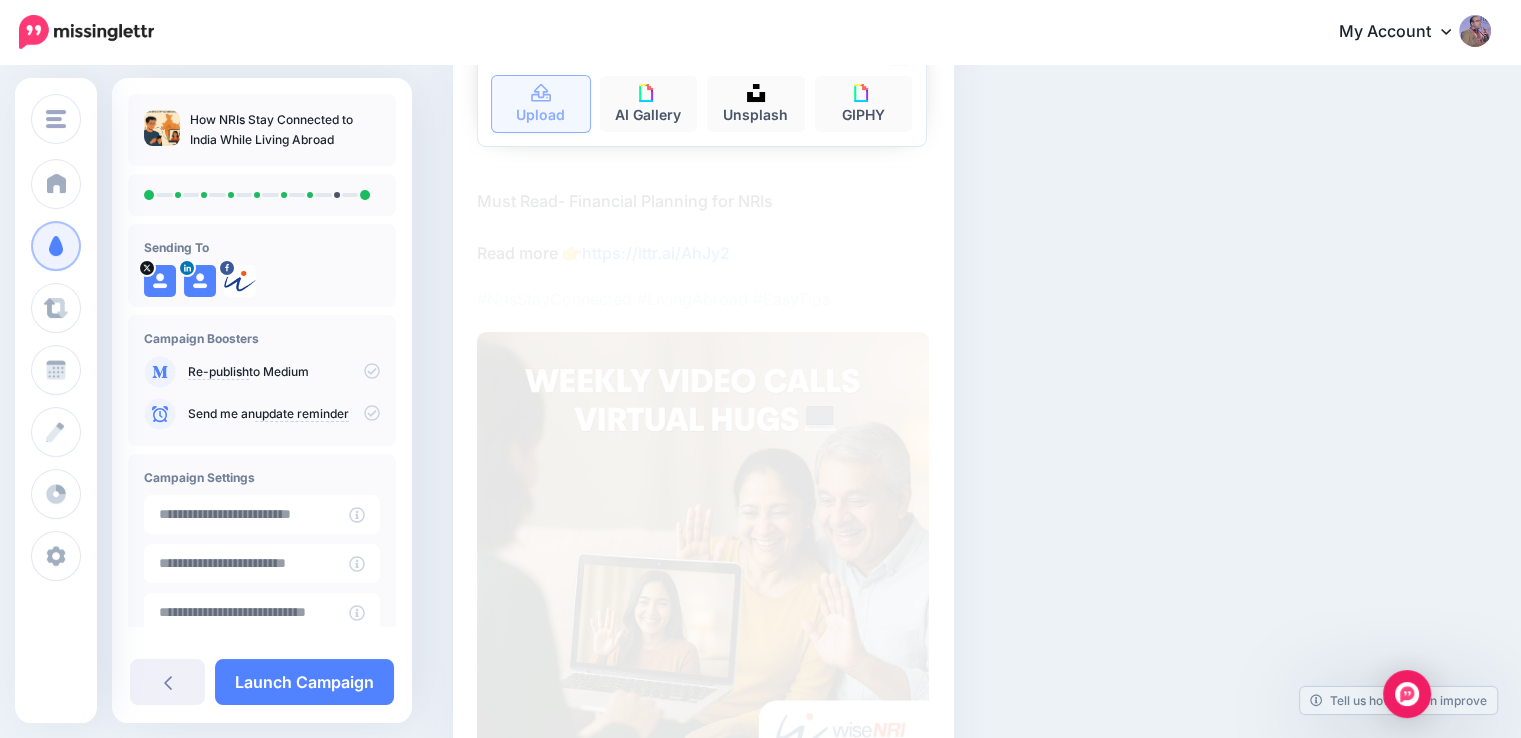 click on "Upload
AI Gallery
Unsplash
GIPHY" at bounding box center (702, 104) 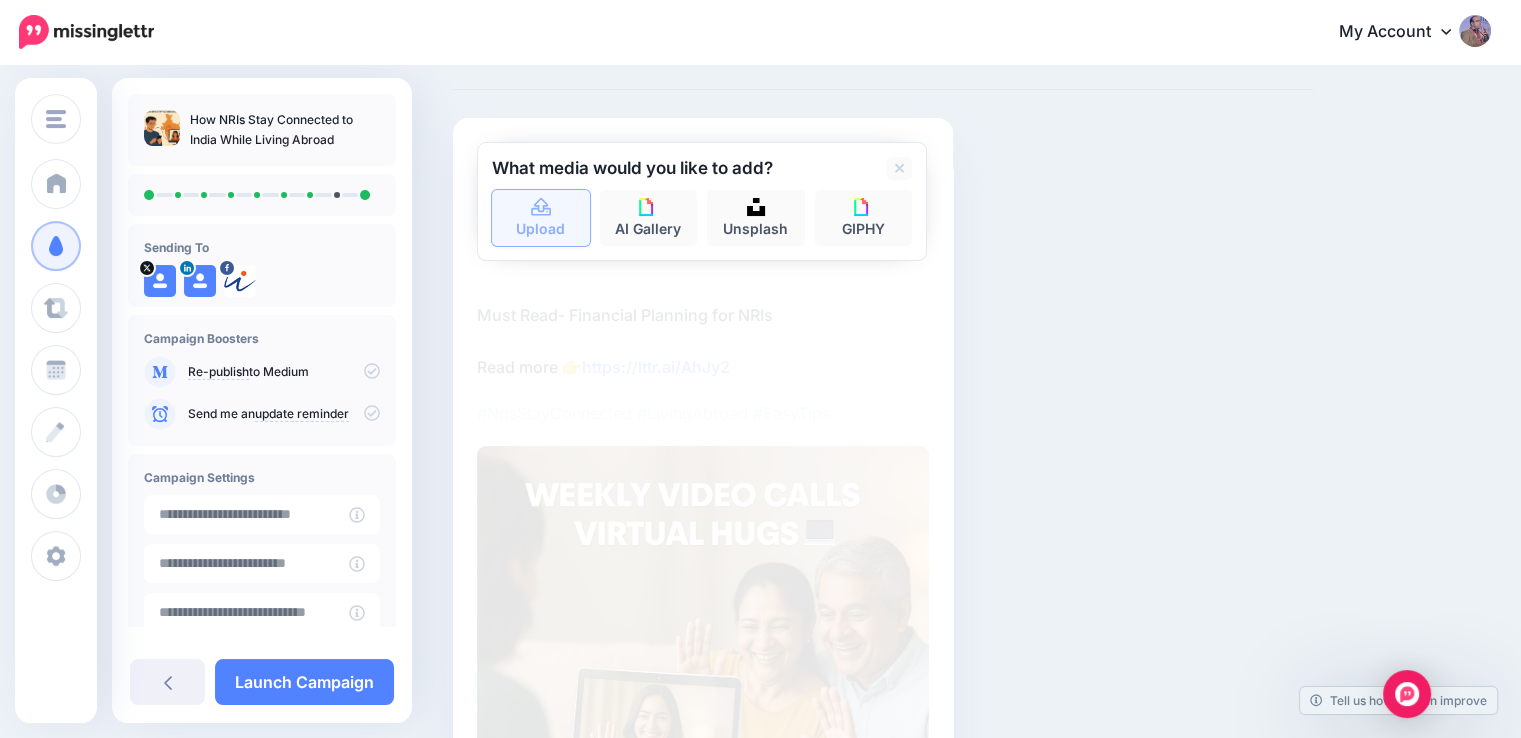 scroll, scrollTop: 0, scrollLeft: 0, axis: both 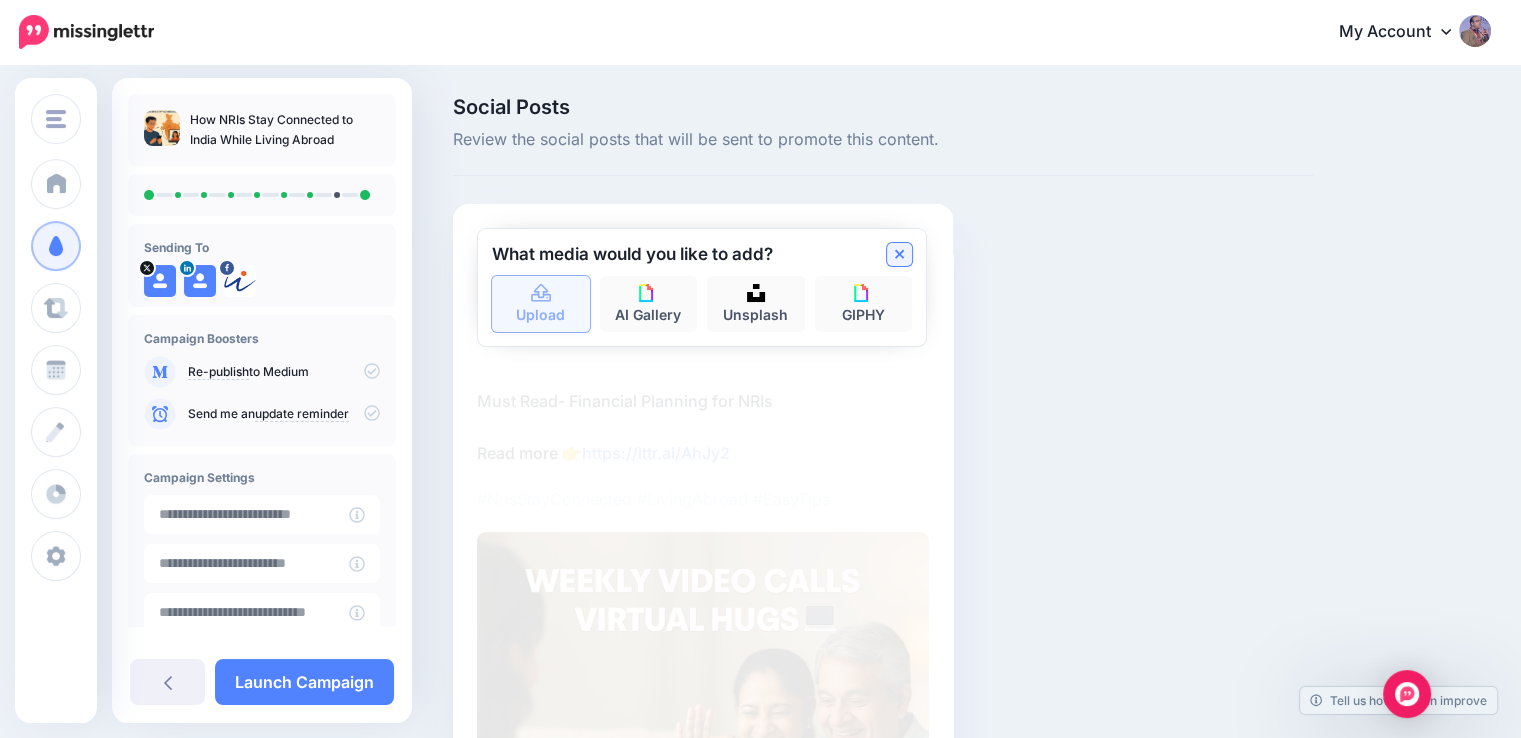 click 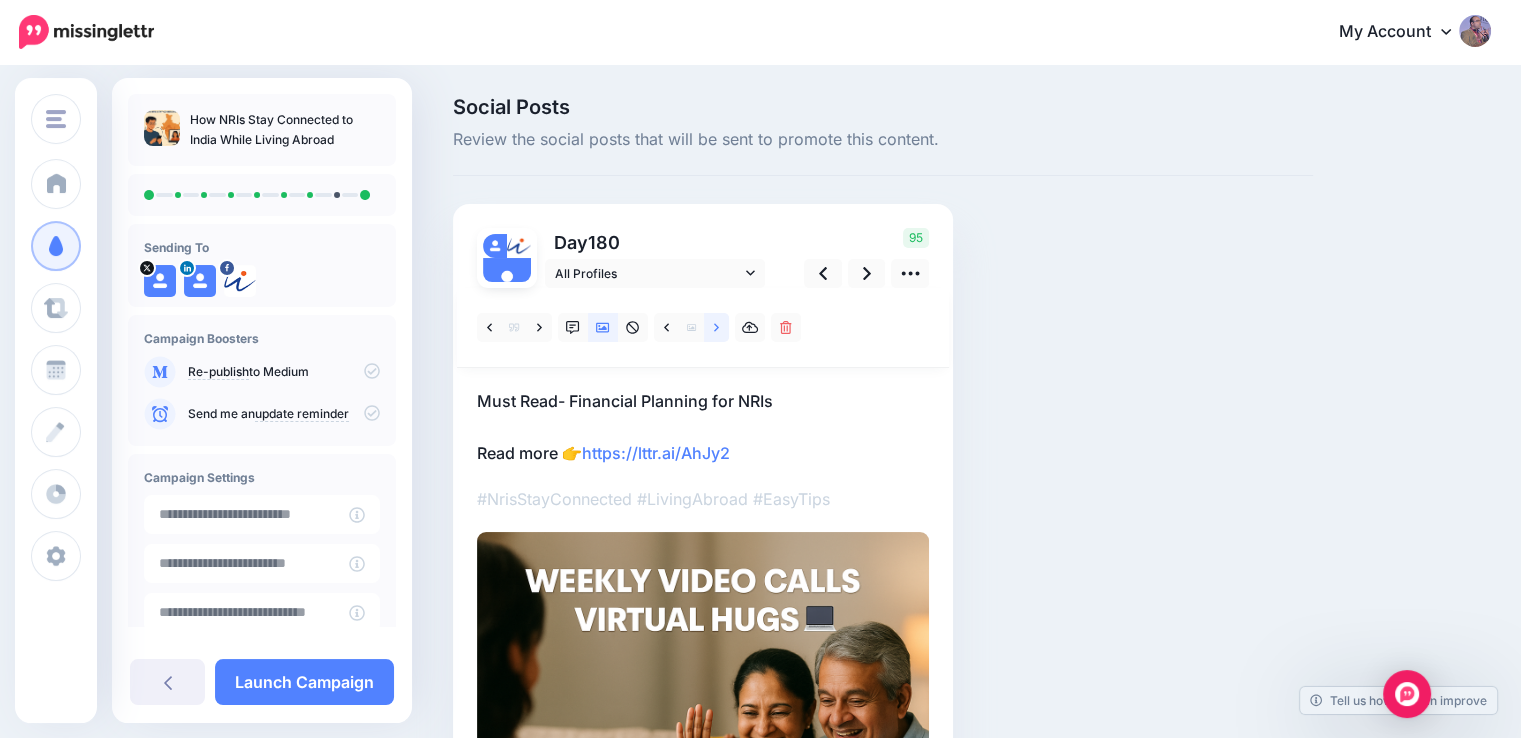 click at bounding box center [716, 327] 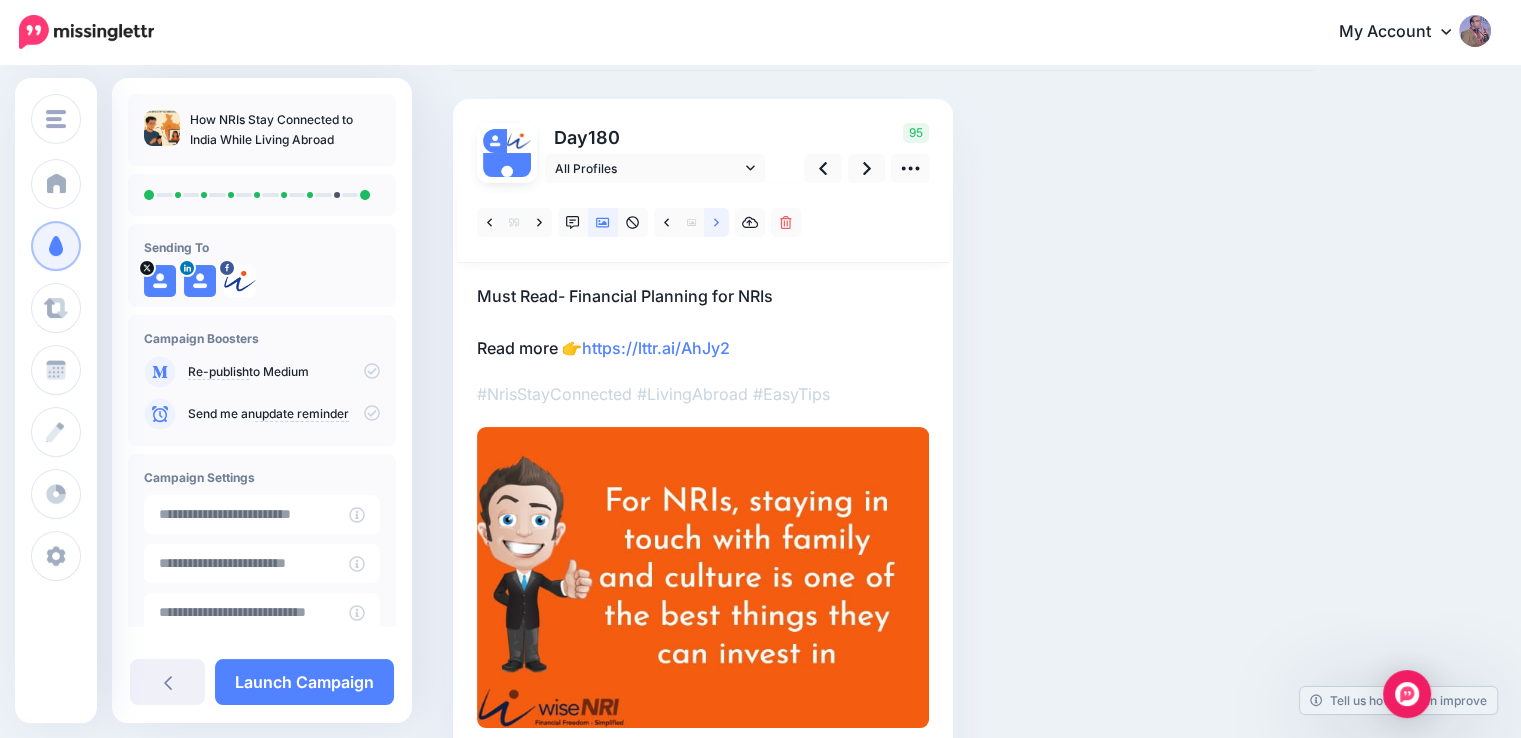 scroll, scrollTop: 0, scrollLeft: 0, axis: both 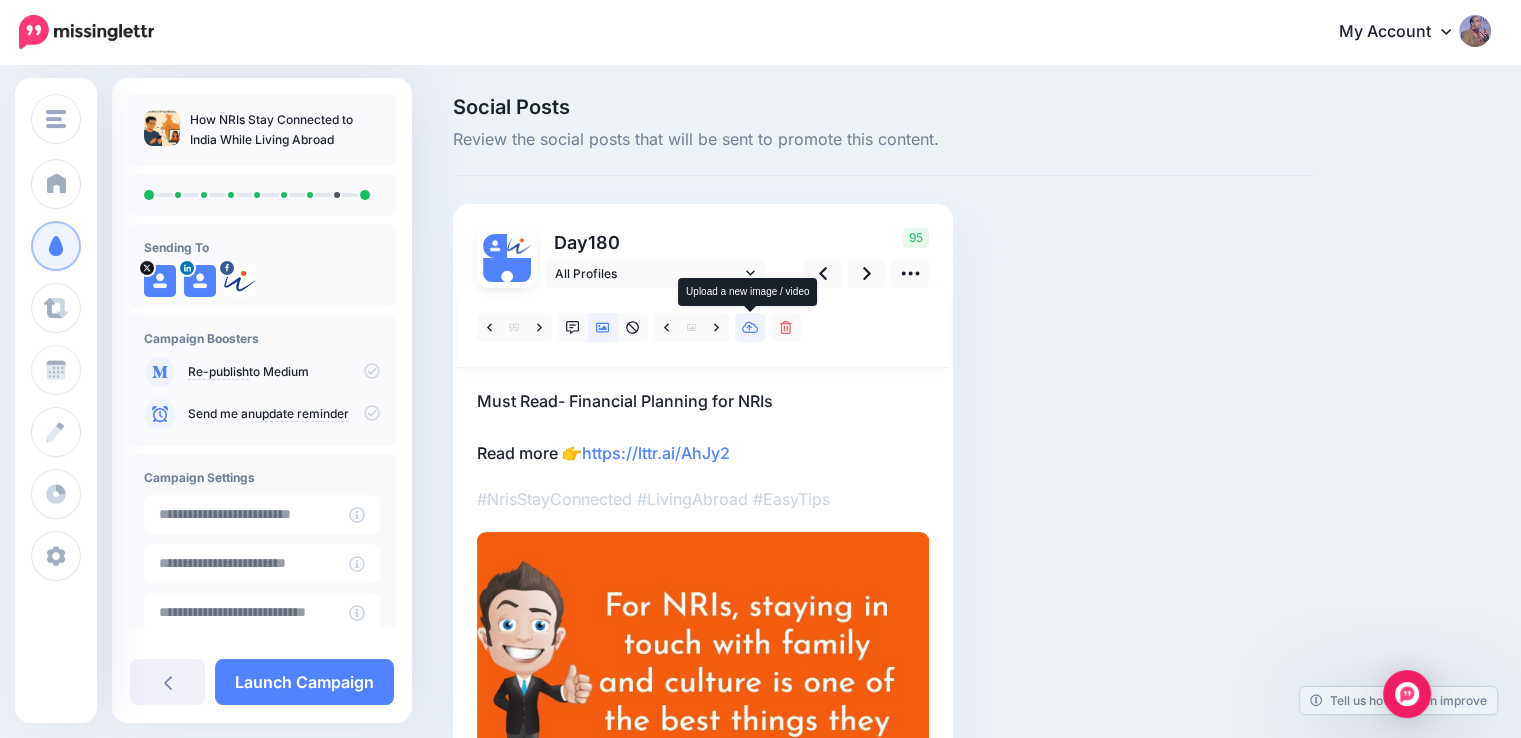 click 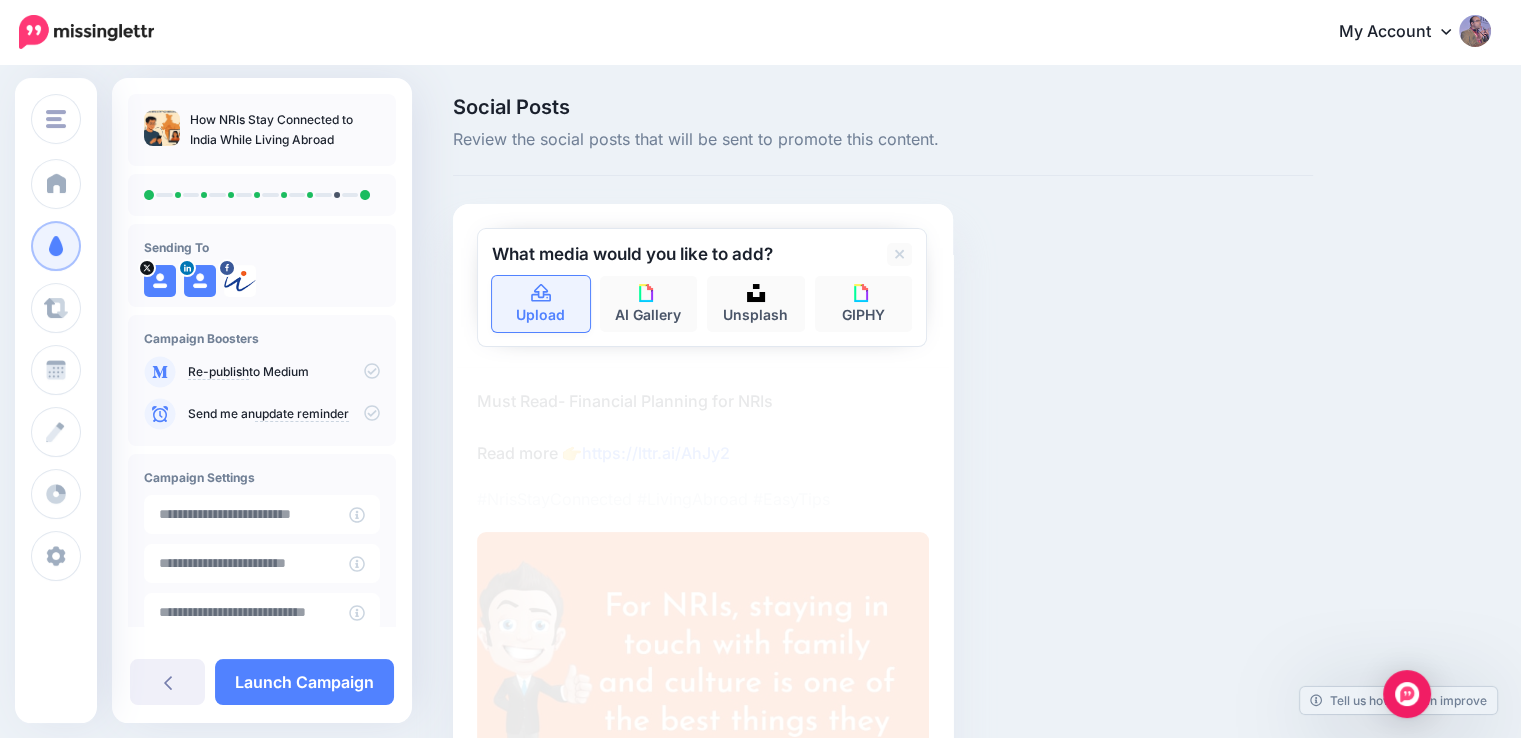 click on "Upload" at bounding box center (541, 304) 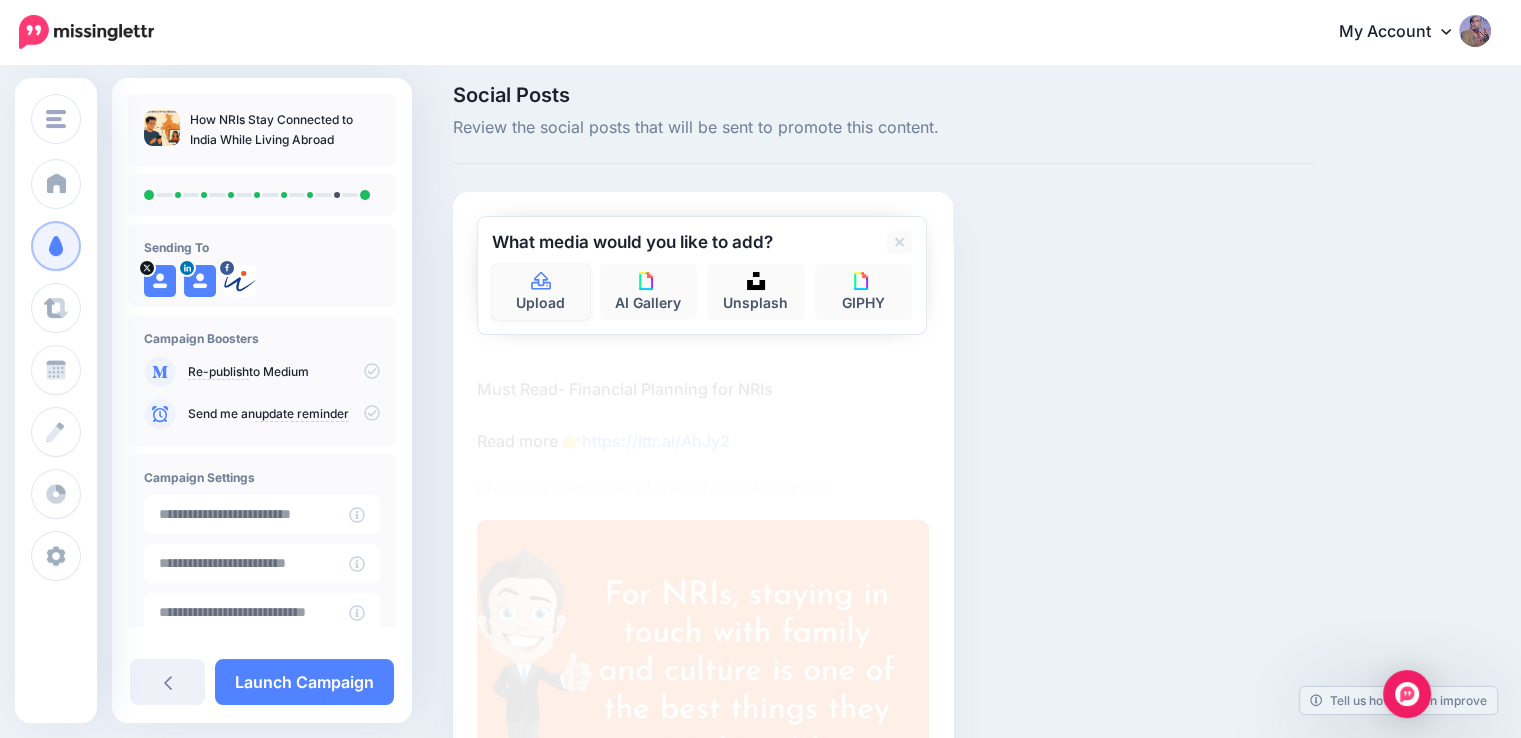 scroll, scrollTop: 0, scrollLeft: 0, axis: both 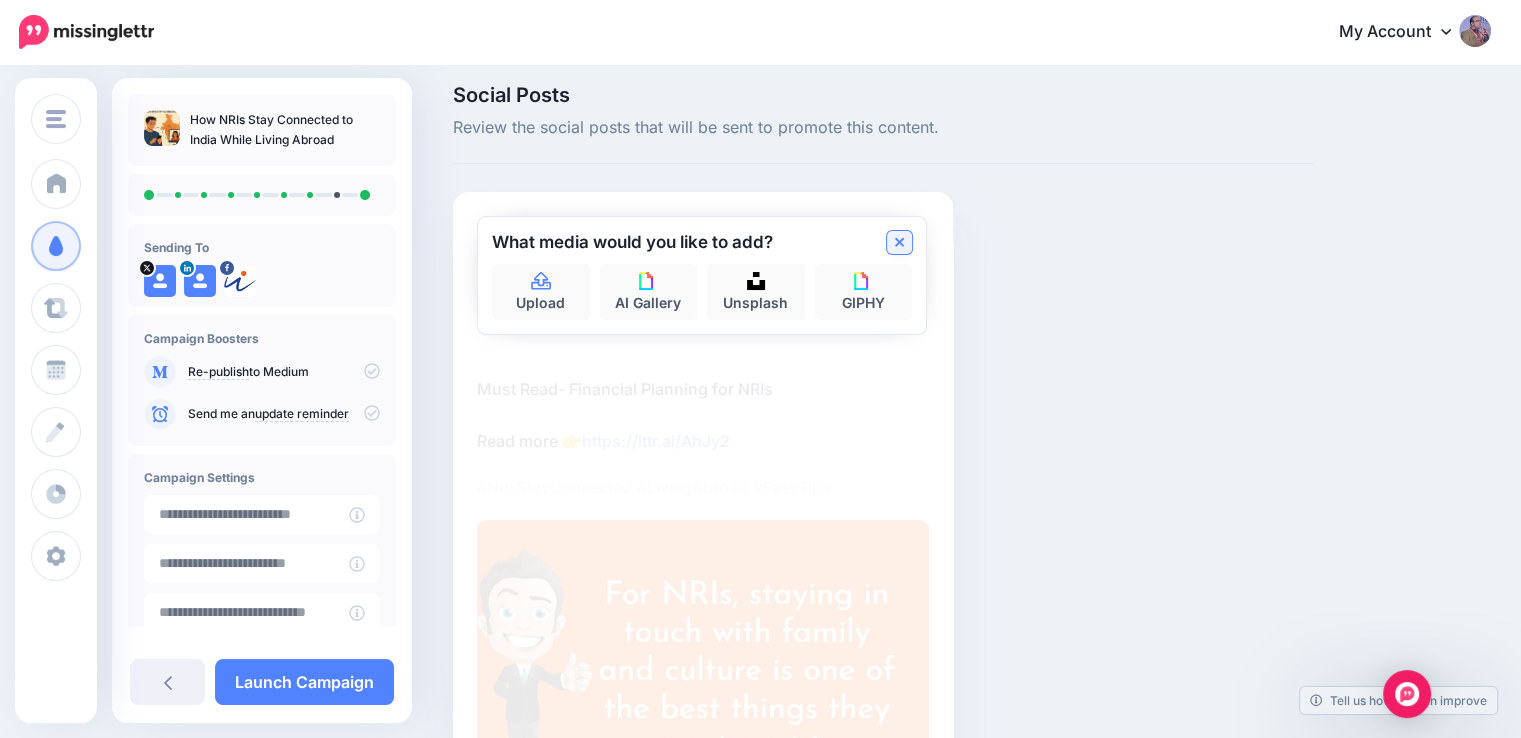 click 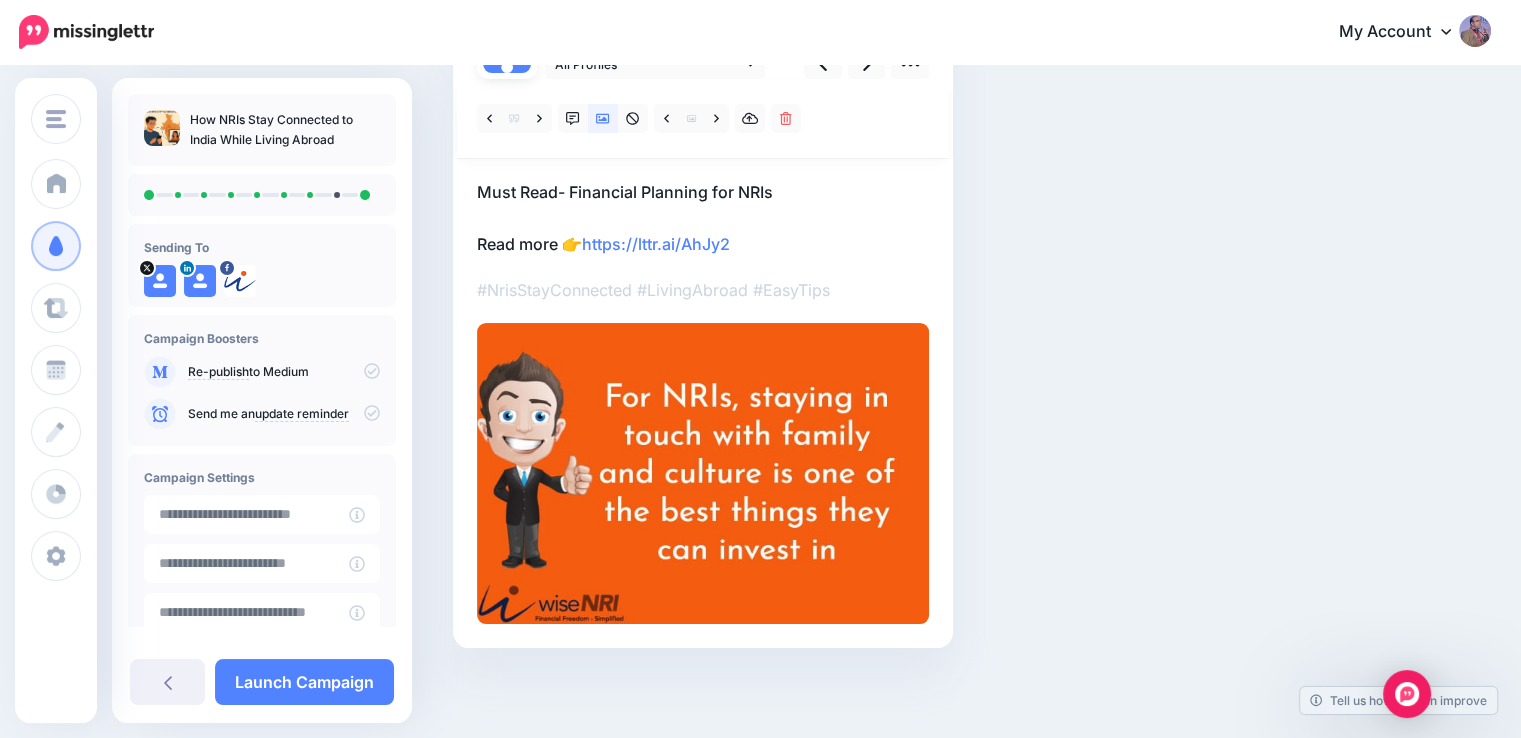 scroll, scrollTop: 0, scrollLeft: 0, axis: both 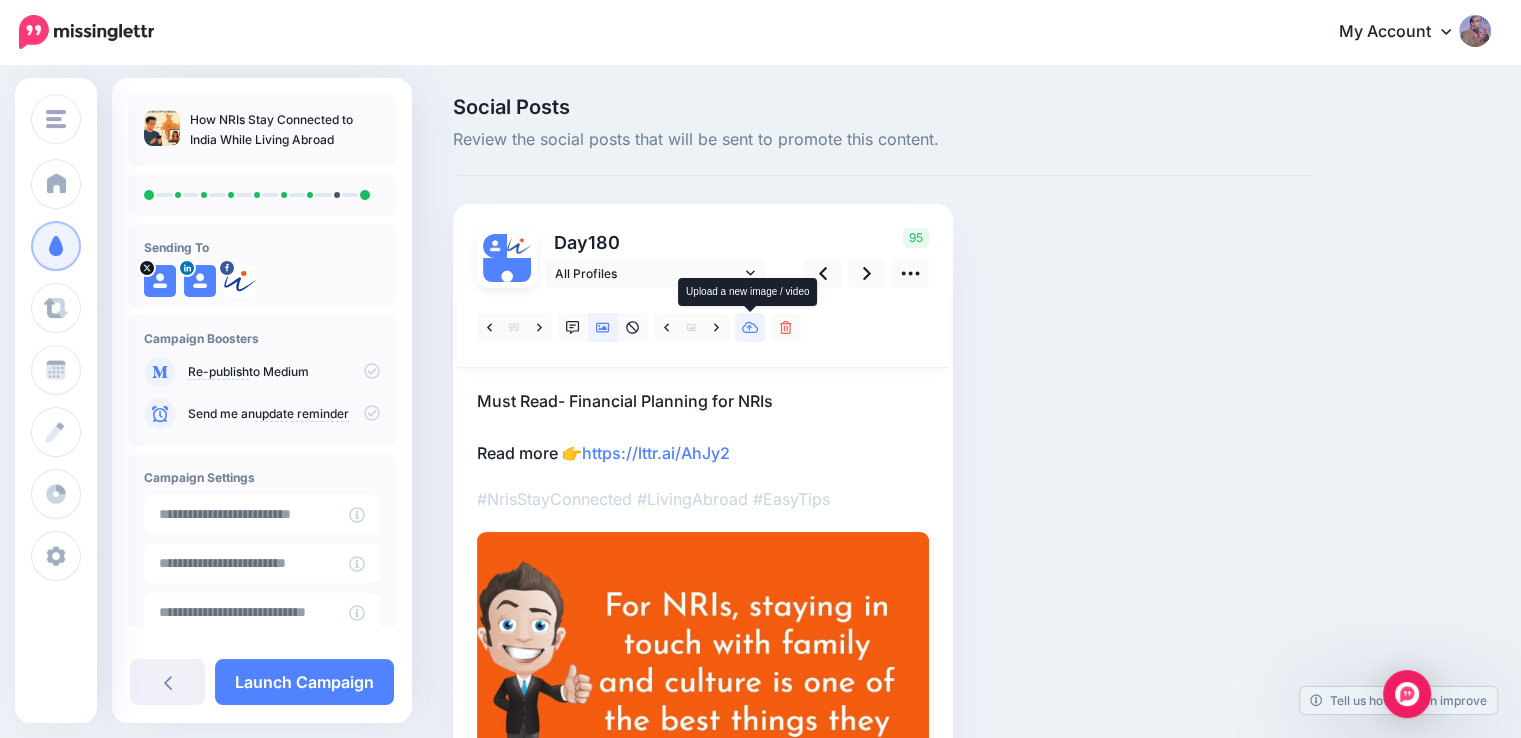 click 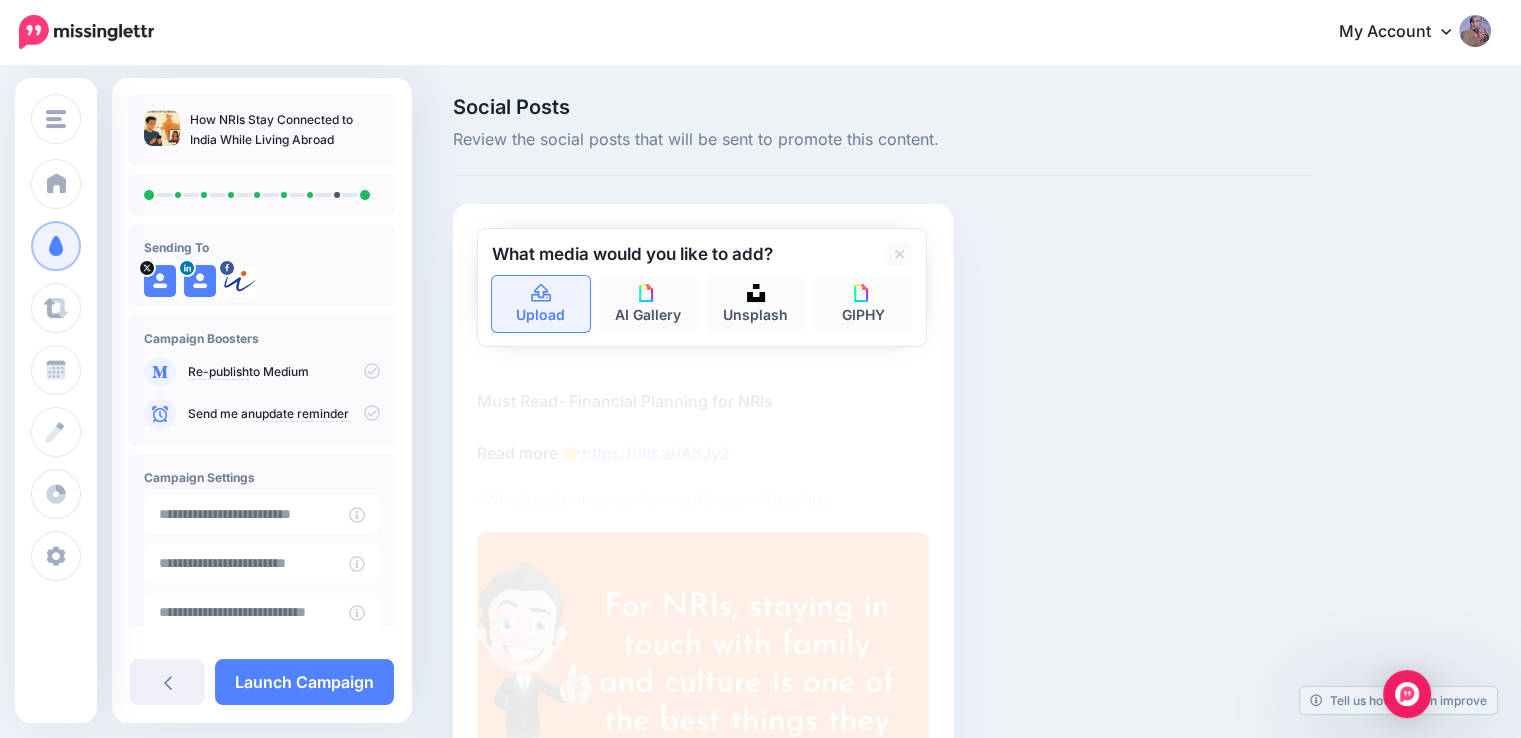 click on "Upload" at bounding box center [541, 304] 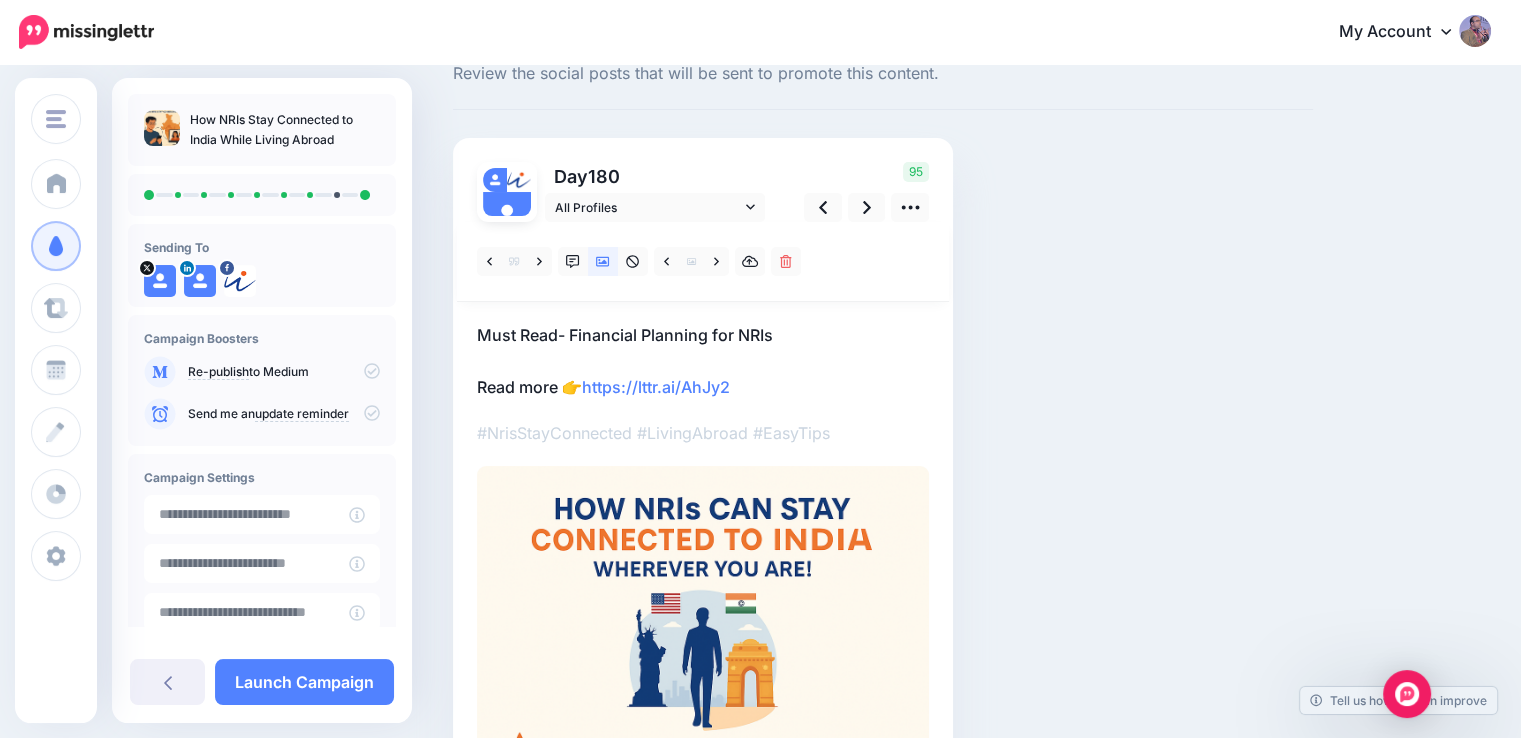 scroll, scrollTop: 100, scrollLeft: 0, axis: vertical 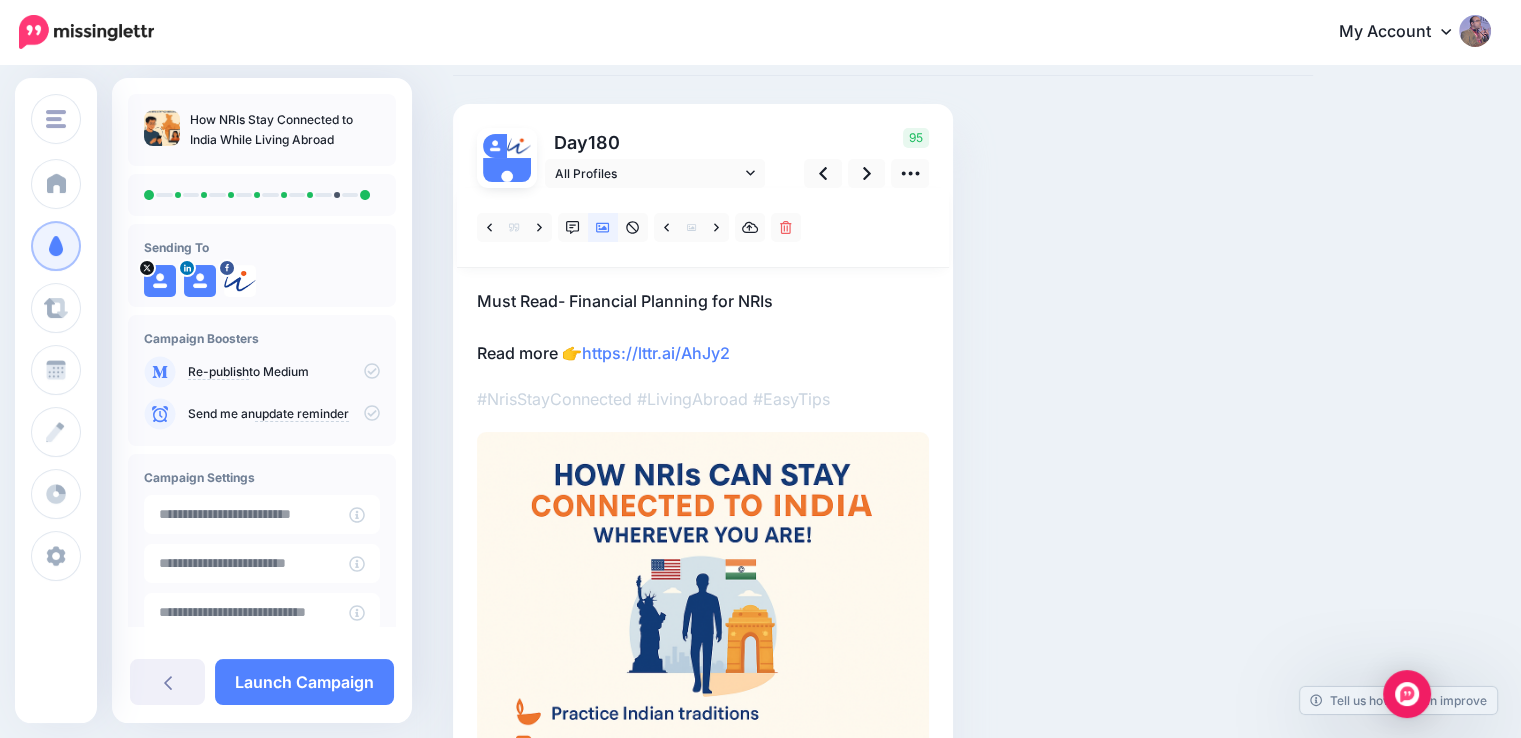 click on "Must Read- Financial Planning for NRIs Read more 👉  https://lttr.ai/AhJy2" at bounding box center [703, 327] 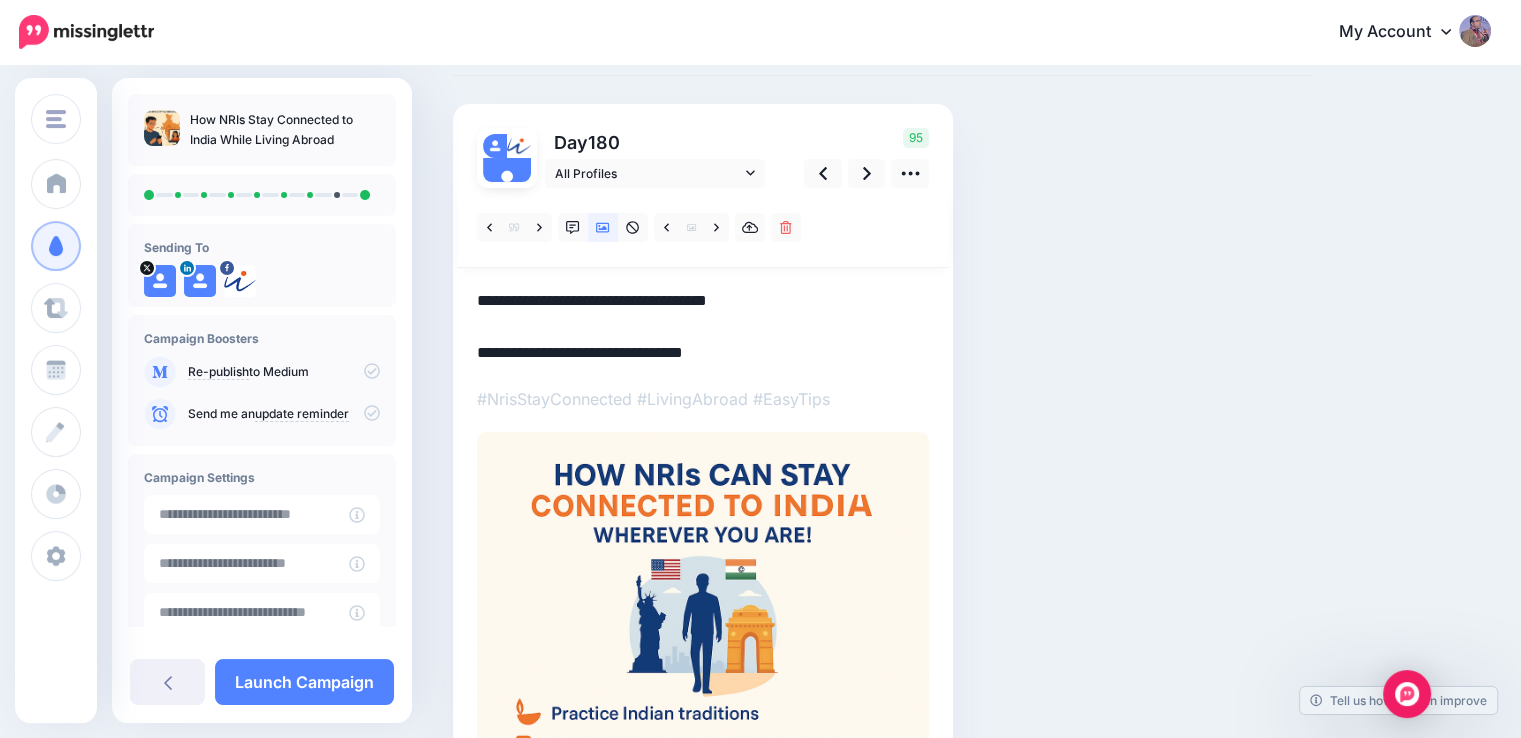 click on "**********" at bounding box center [703, 327] 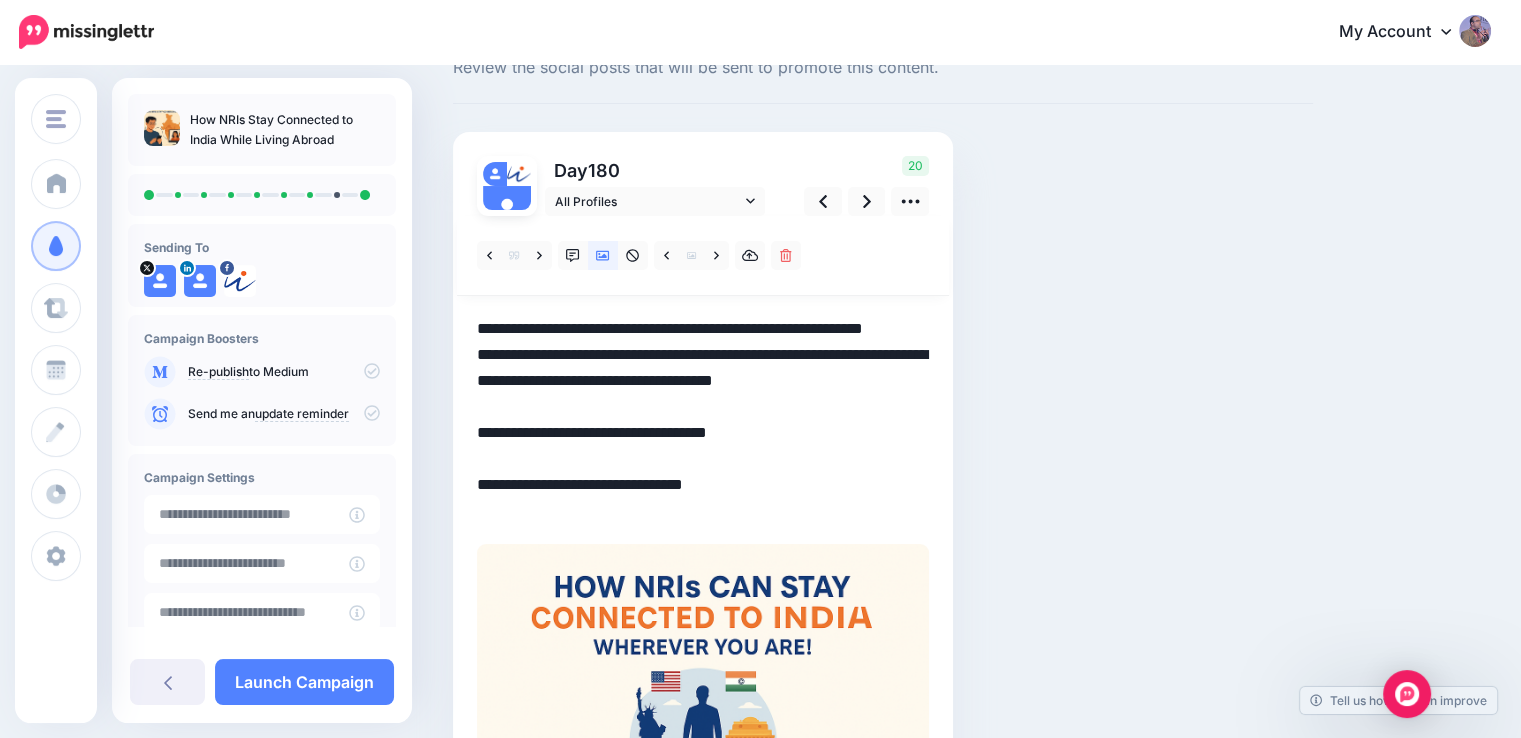 scroll, scrollTop: 0, scrollLeft: 0, axis: both 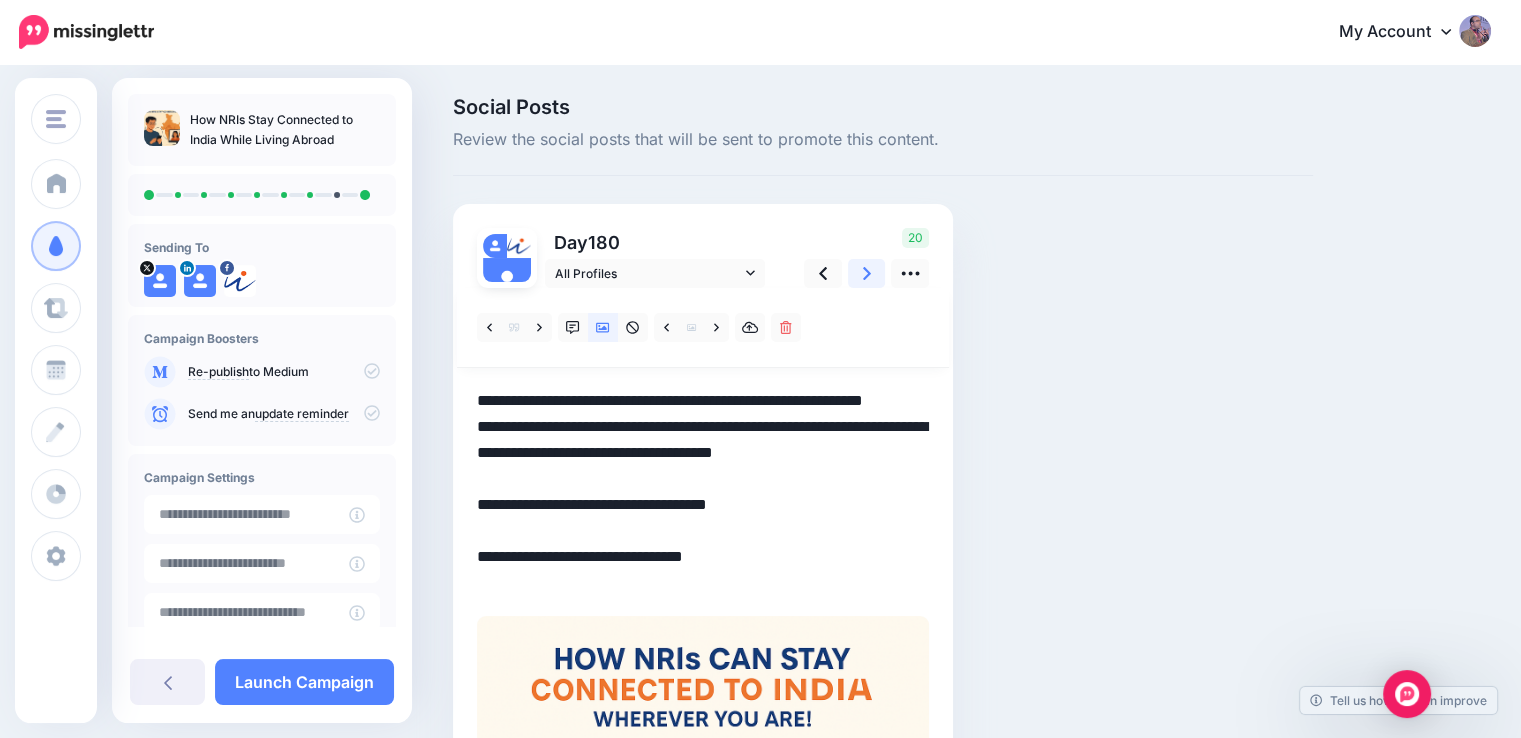 click at bounding box center (867, 273) 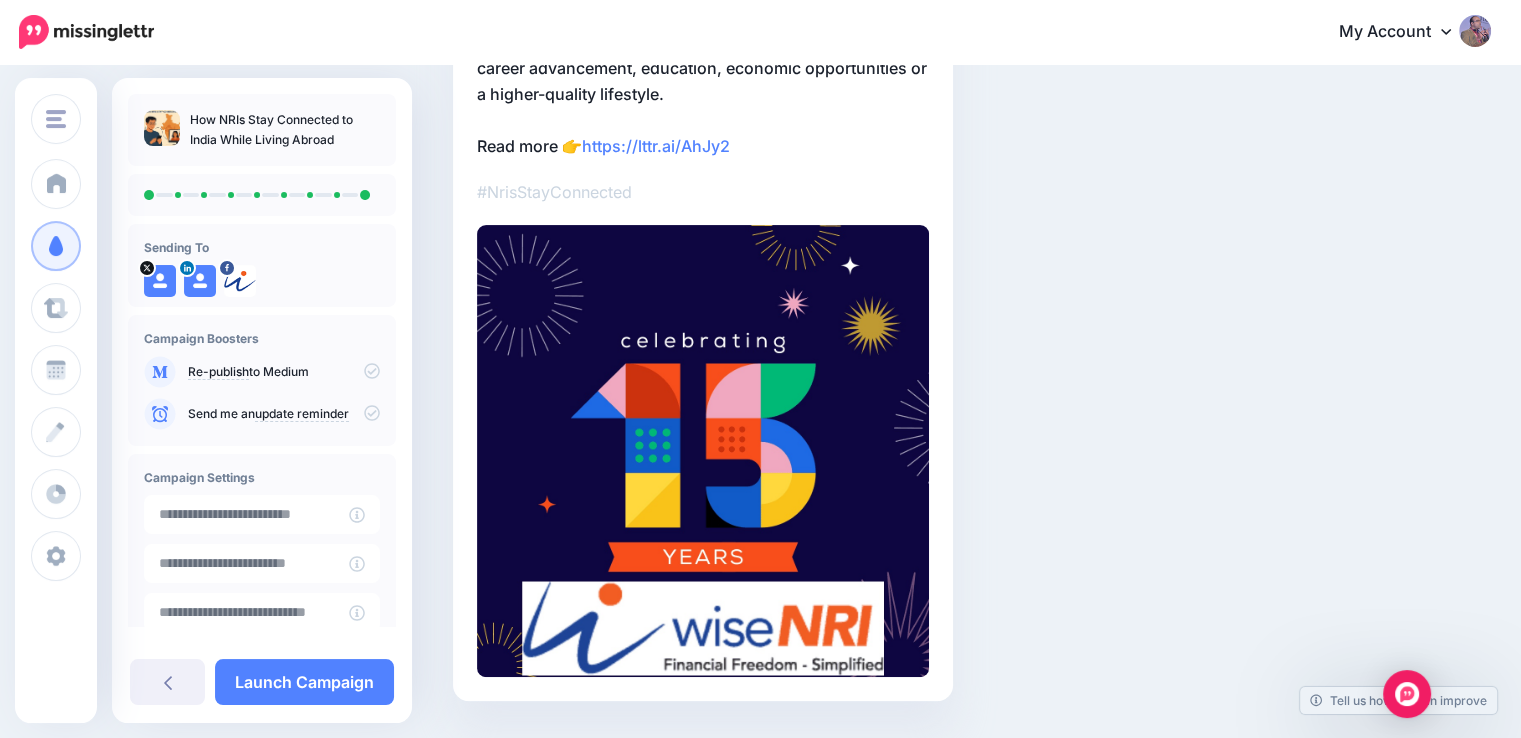 scroll, scrollTop: 438, scrollLeft: 0, axis: vertical 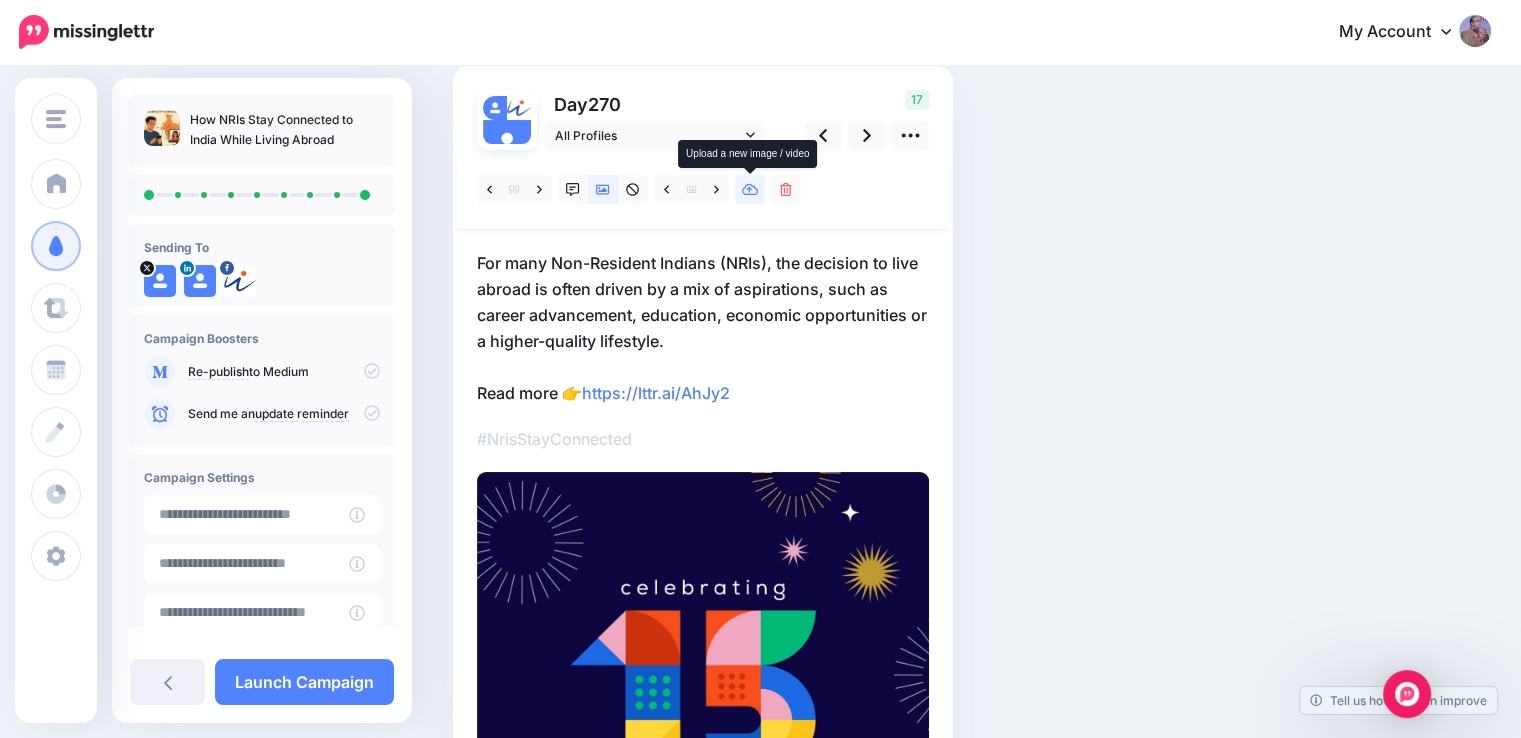 click 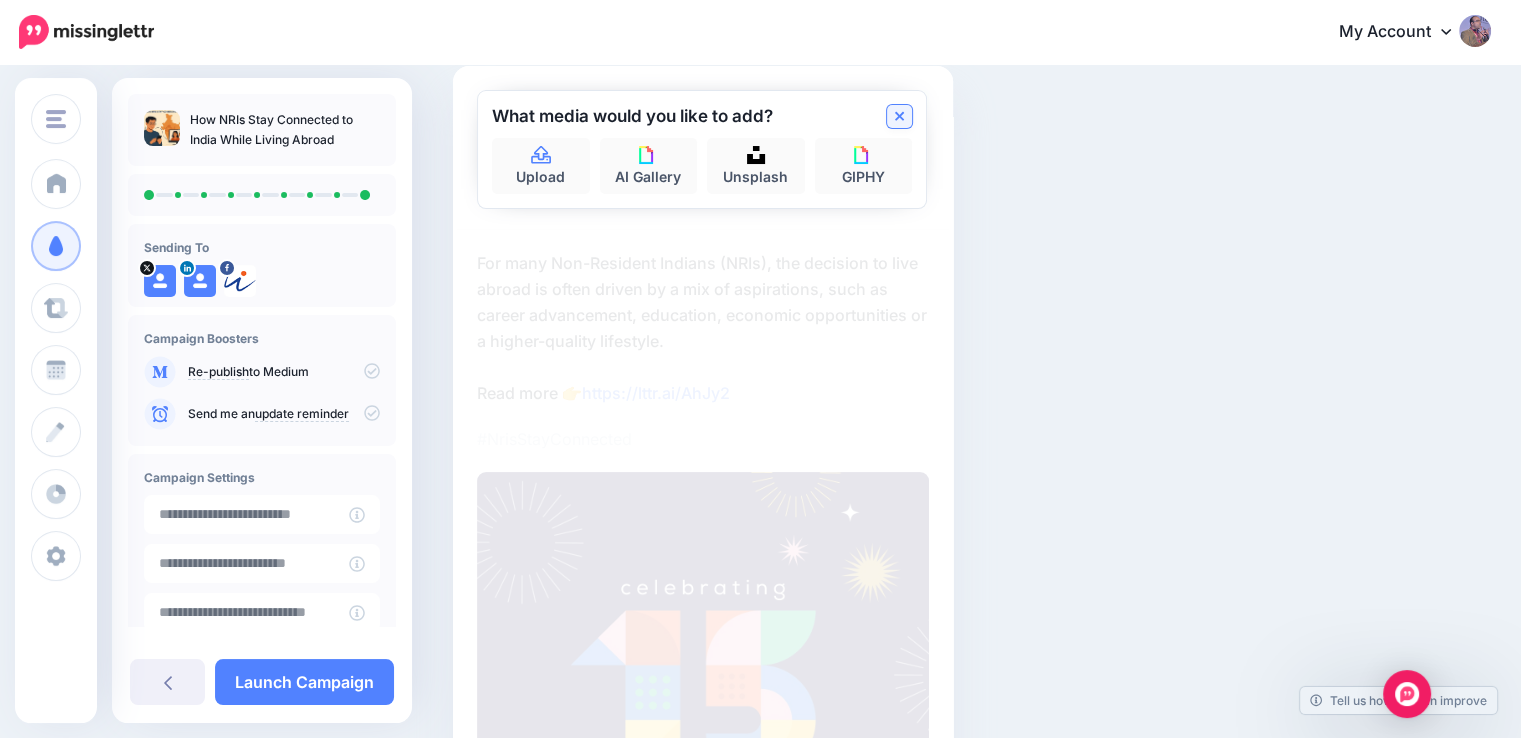 click 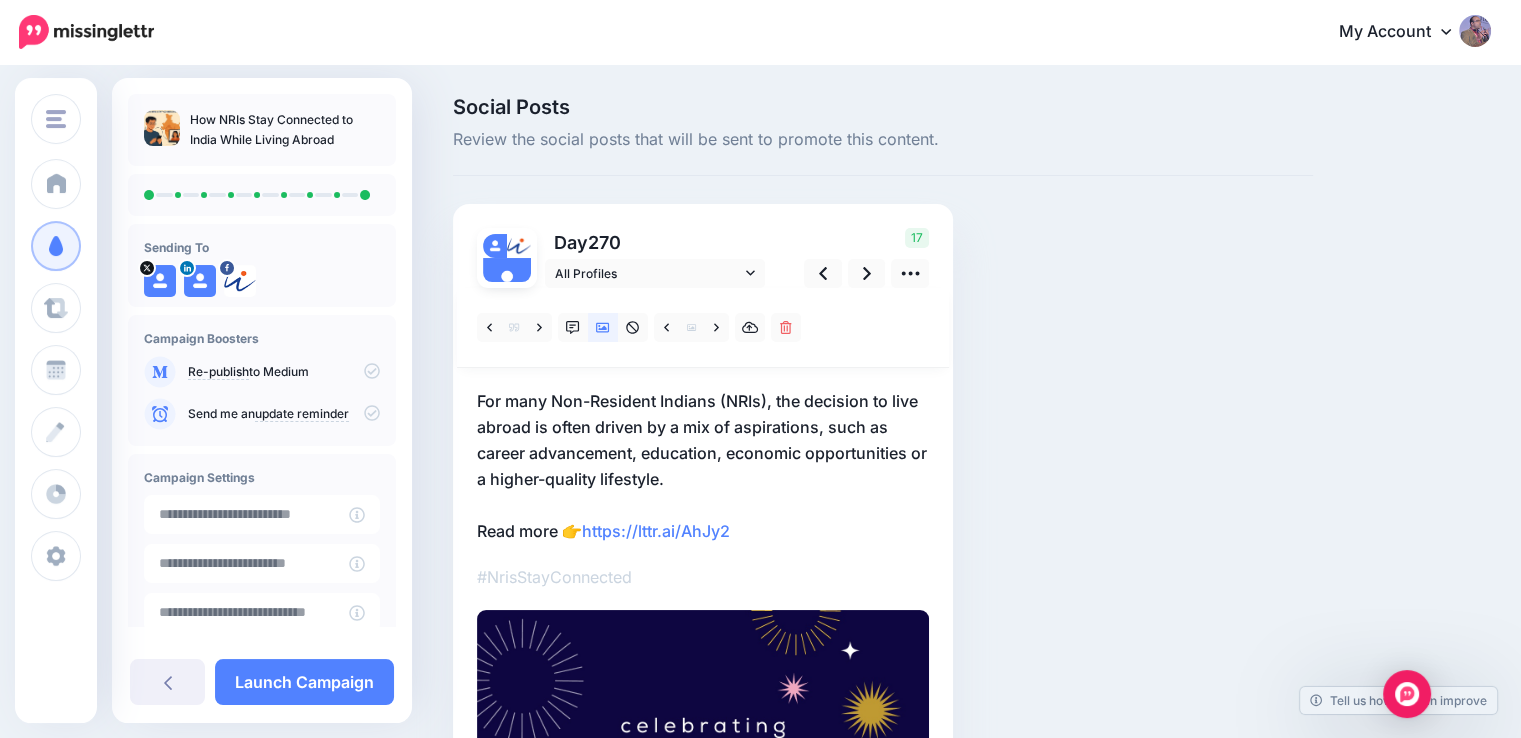 scroll, scrollTop: 0, scrollLeft: 0, axis: both 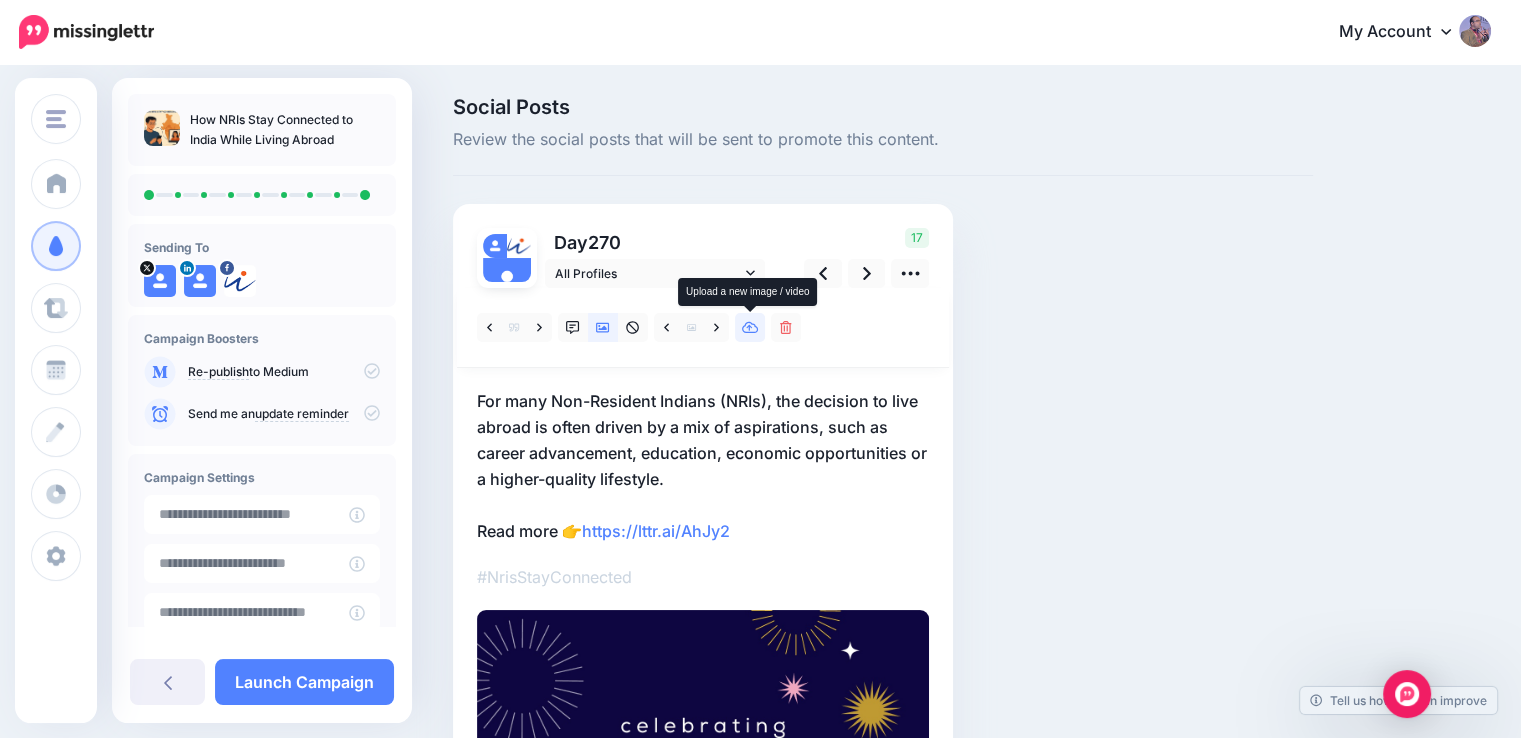click at bounding box center (750, 327) 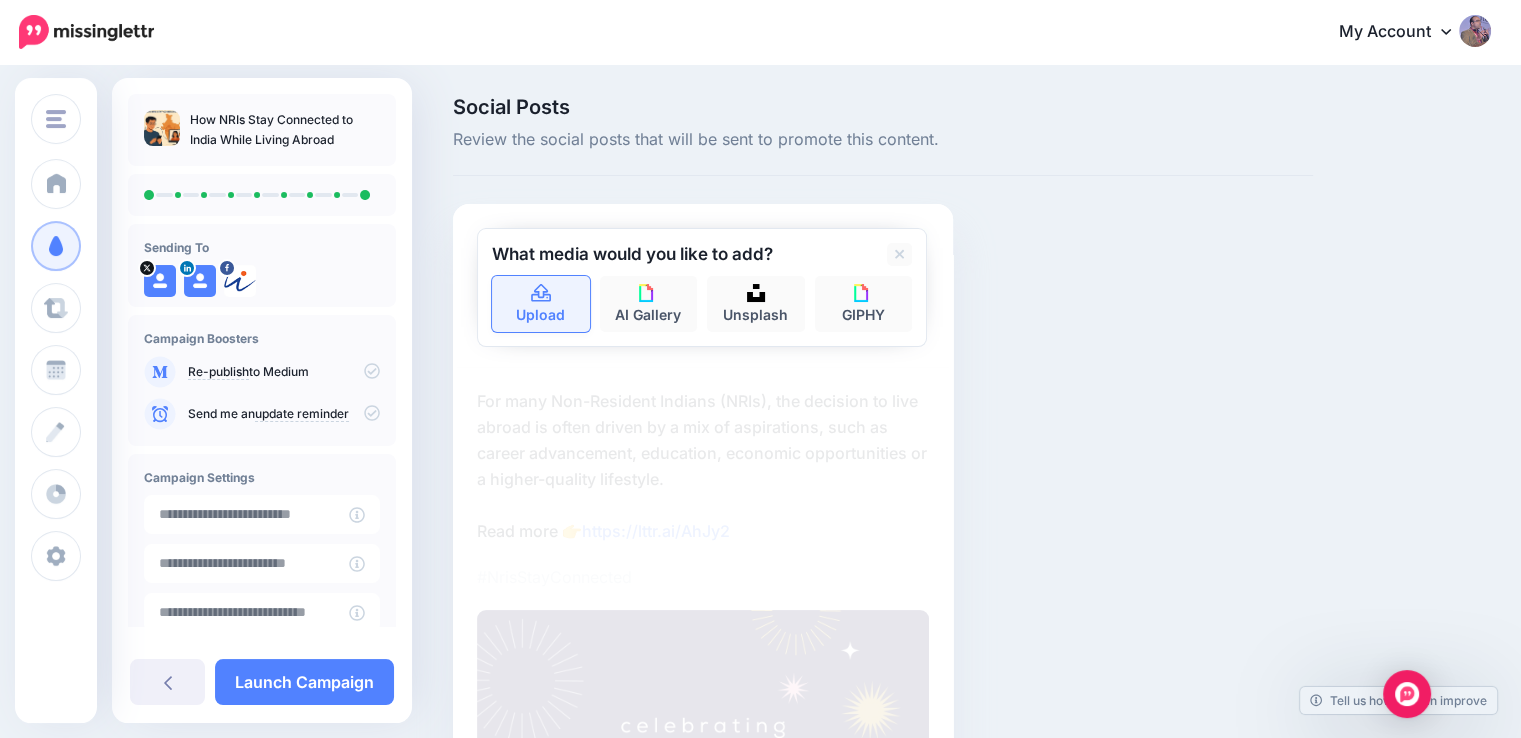 click on "Upload" at bounding box center (541, 304) 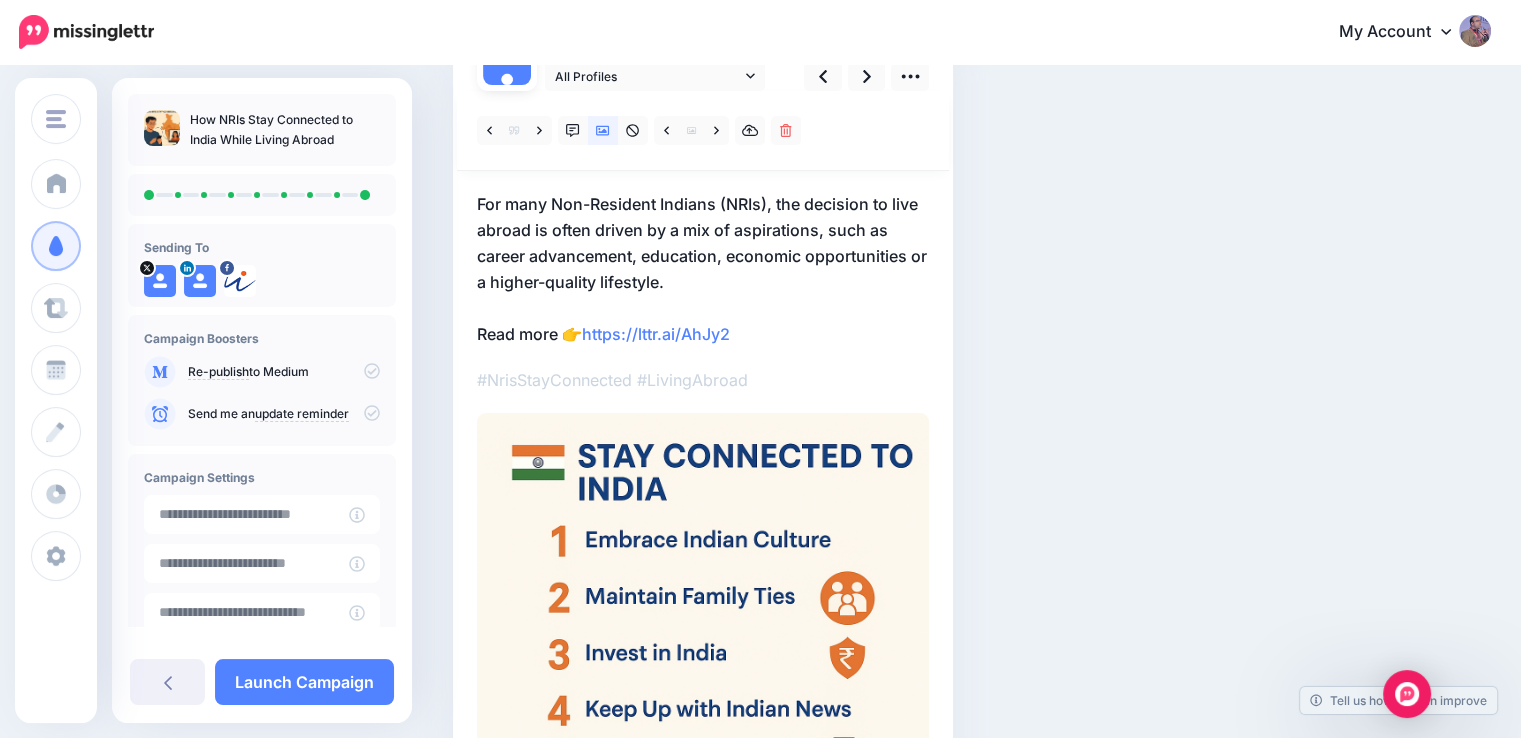 scroll, scrollTop: 100, scrollLeft: 0, axis: vertical 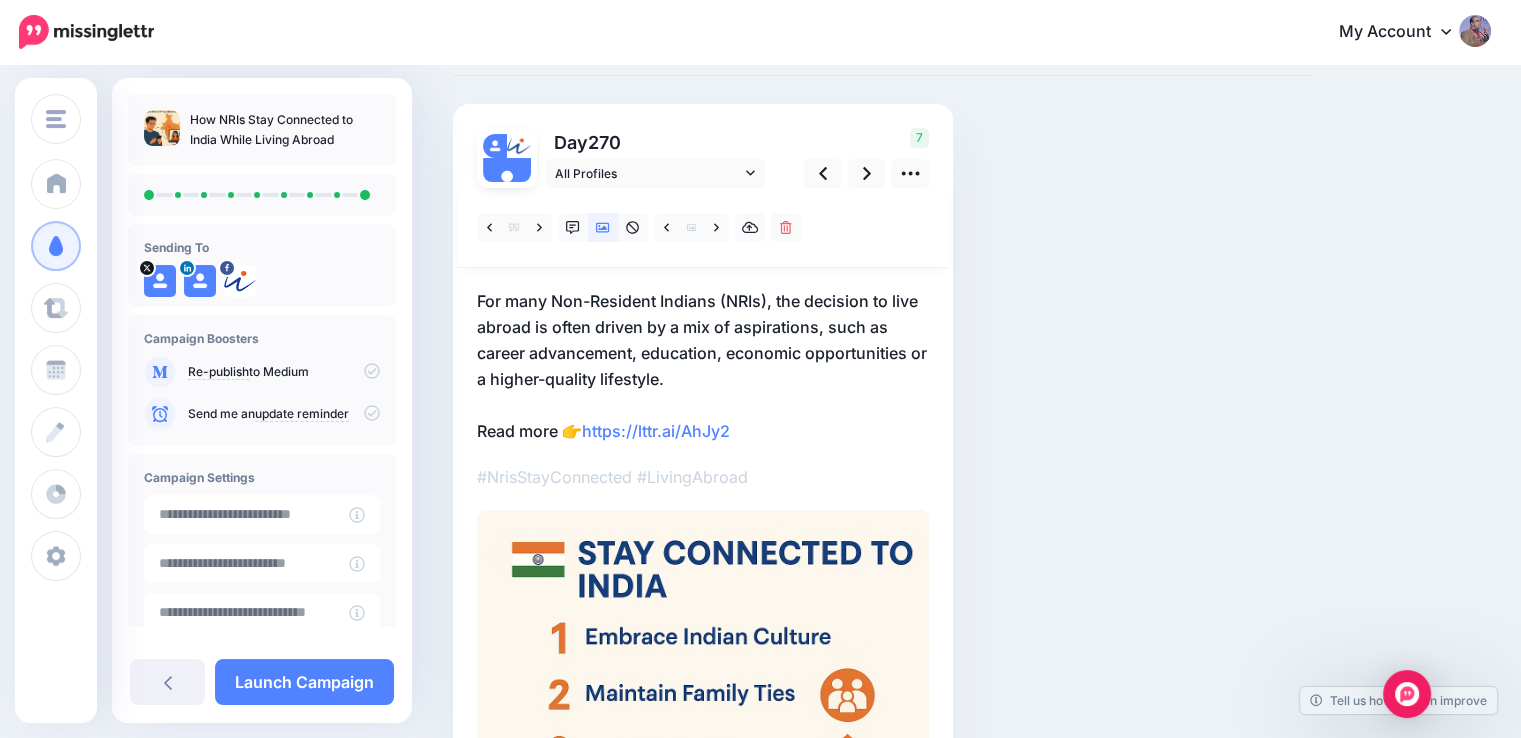 click on "For many Non-Resident Indians (NRIs), the decision to live abroad is often driven by a mix of aspirations, such as career advancement, education, economic opportunities or a higher-quality lifestyle. Read more 👉  https://lttr.ai/AhJy2" at bounding box center (703, 366) 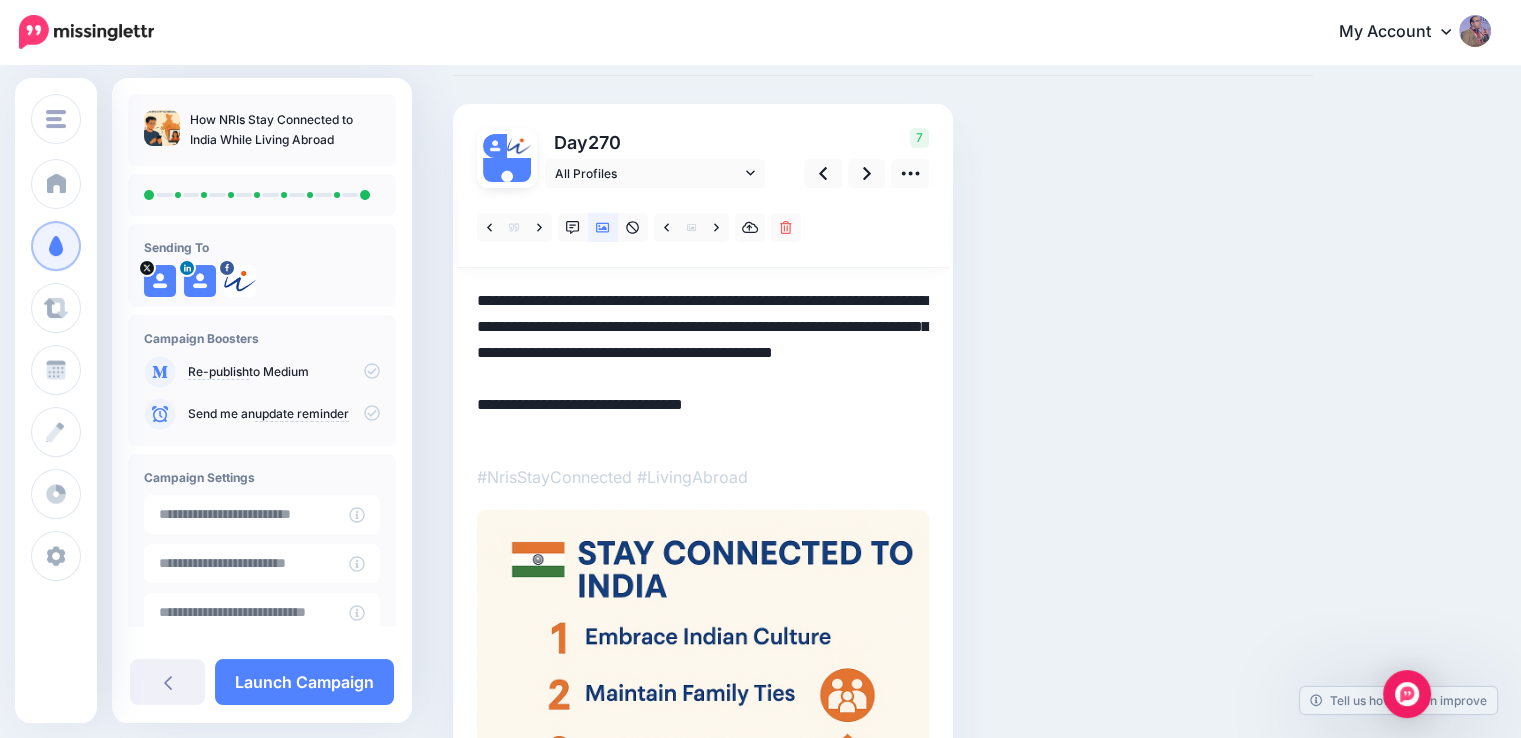 click on "**********" at bounding box center (703, 366) 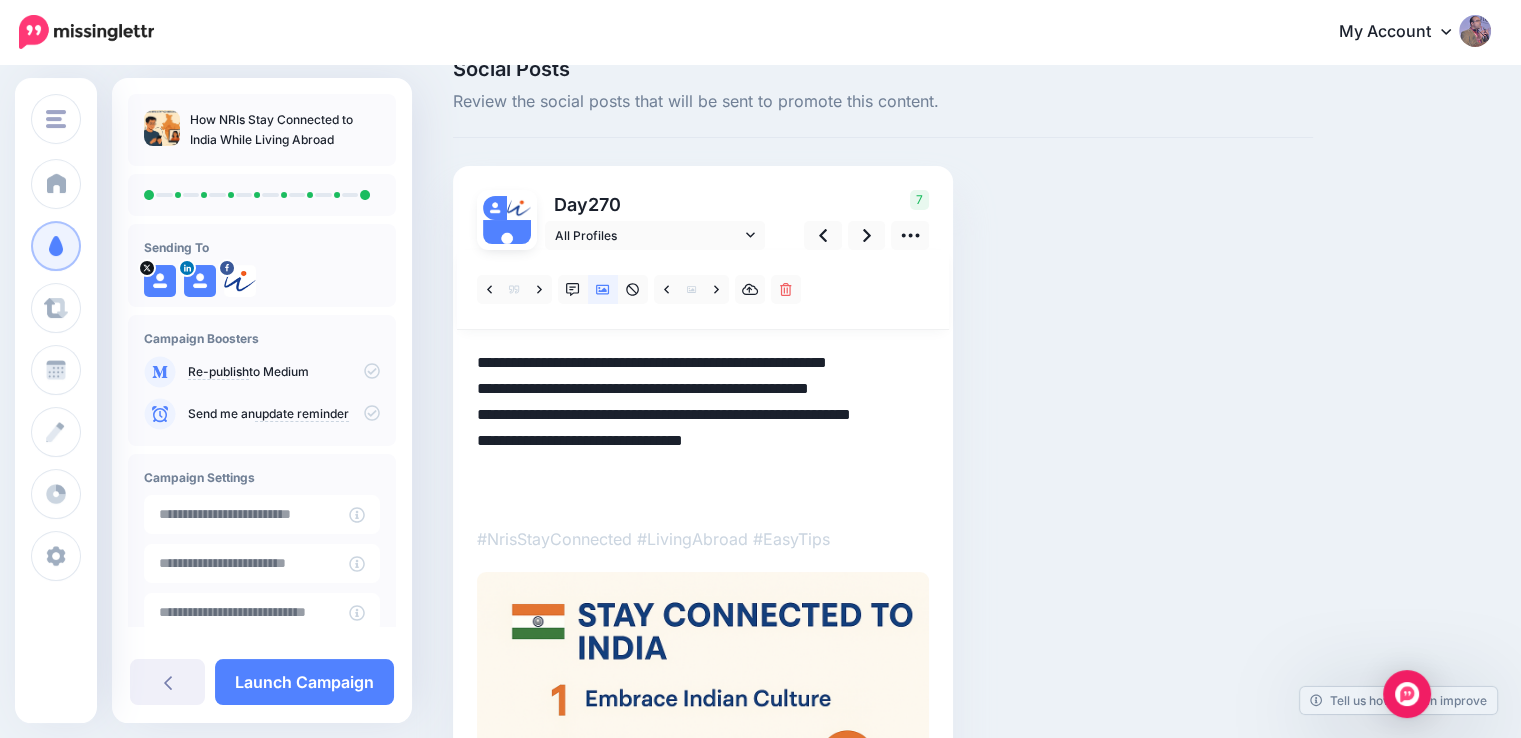 scroll, scrollTop: 0, scrollLeft: 0, axis: both 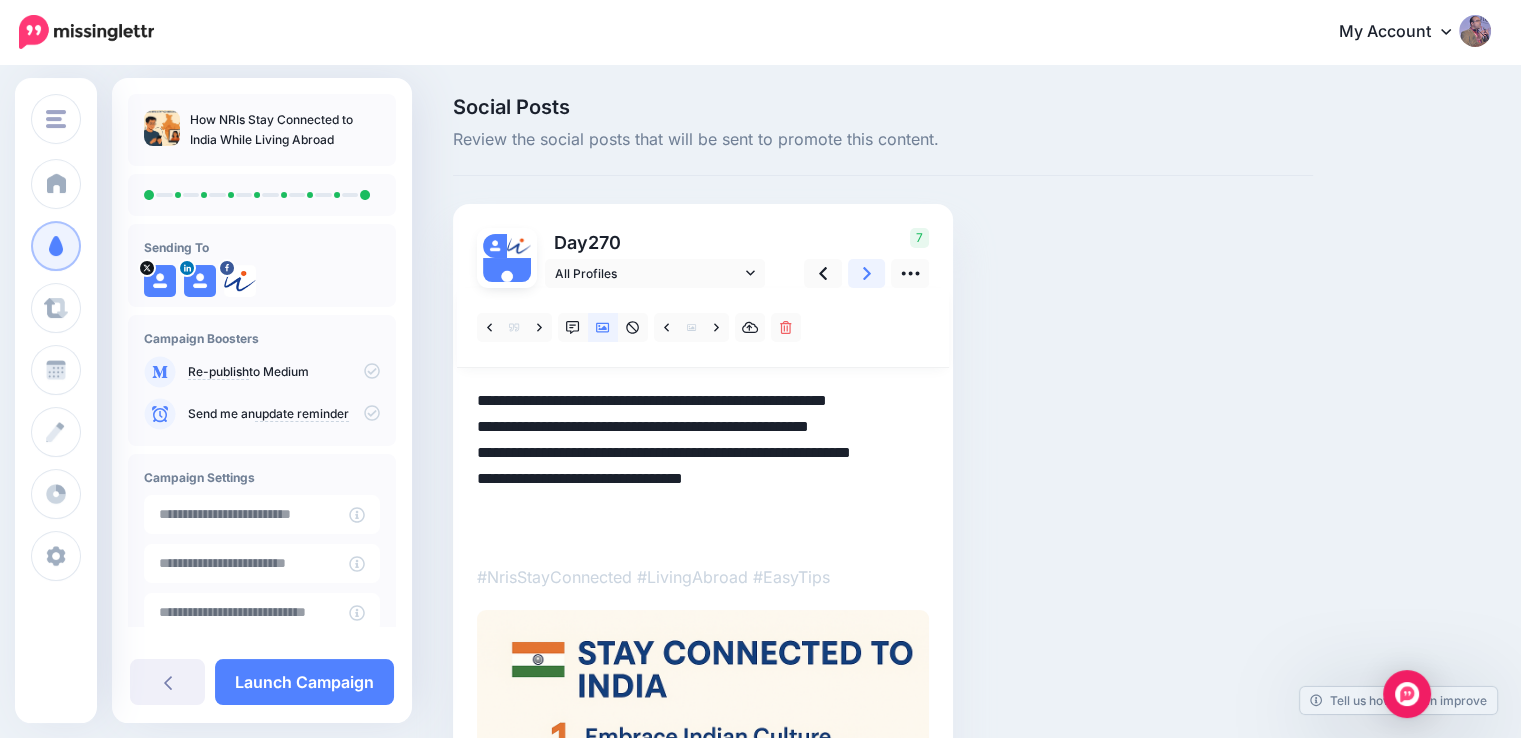 click at bounding box center (867, 273) 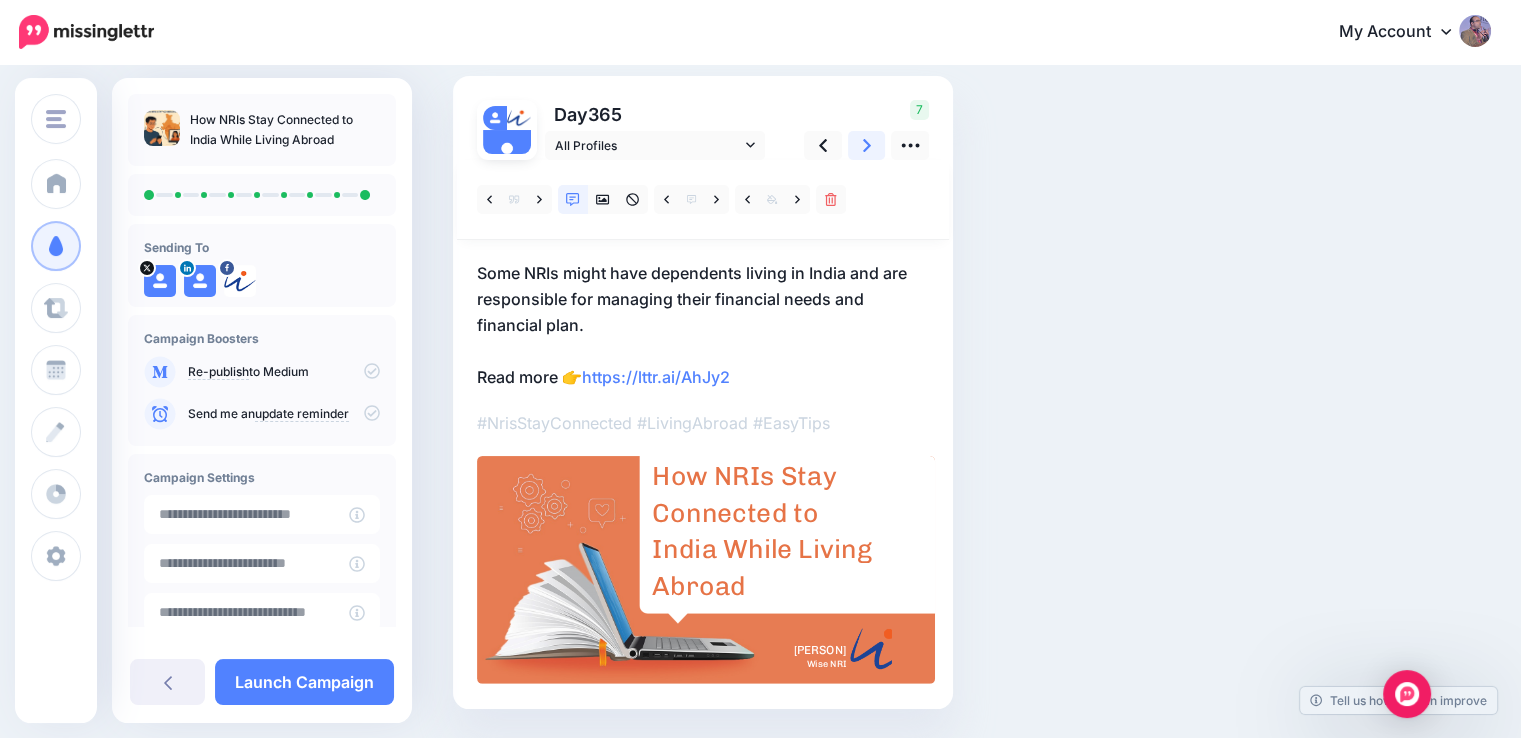 scroll, scrollTop: 189, scrollLeft: 0, axis: vertical 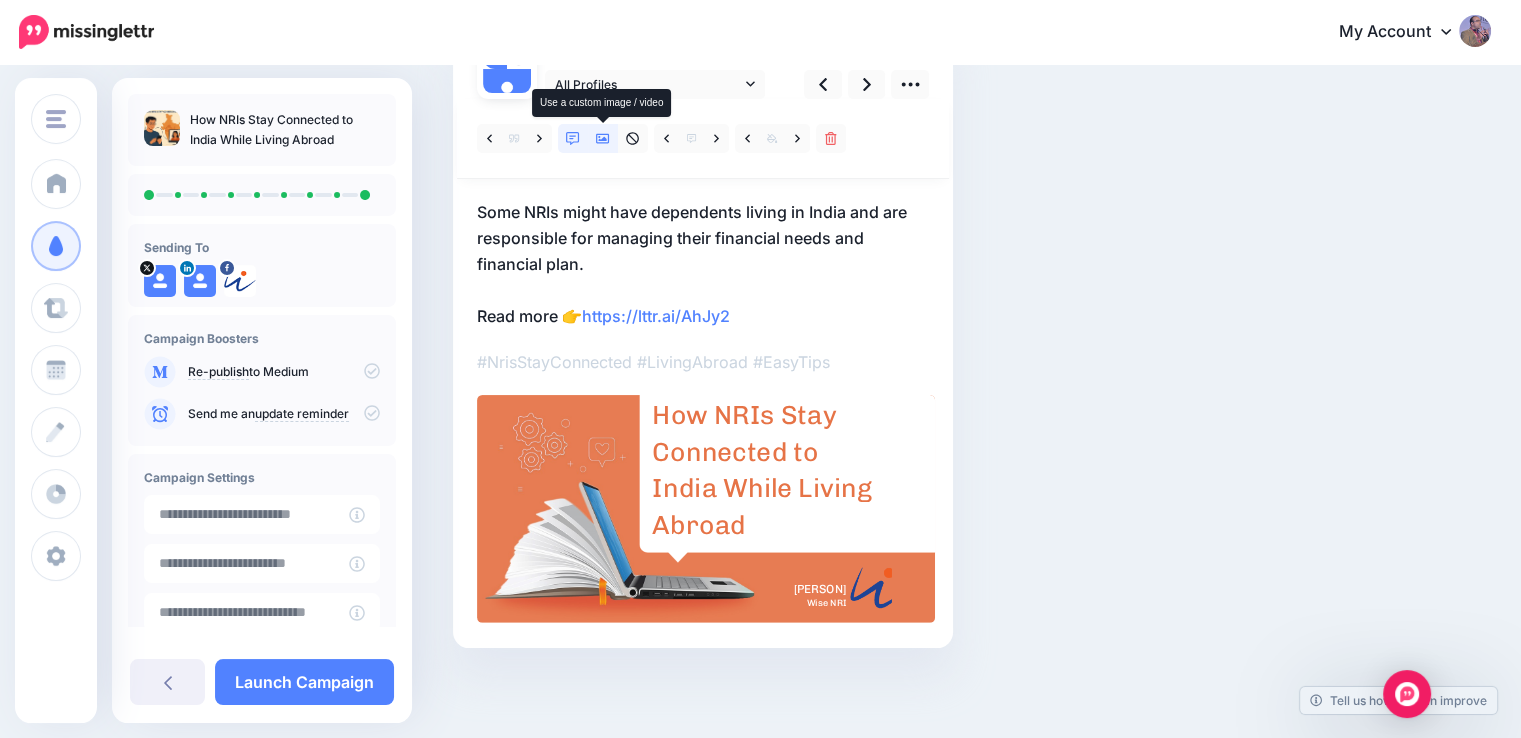 click 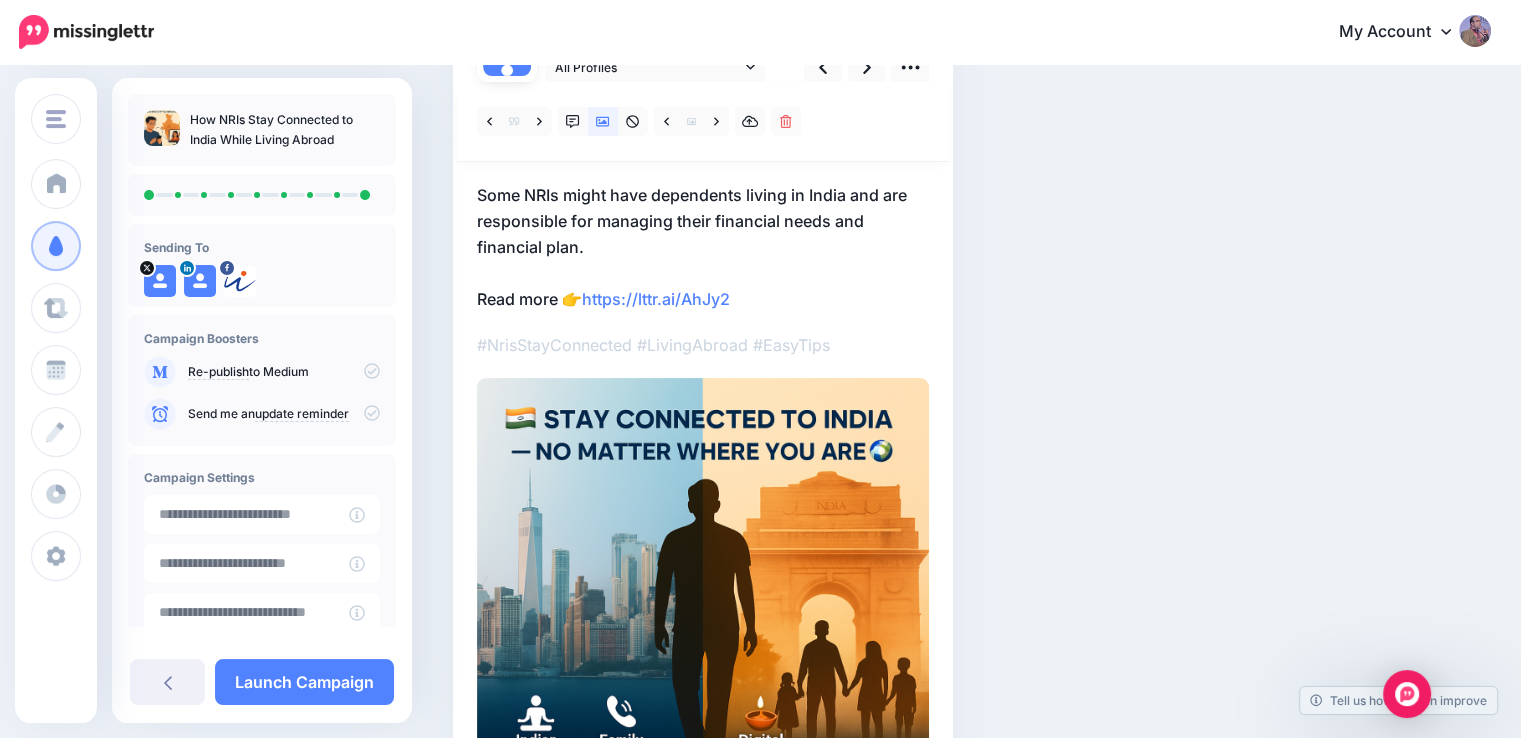 scroll, scrollTop: 112, scrollLeft: 0, axis: vertical 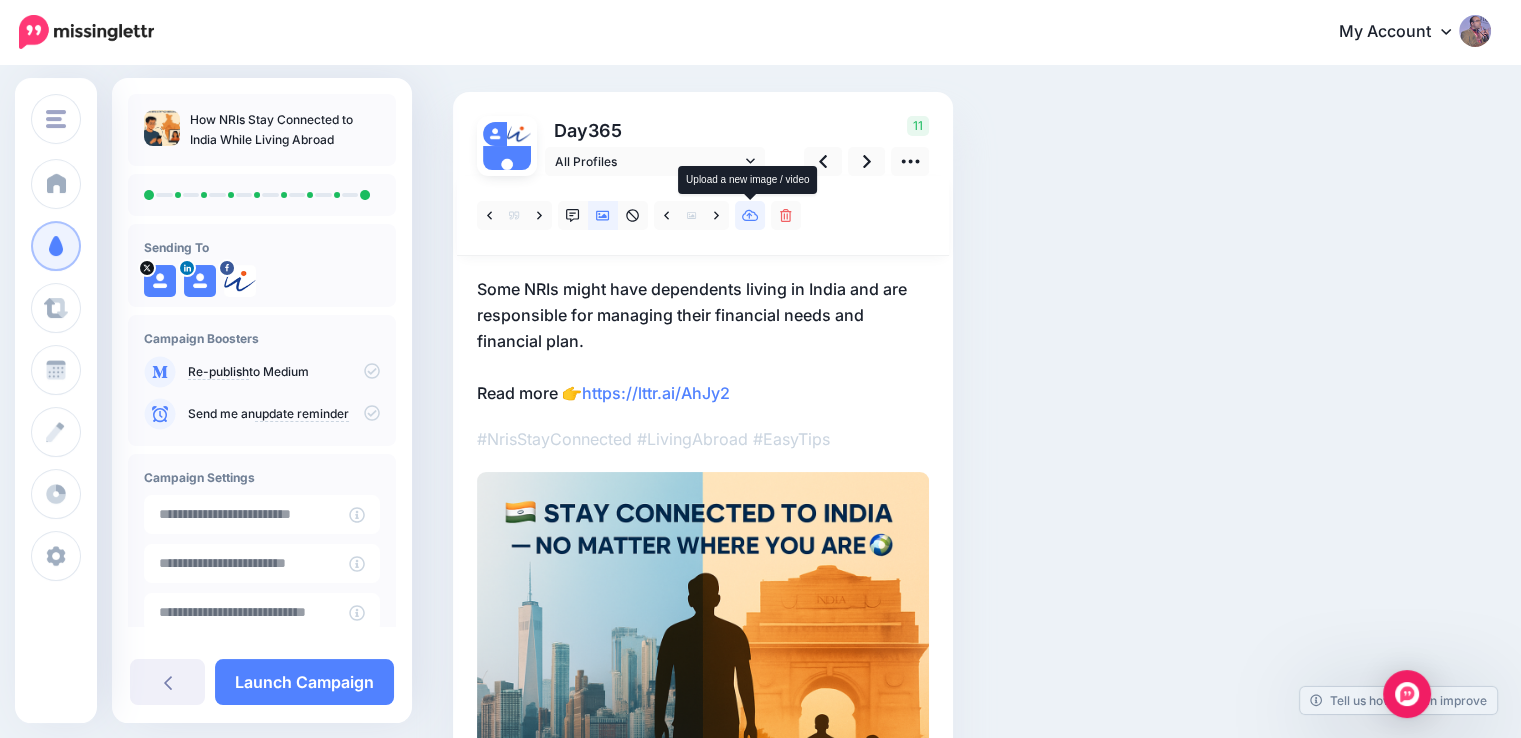 click at bounding box center (750, 215) 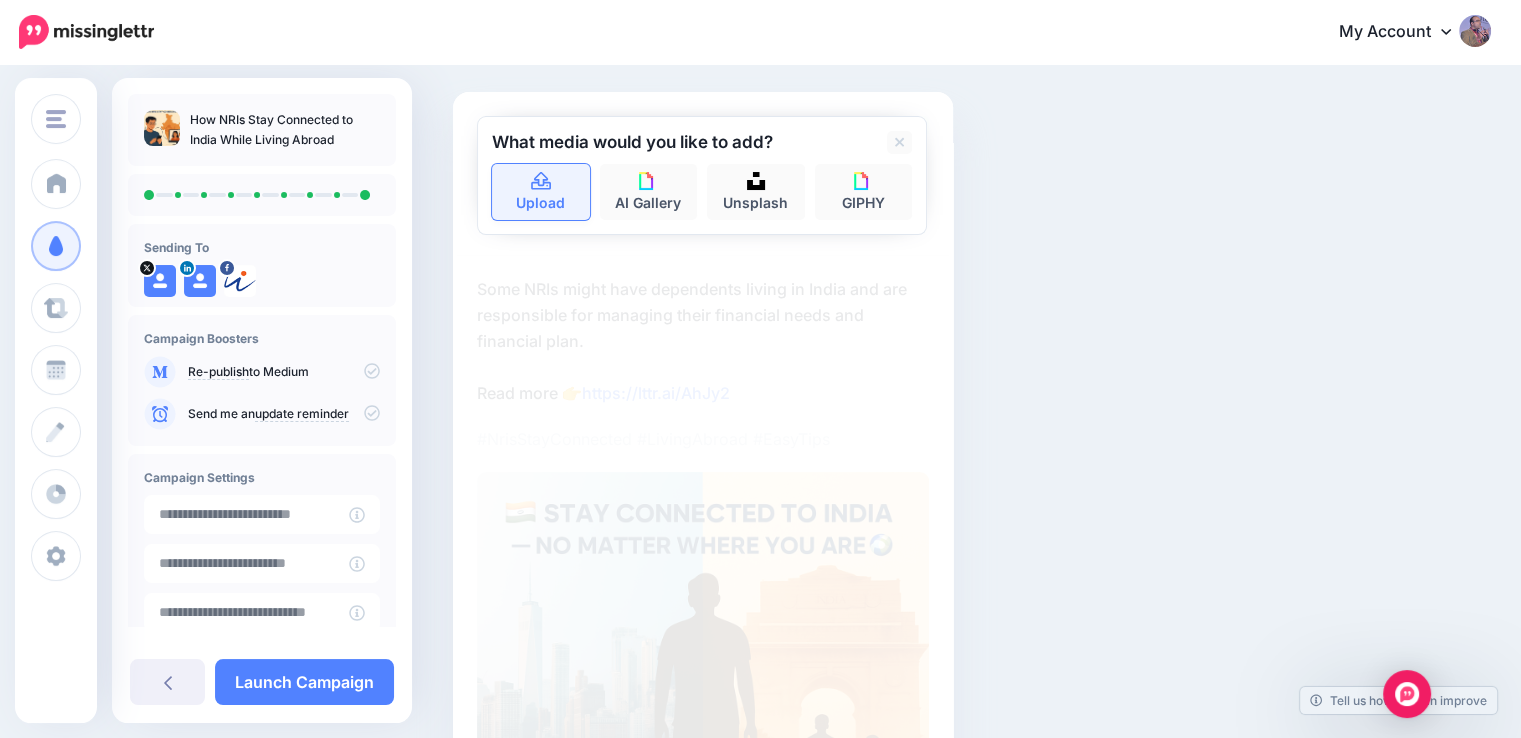 click on "Upload" at bounding box center (541, 192) 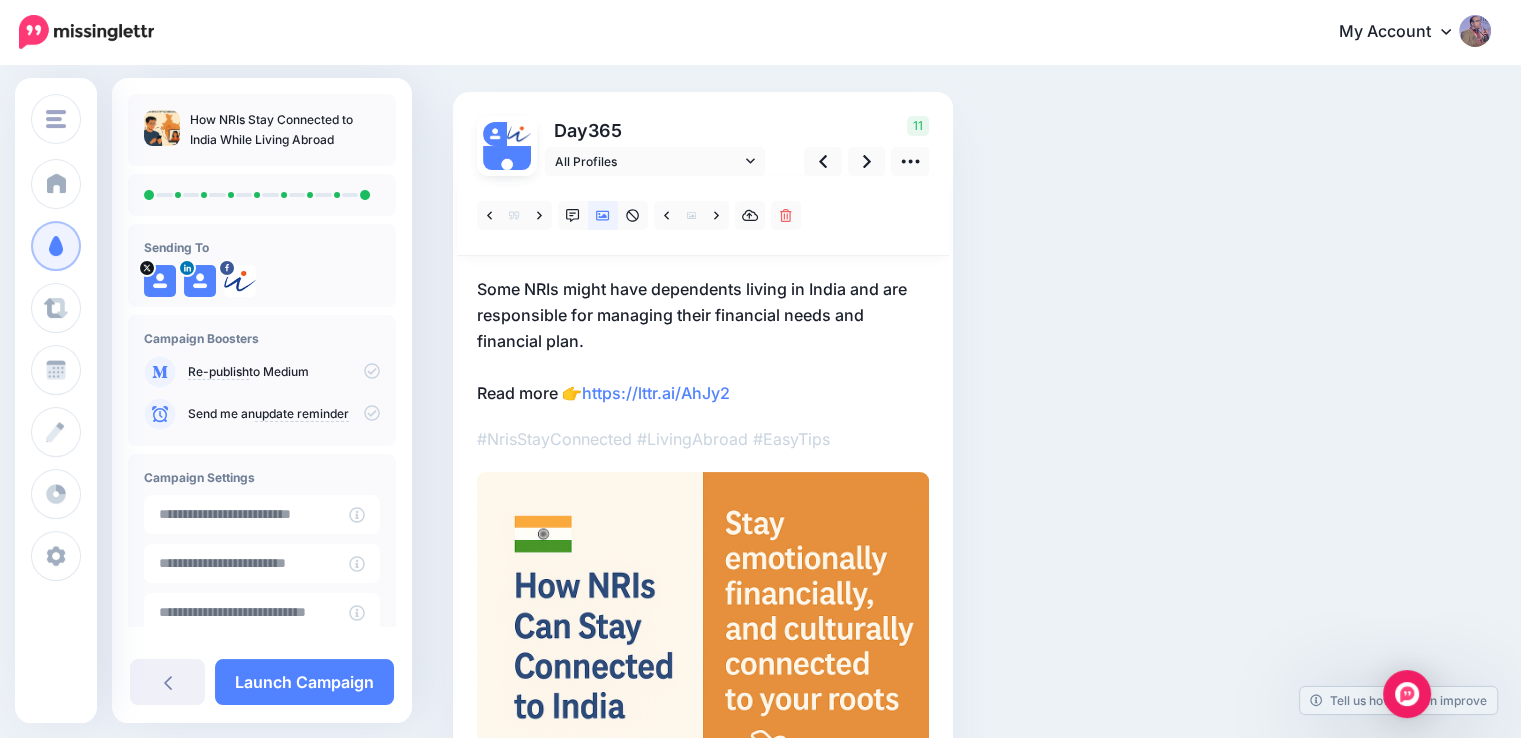 click on "Some NRIs might have dependents living in India and are responsible for managing their financial needs and financial plan. Read more 👉  https://lttr.ai/AhJy2" at bounding box center (703, 341) 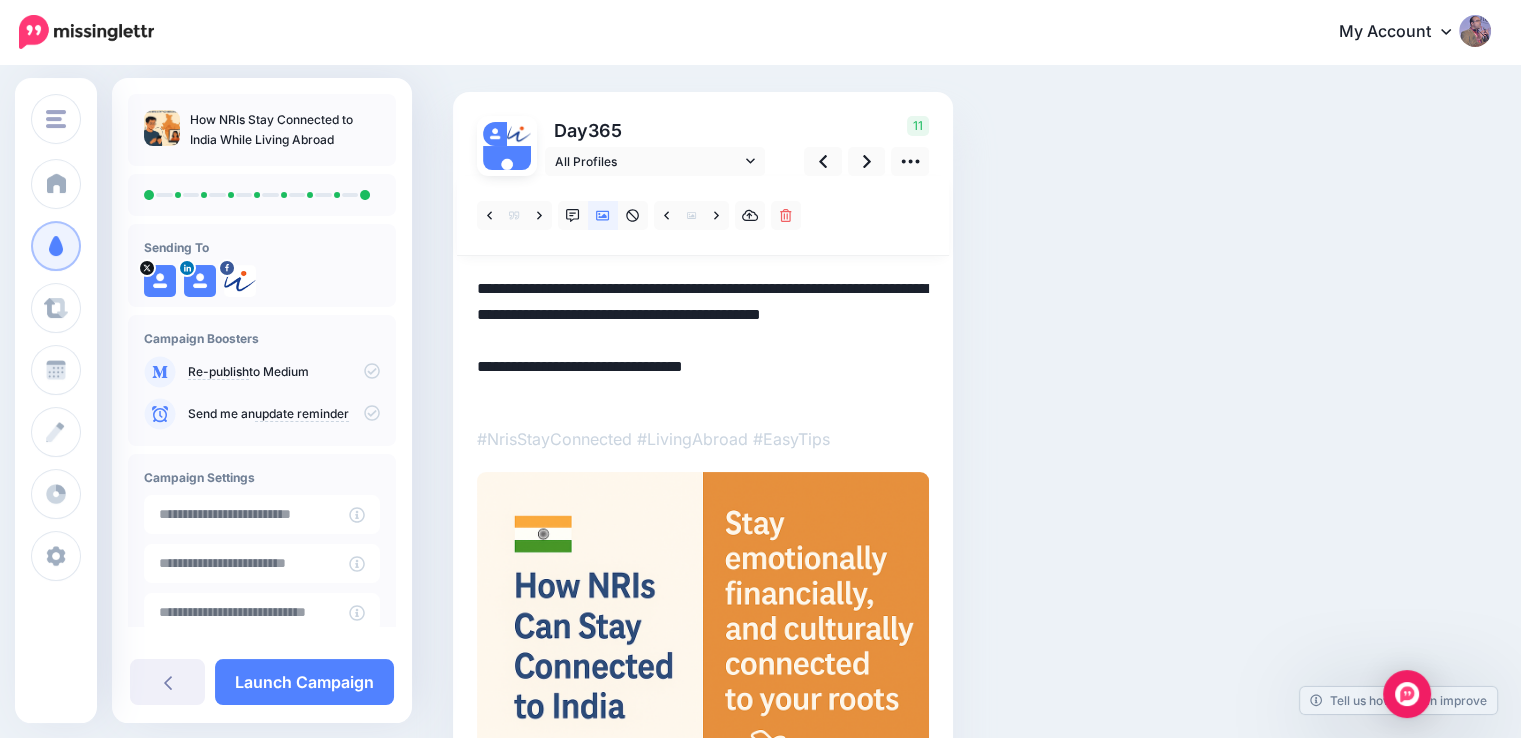 click on "**********" at bounding box center [703, 341] 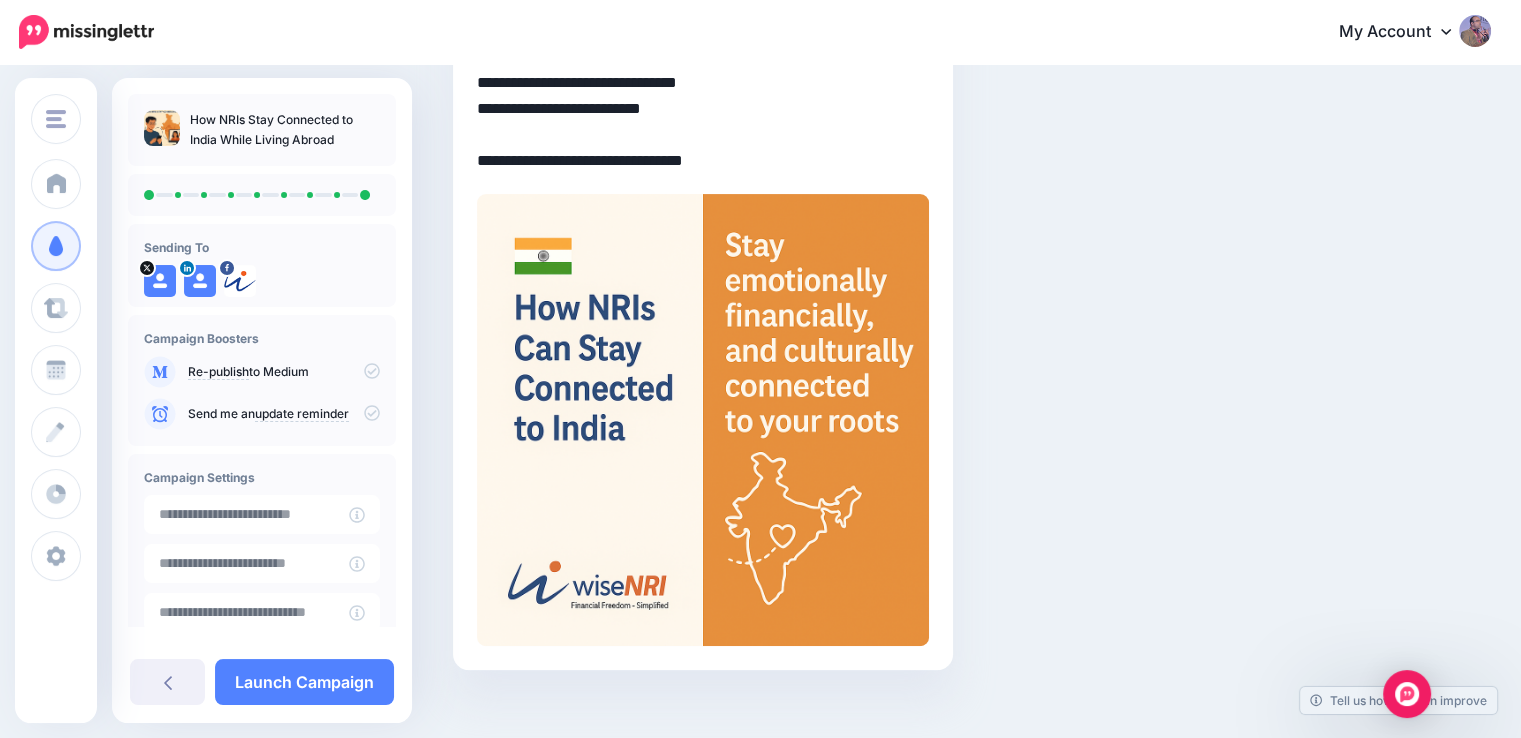 scroll, scrollTop: 444, scrollLeft: 0, axis: vertical 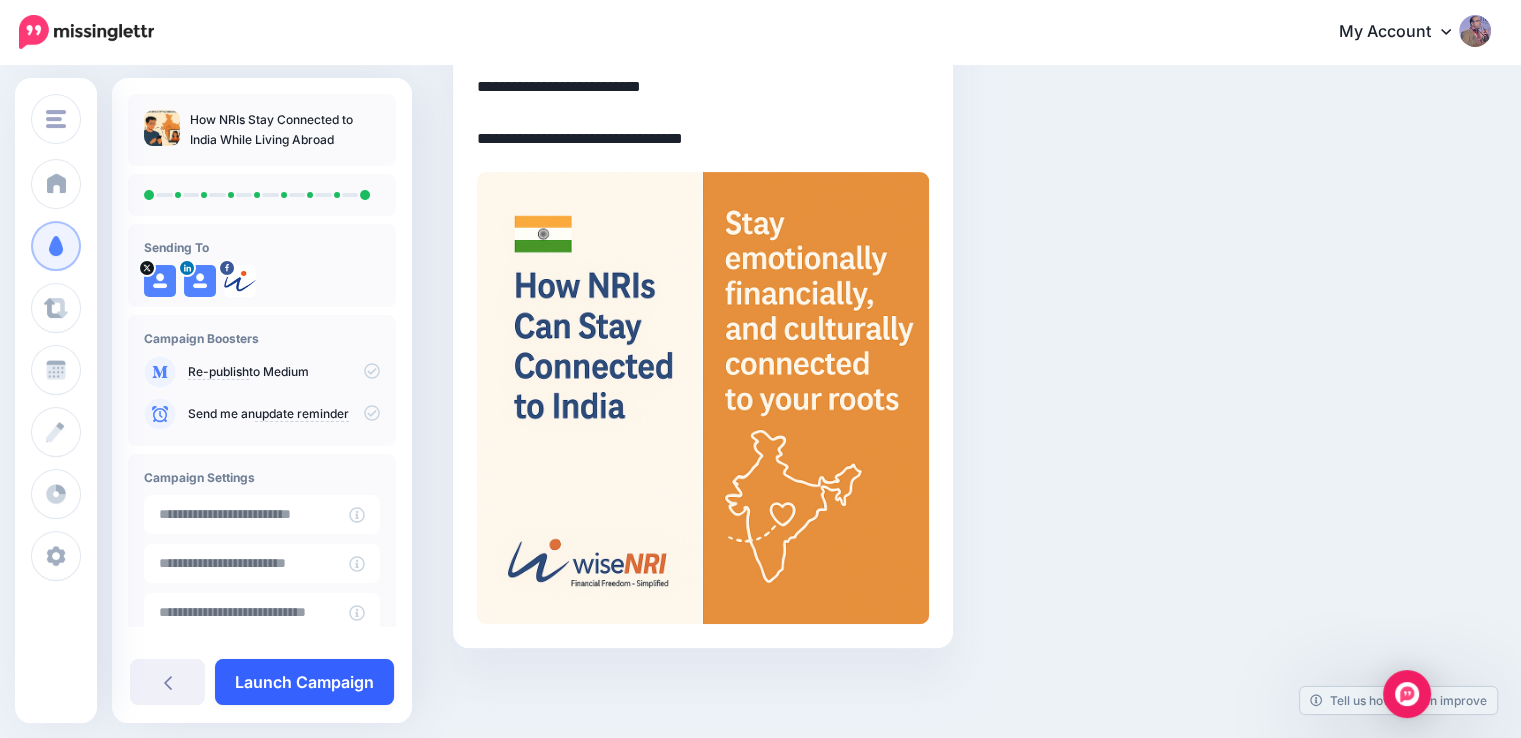 type on "**********" 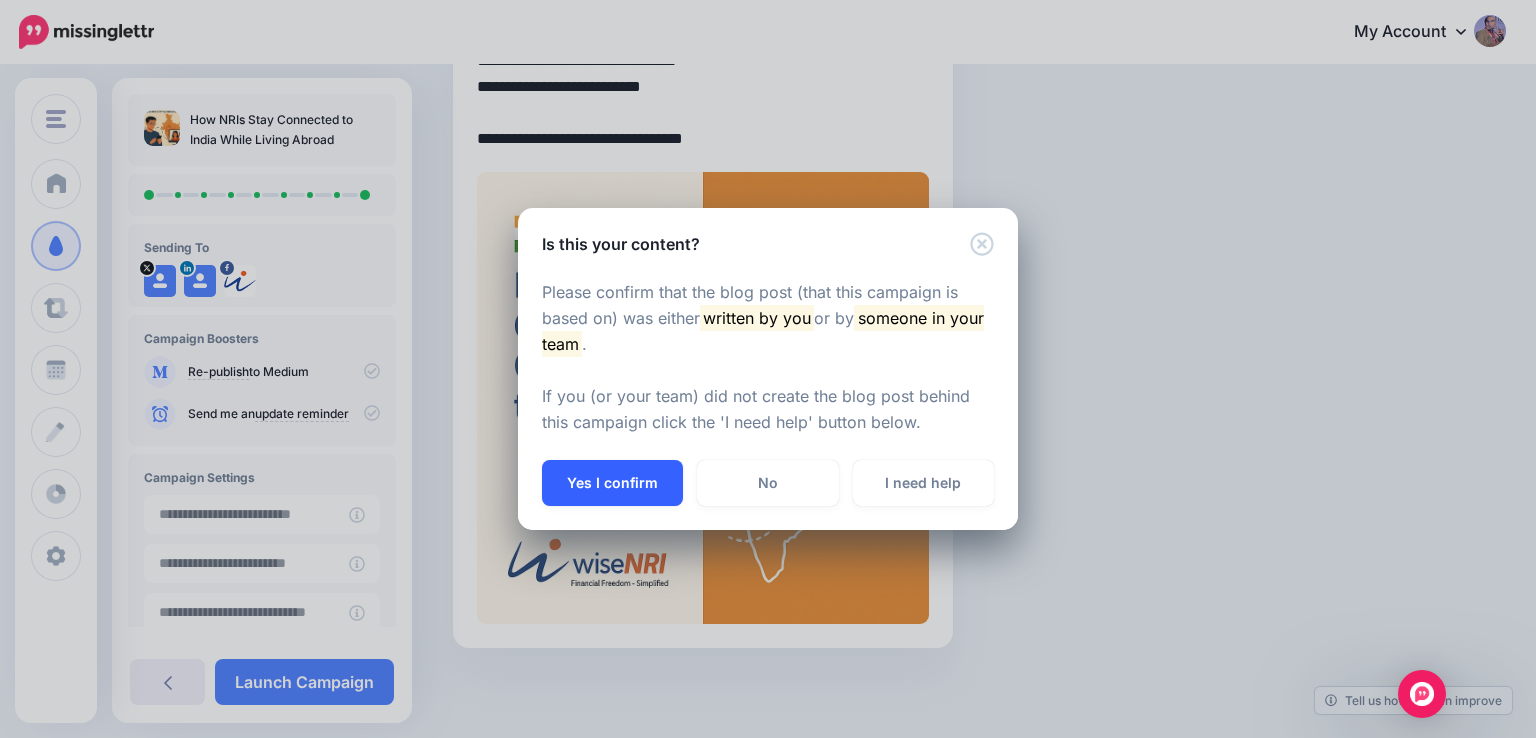 click on "Yes I confirm" at bounding box center [612, 483] 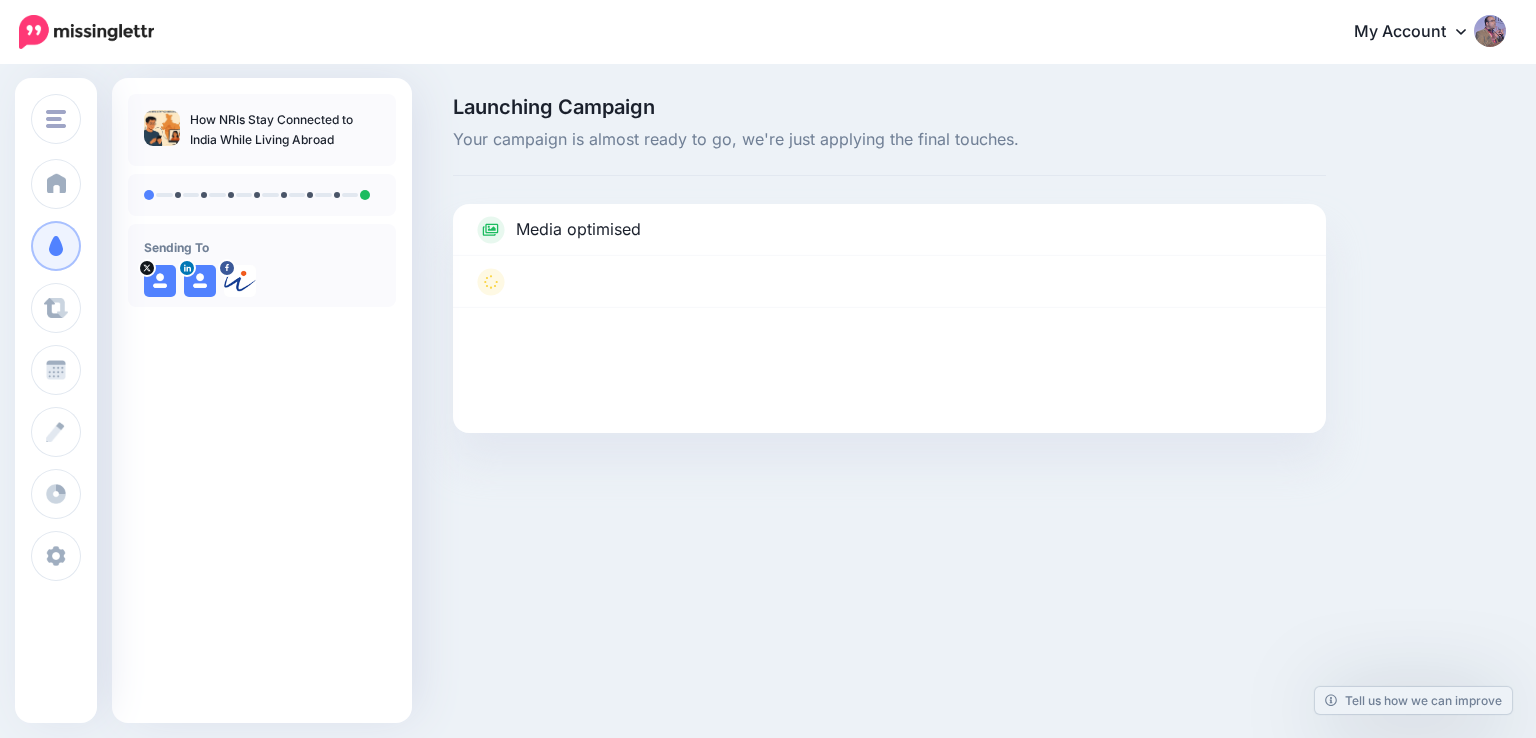scroll, scrollTop: 0, scrollLeft: 0, axis: both 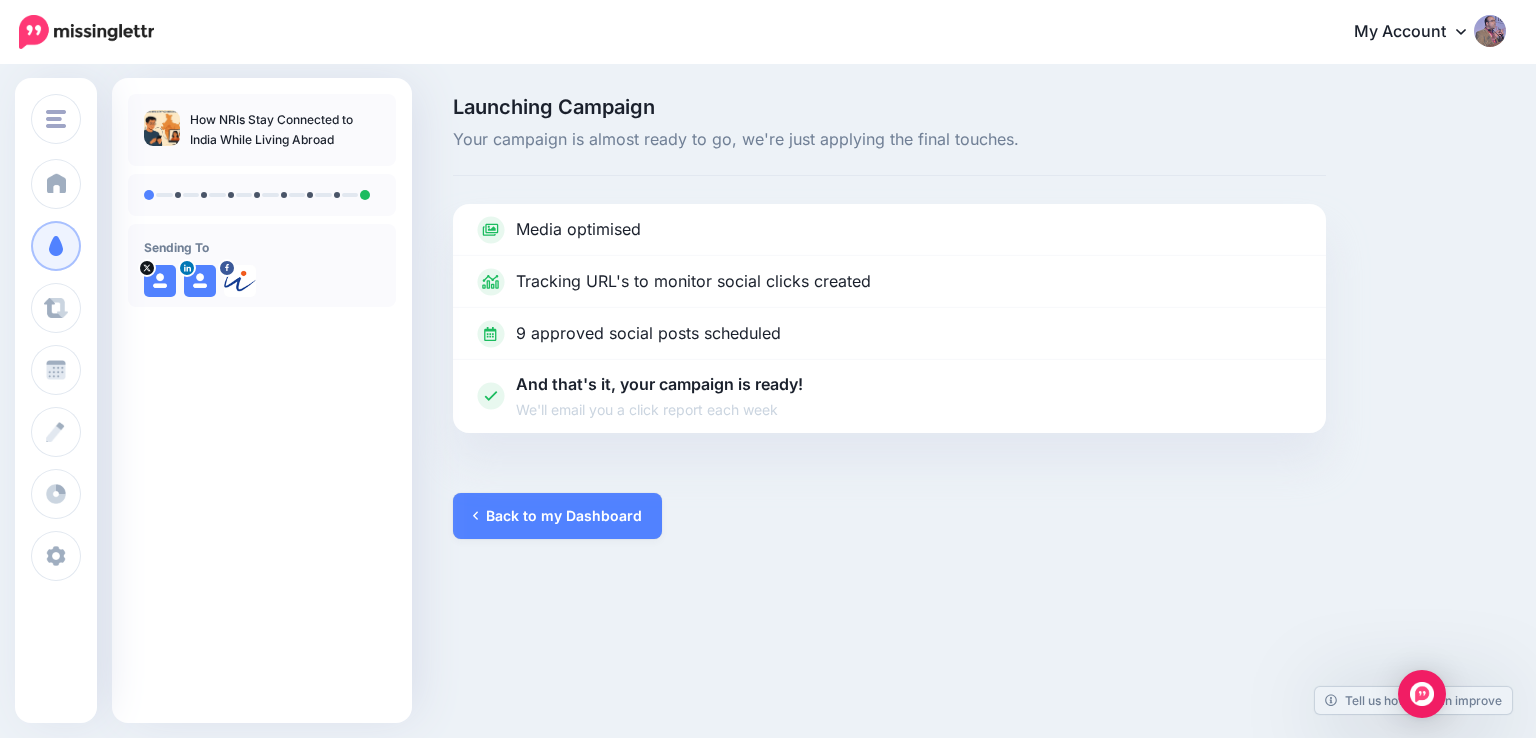 click on "Launching Campaign
Your campaign is almost ready to go, we're just applying the final touches.
Media optimised" at bounding box center (768, 318) 